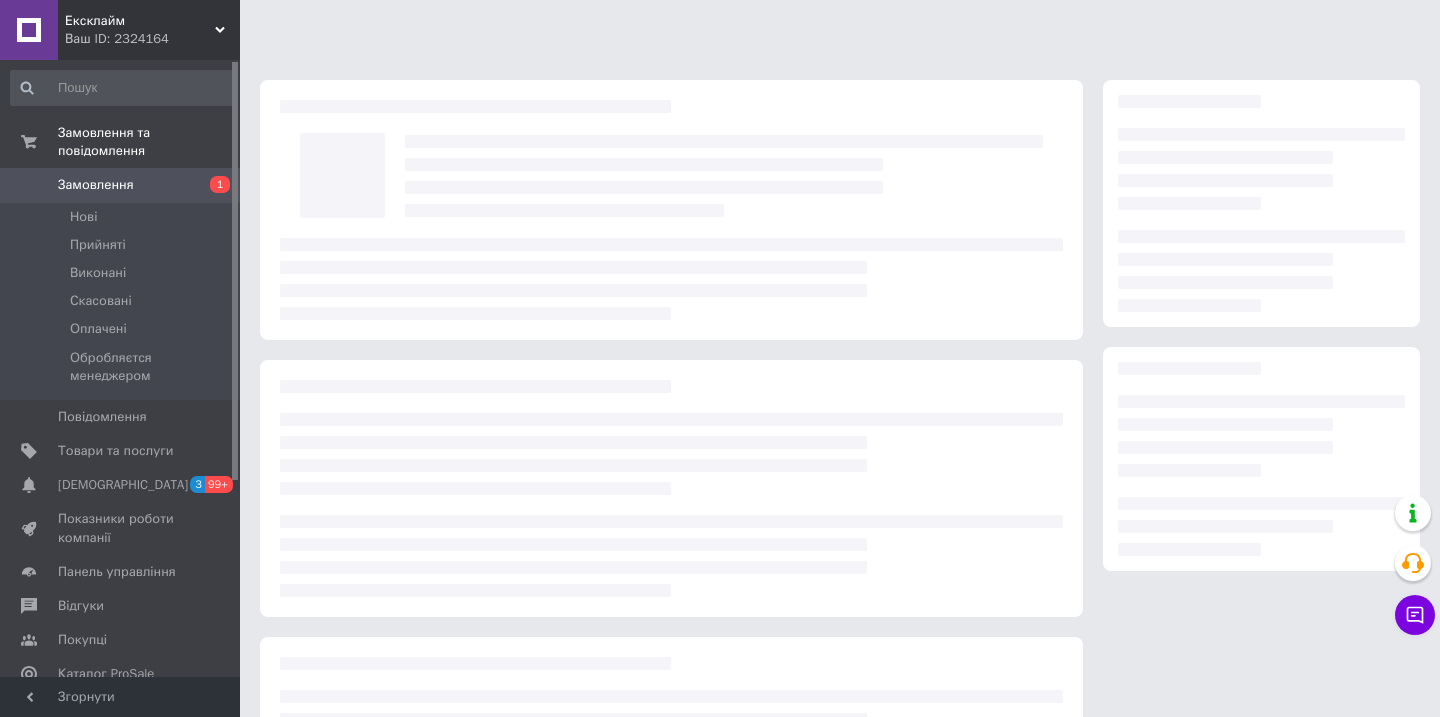 scroll, scrollTop: 0, scrollLeft: 0, axis: both 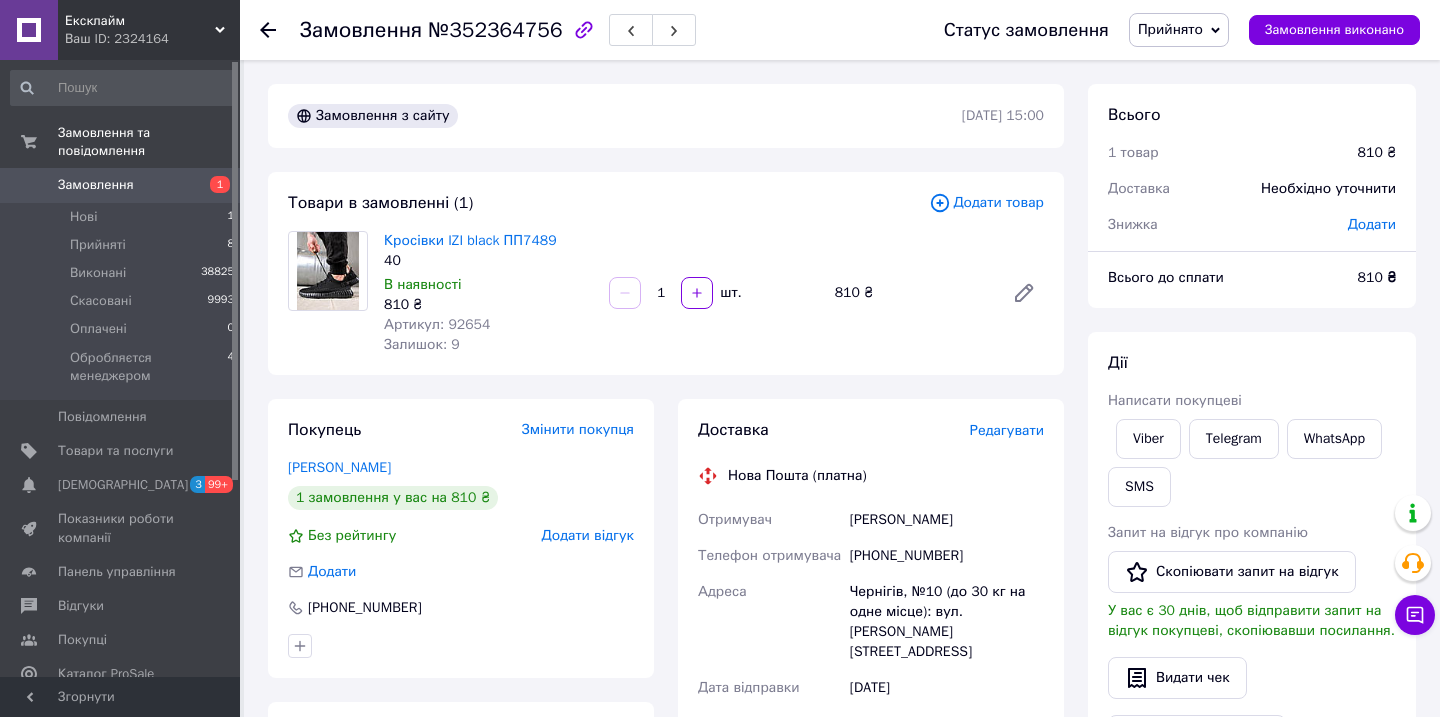 click on "Артикул: 92654" at bounding box center [437, 324] 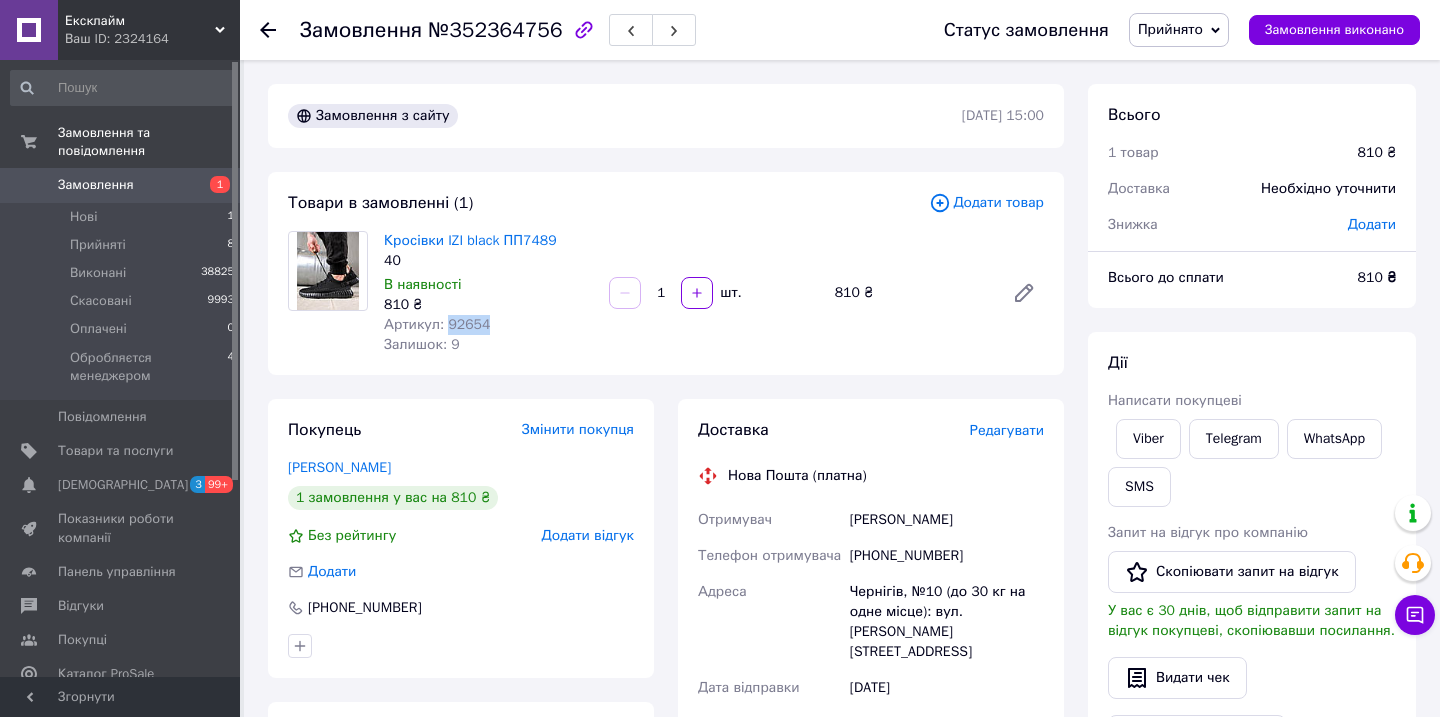 click on "Артикул: 92654" at bounding box center [437, 324] 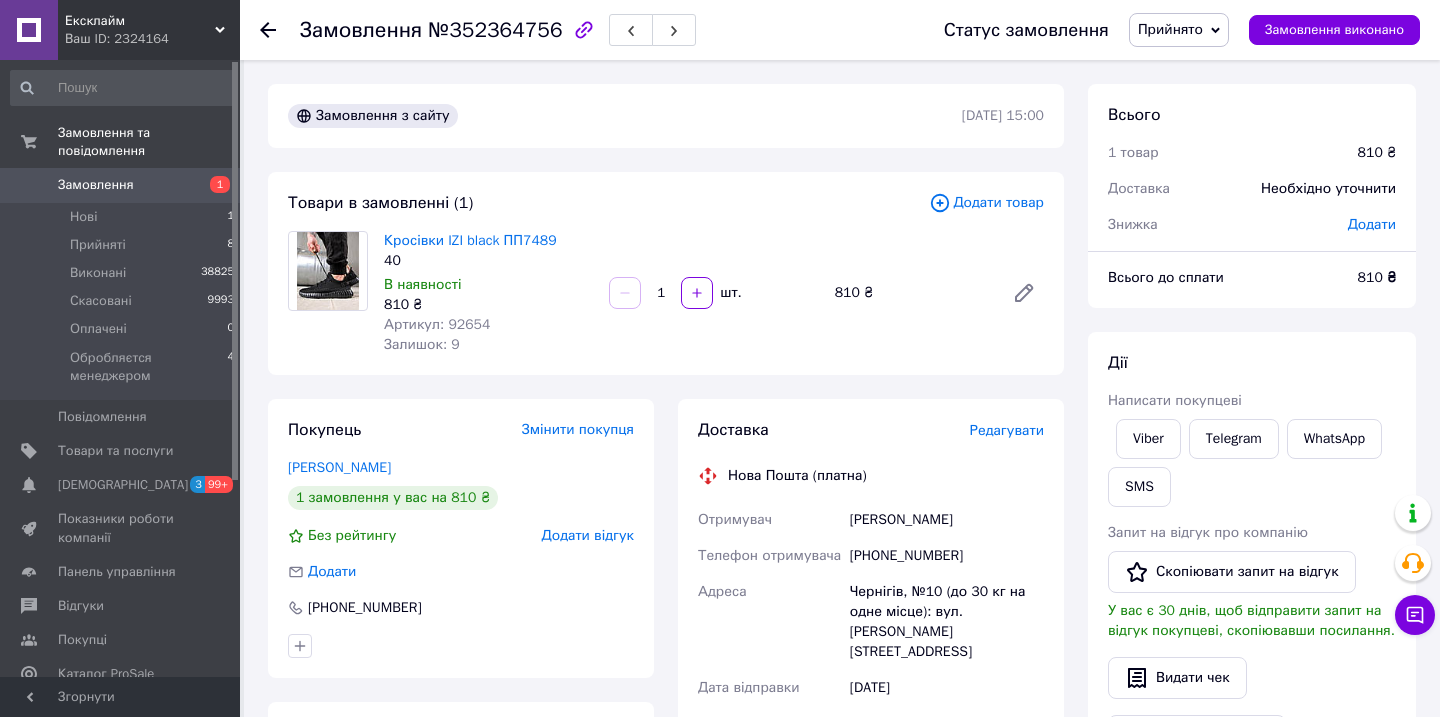 click on "[PERSON_NAME]" at bounding box center [947, 520] 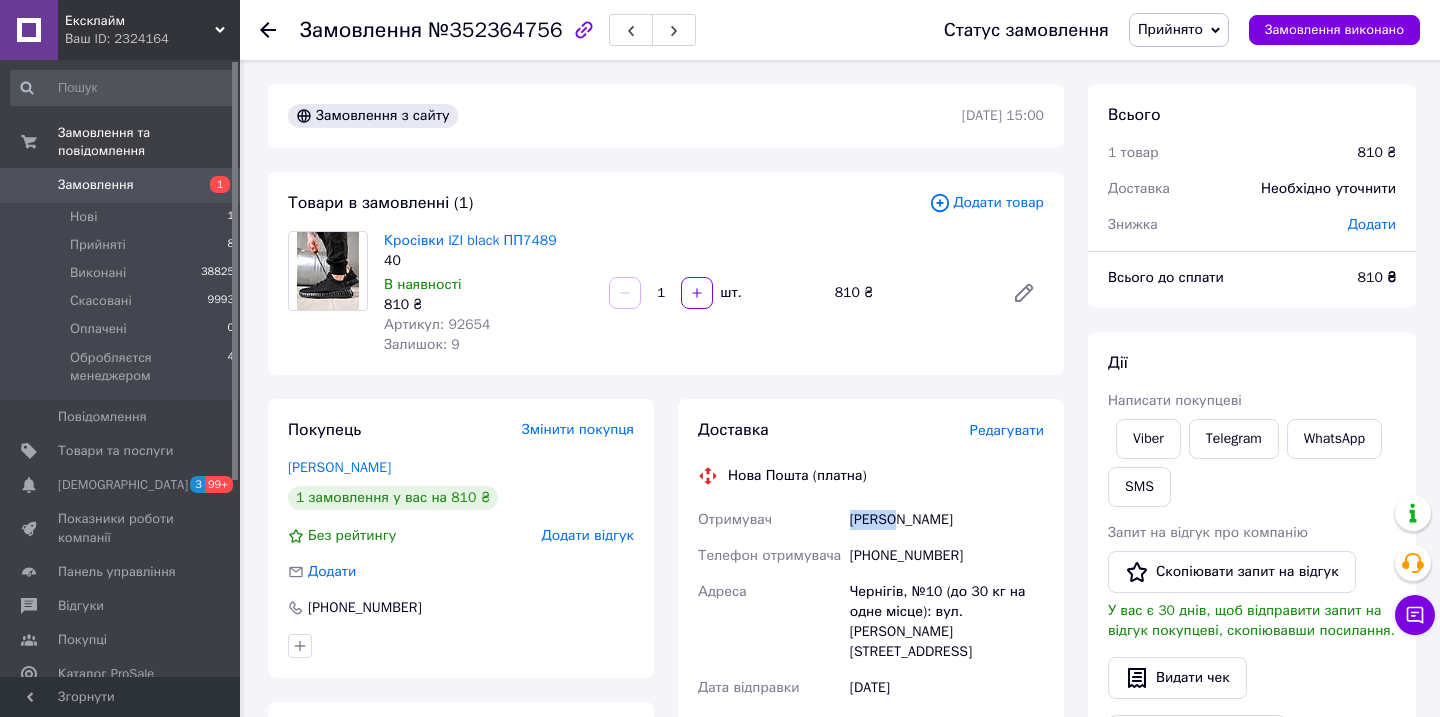 click on "[PERSON_NAME]" at bounding box center (947, 520) 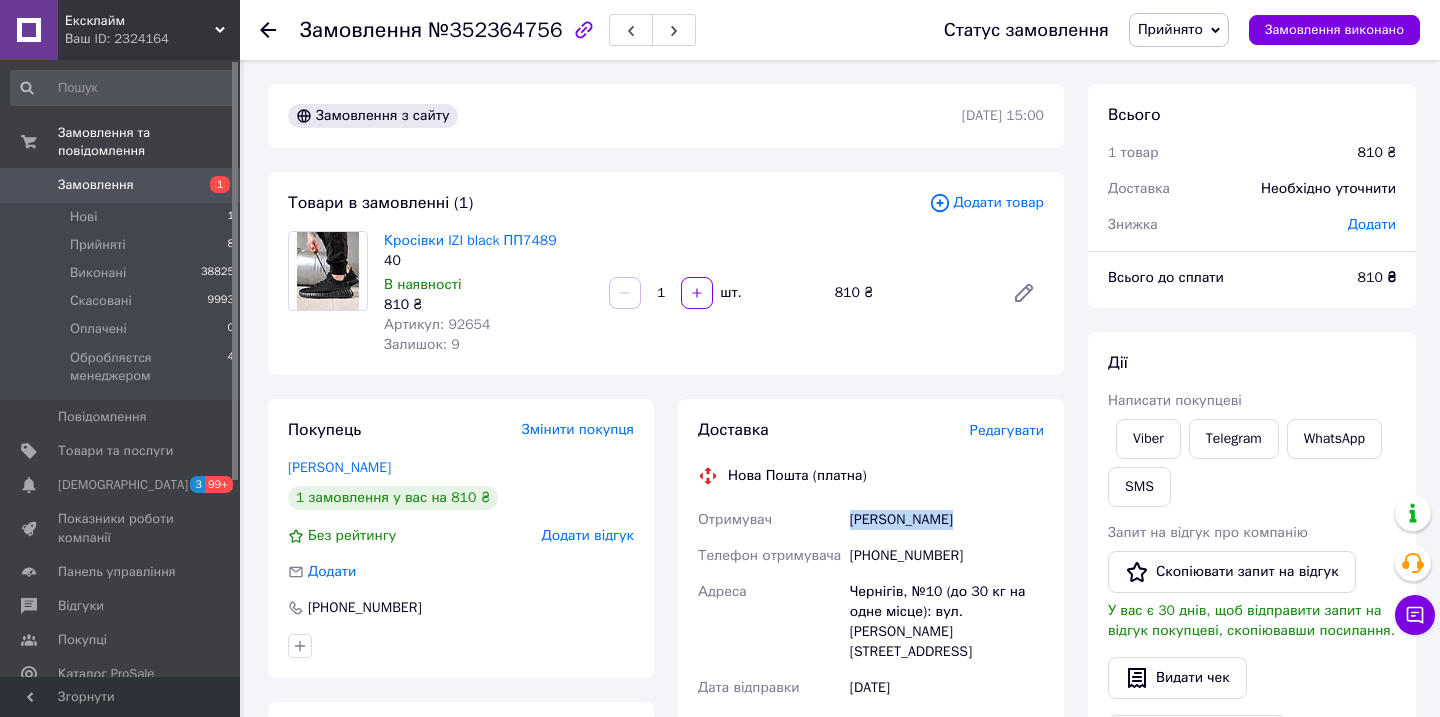 click on "[PERSON_NAME]" at bounding box center [947, 520] 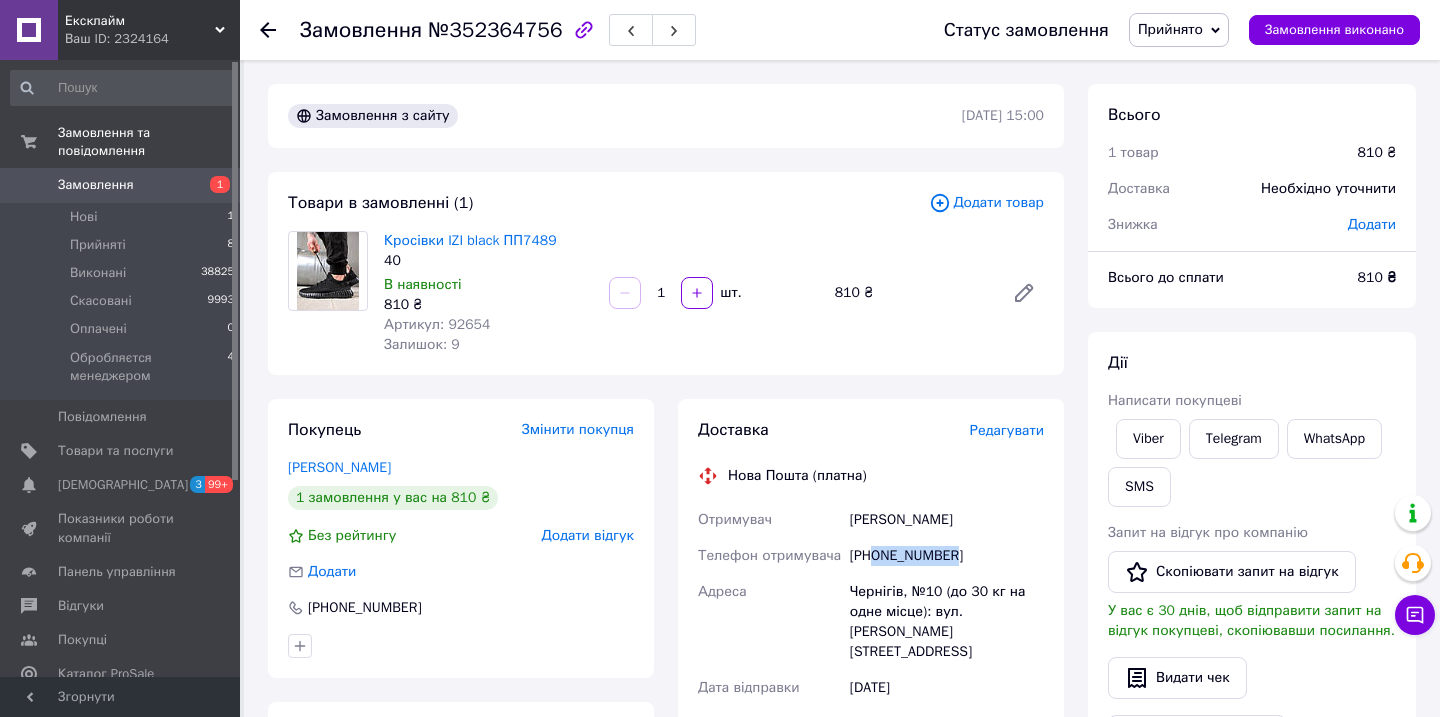 drag, startPoint x: 977, startPoint y: 558, endPoint x: 878, endPoint y: 555, distance: 99.04544 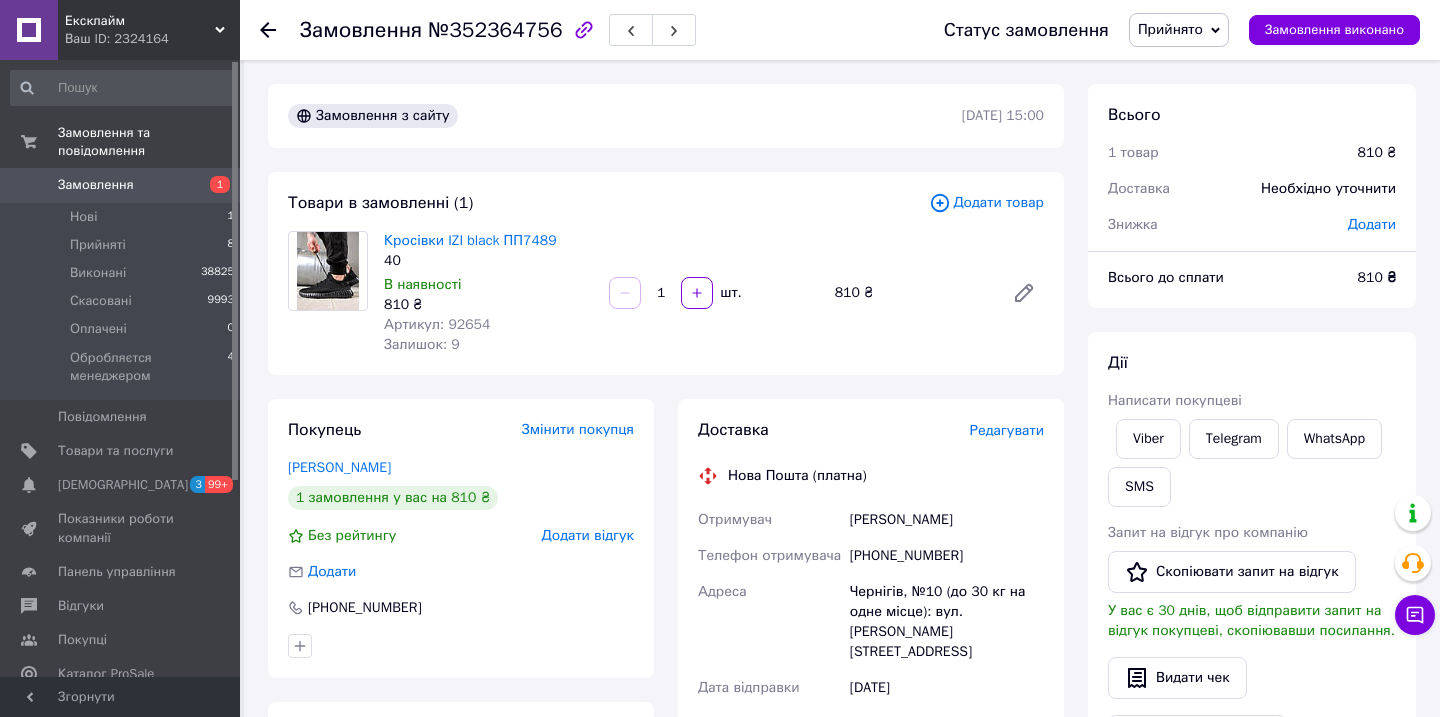 click on "Чернігів, №10 (до 30 кг на одне місце): вул. [PERSON_NAME][STREET_ADDRESS]" at bounding box center [947, 622] 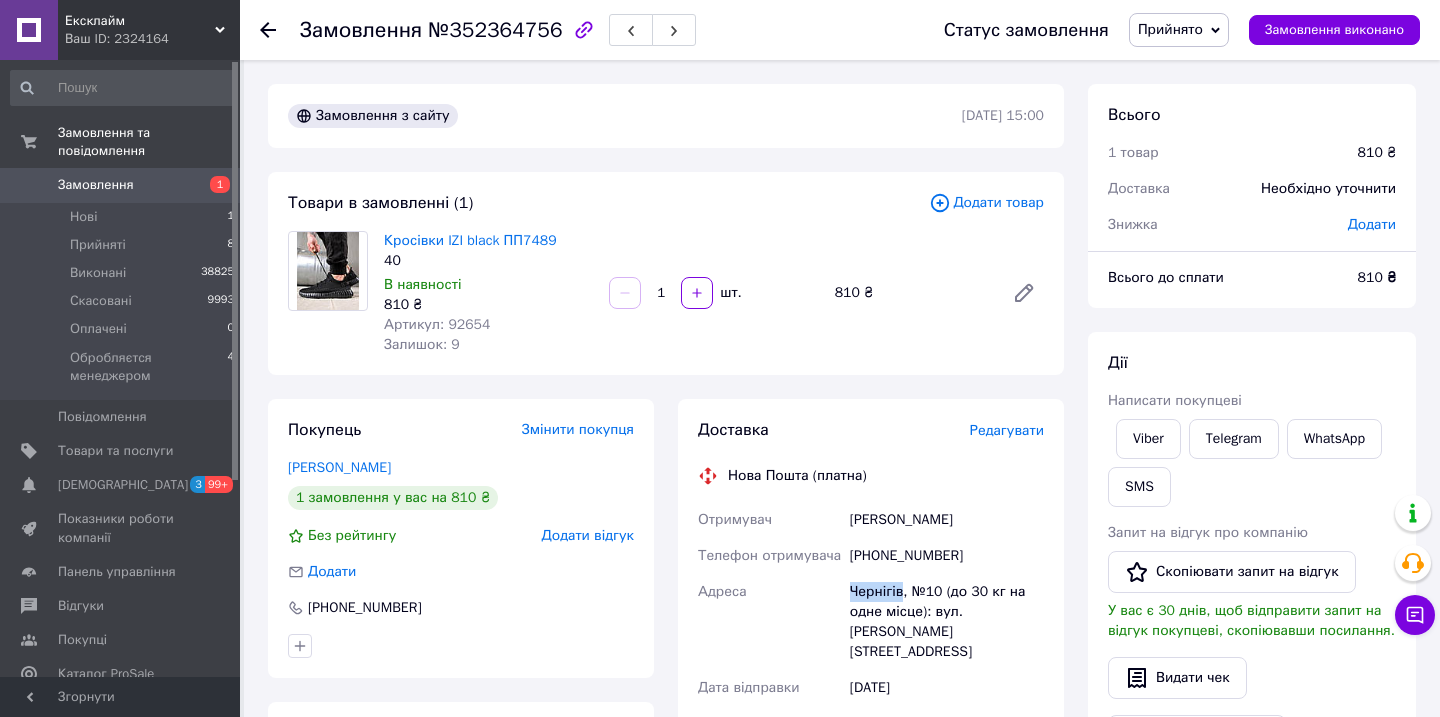 click on "Чернігів, №10 (до 30 кг на одне місце): вул. [PERSON_NAME][STREET_ADDRESS]" at bounding box center (947, 622) 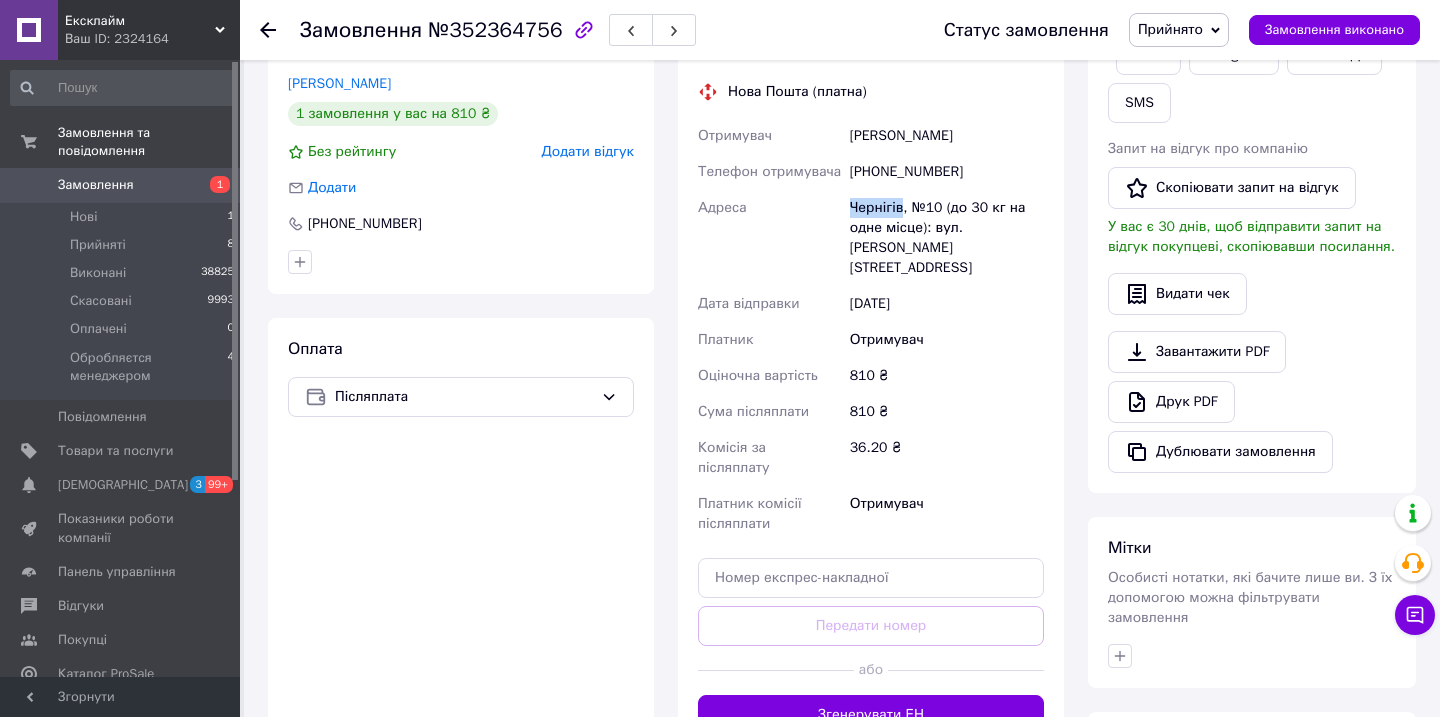 scroll, scrollTop: 383, scrollLeft: 0, axis: vertical 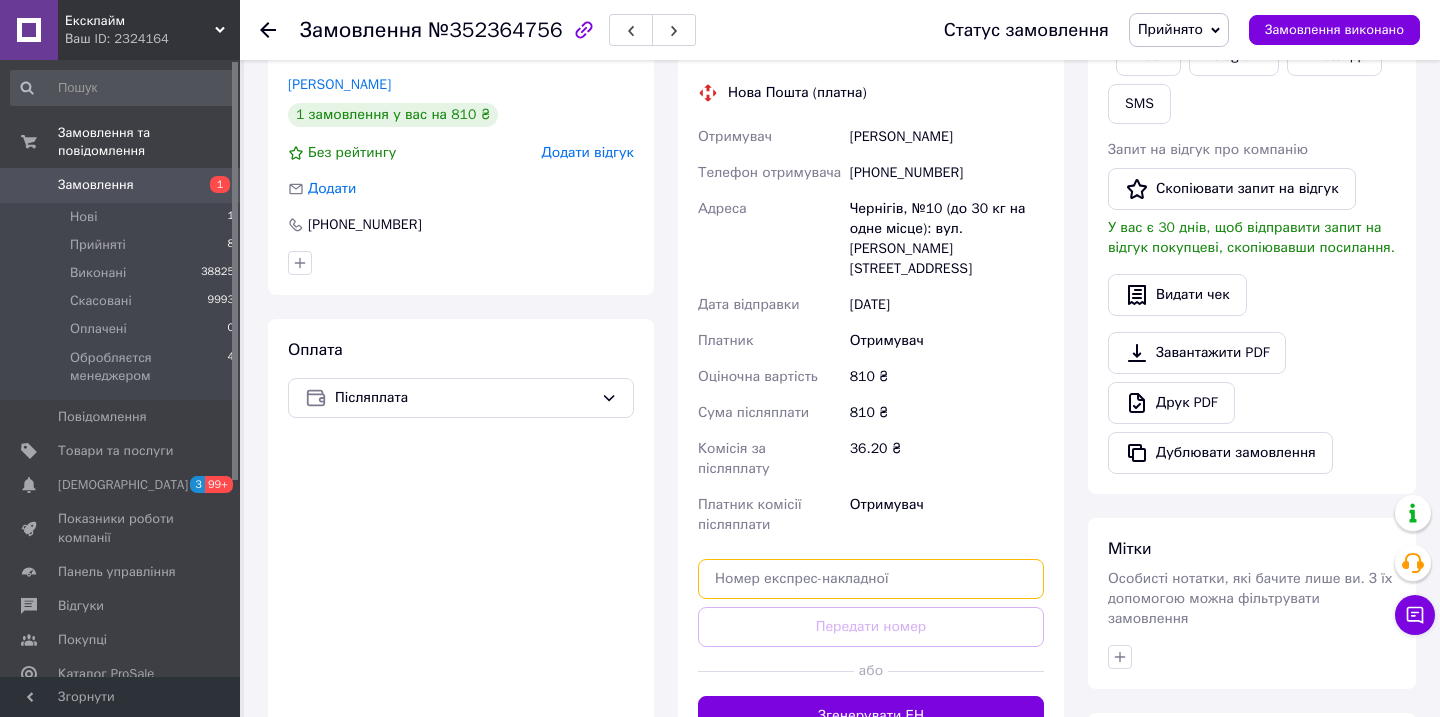click at bounding box center [871, 579] 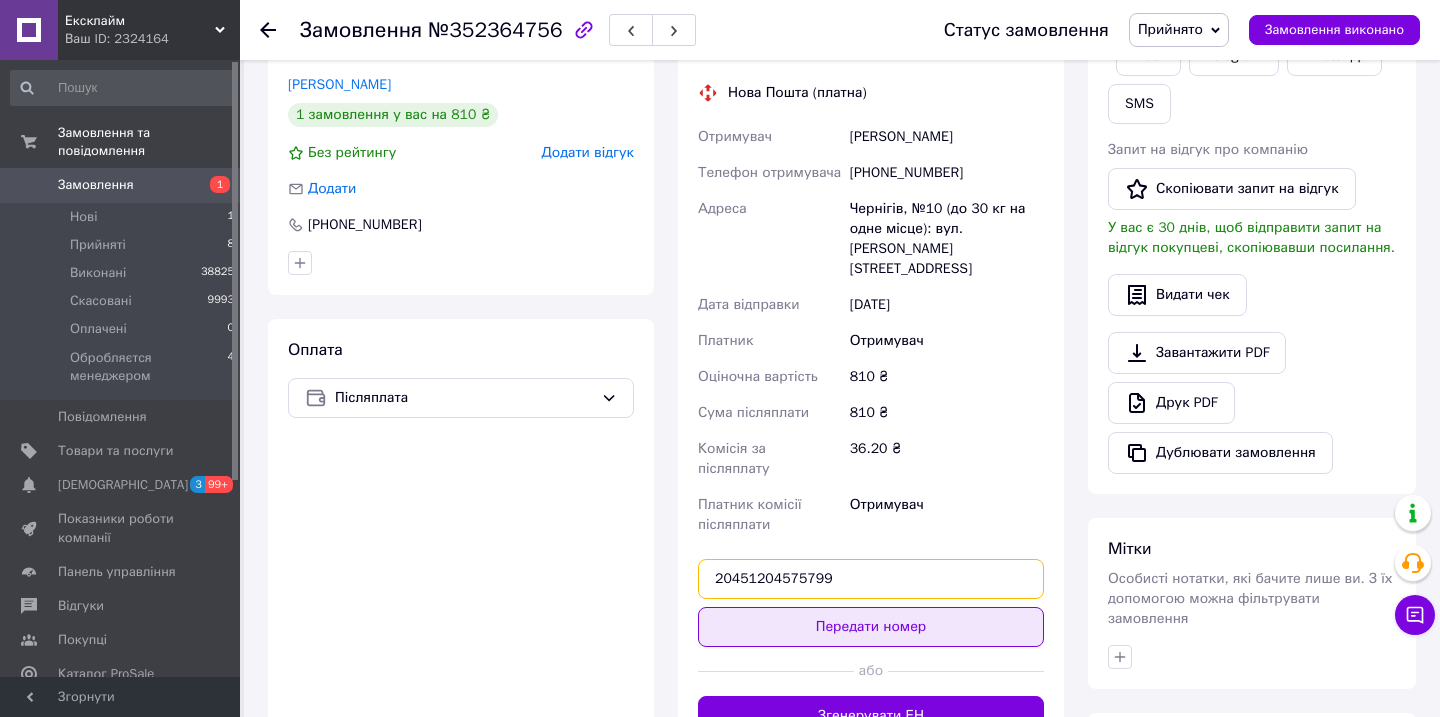 type on "20451204575799" 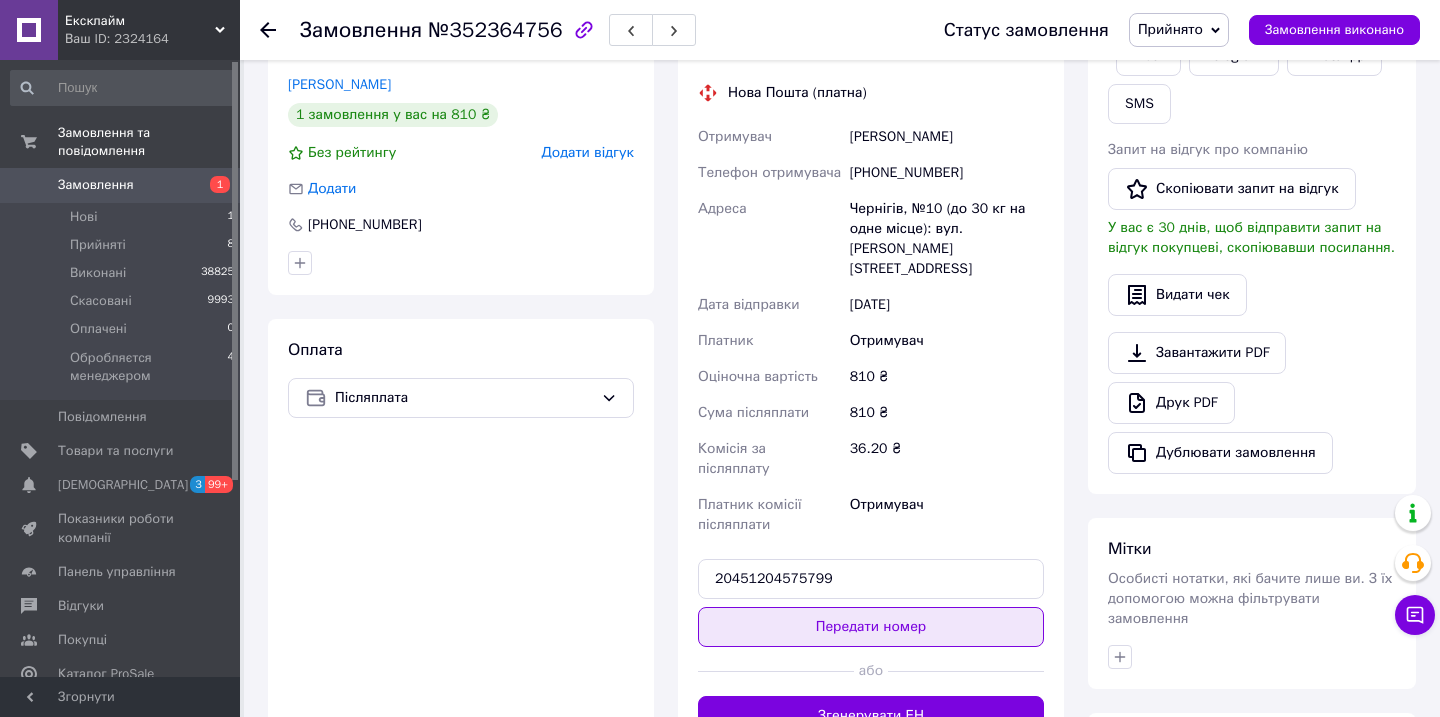 click on "Передати номер" at bounding box center (871, 627) 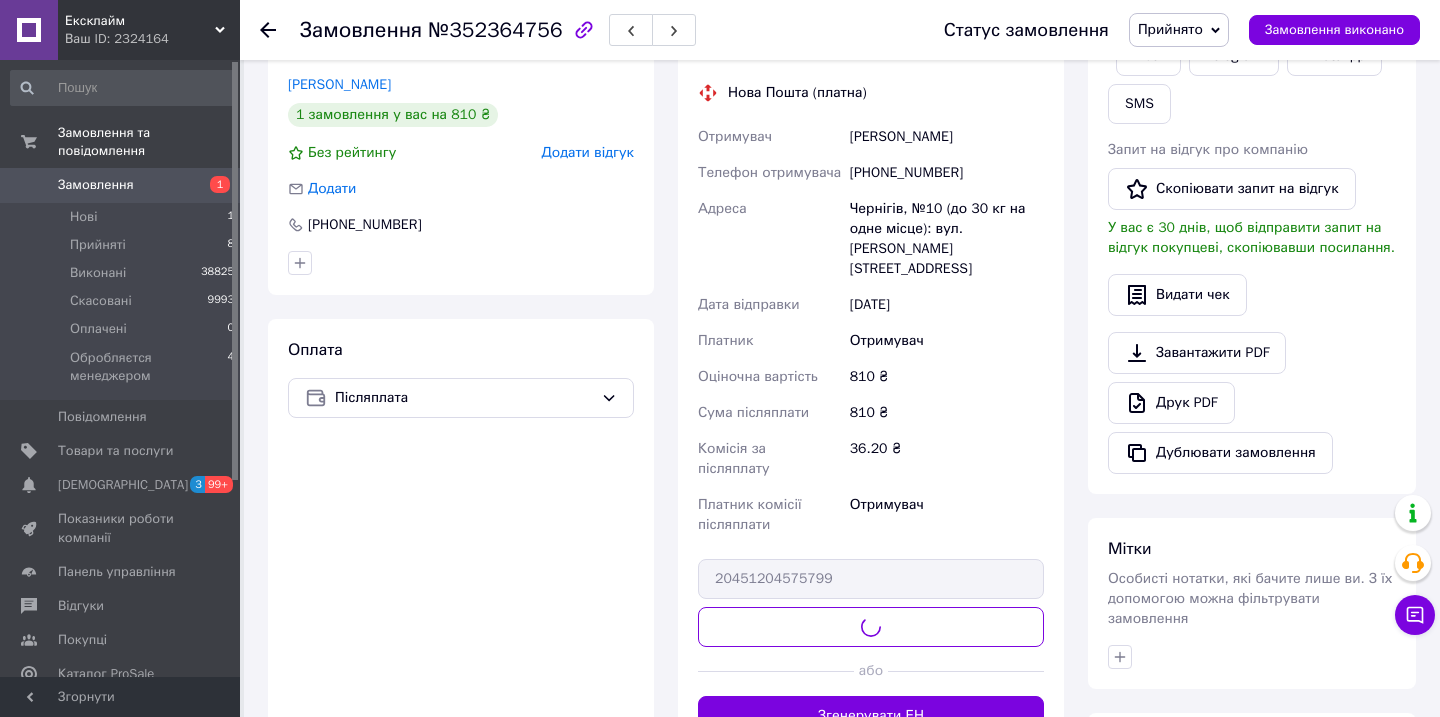 click on "Прийнято" at bounding box center (1179, 30) 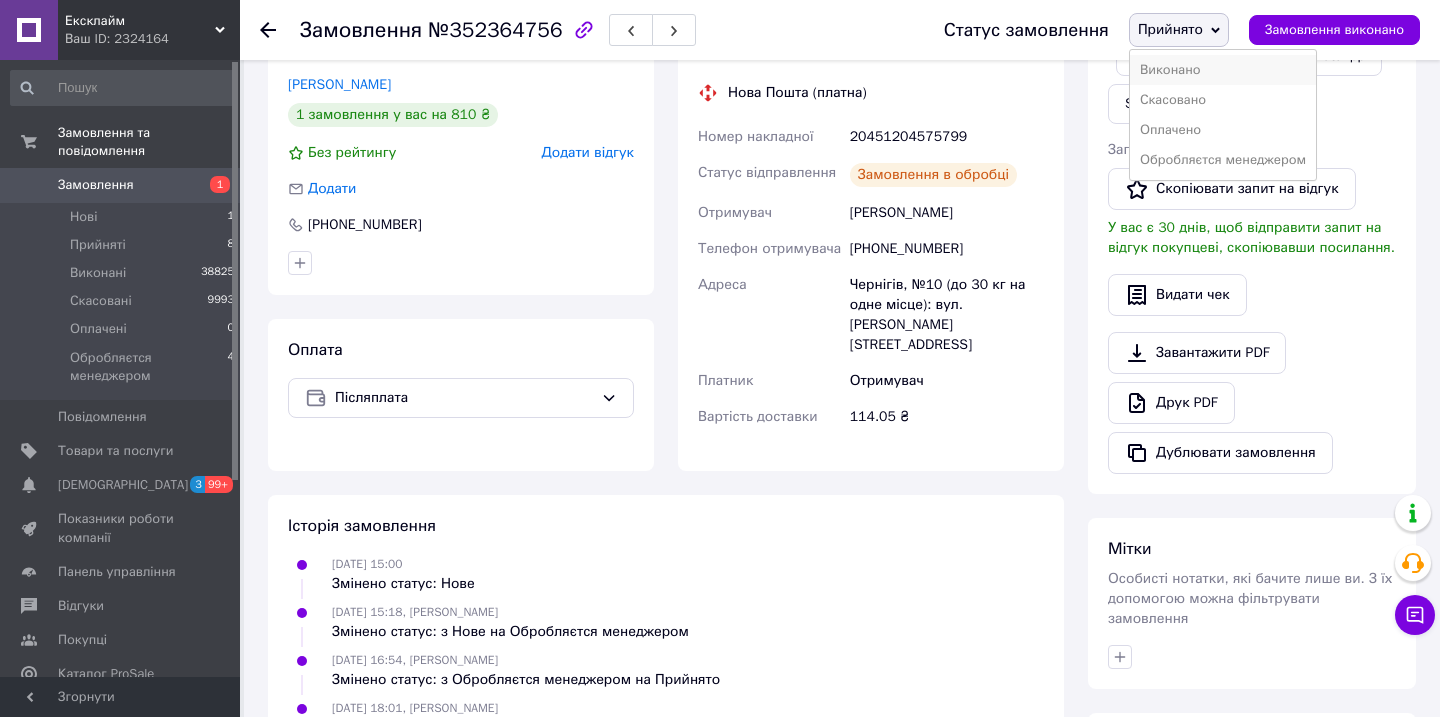click on "Виконано" at bounding box center (1223, 70) 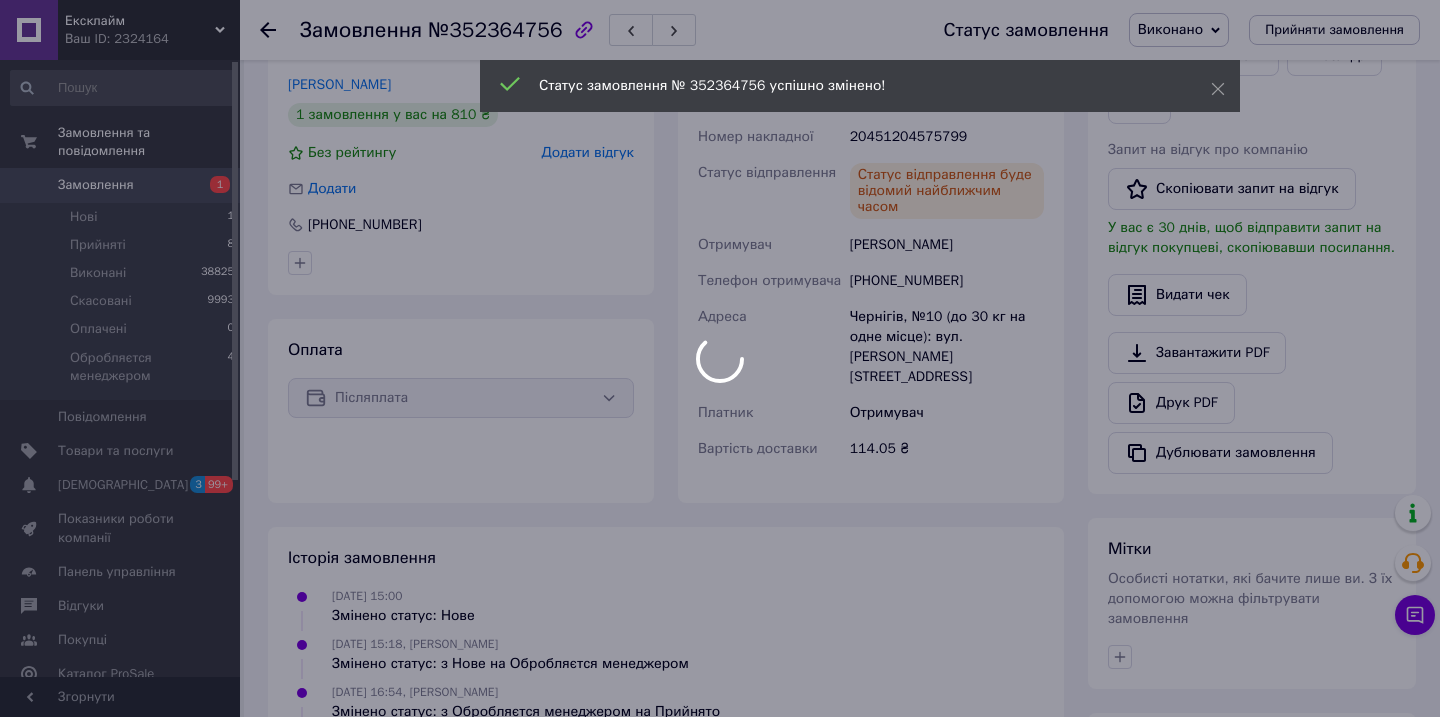 click at bounding box center [720, 358] 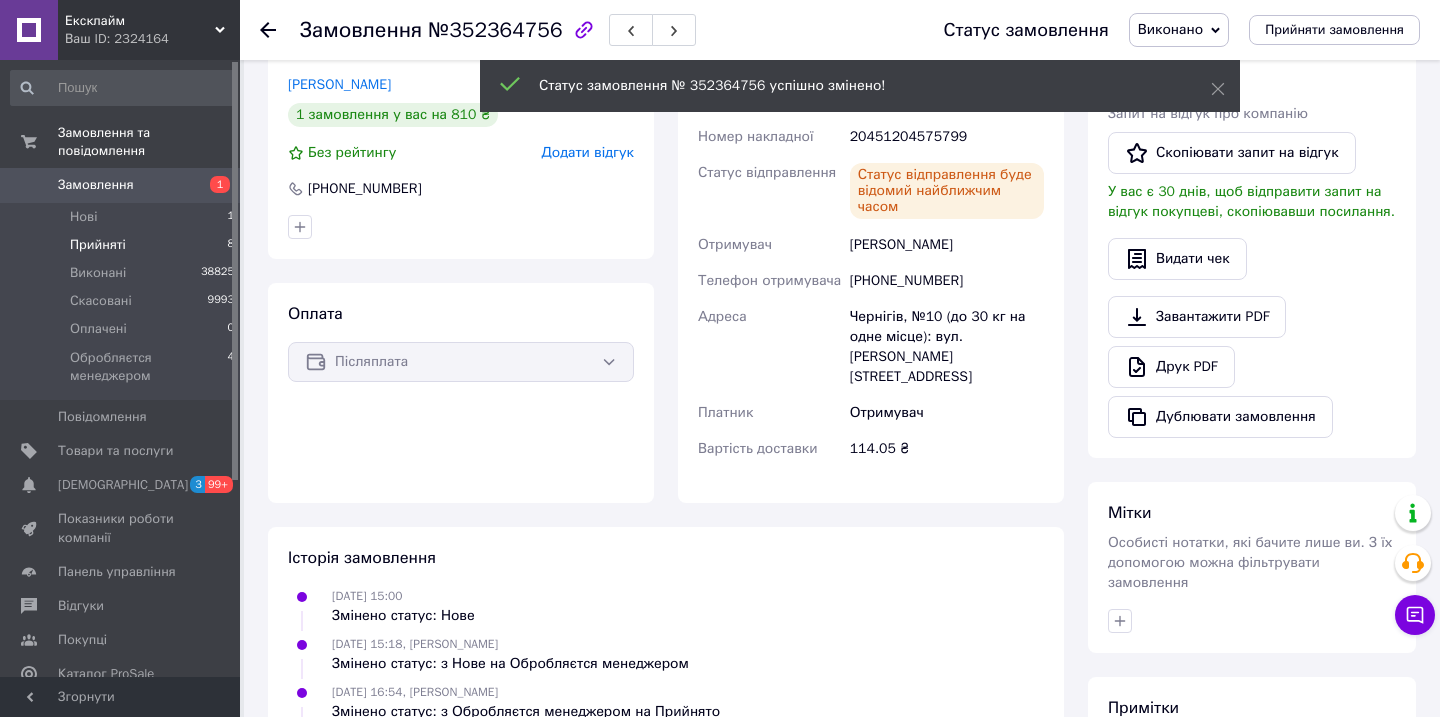 click on "Прийняті 8" at bounding box center (123, 245) 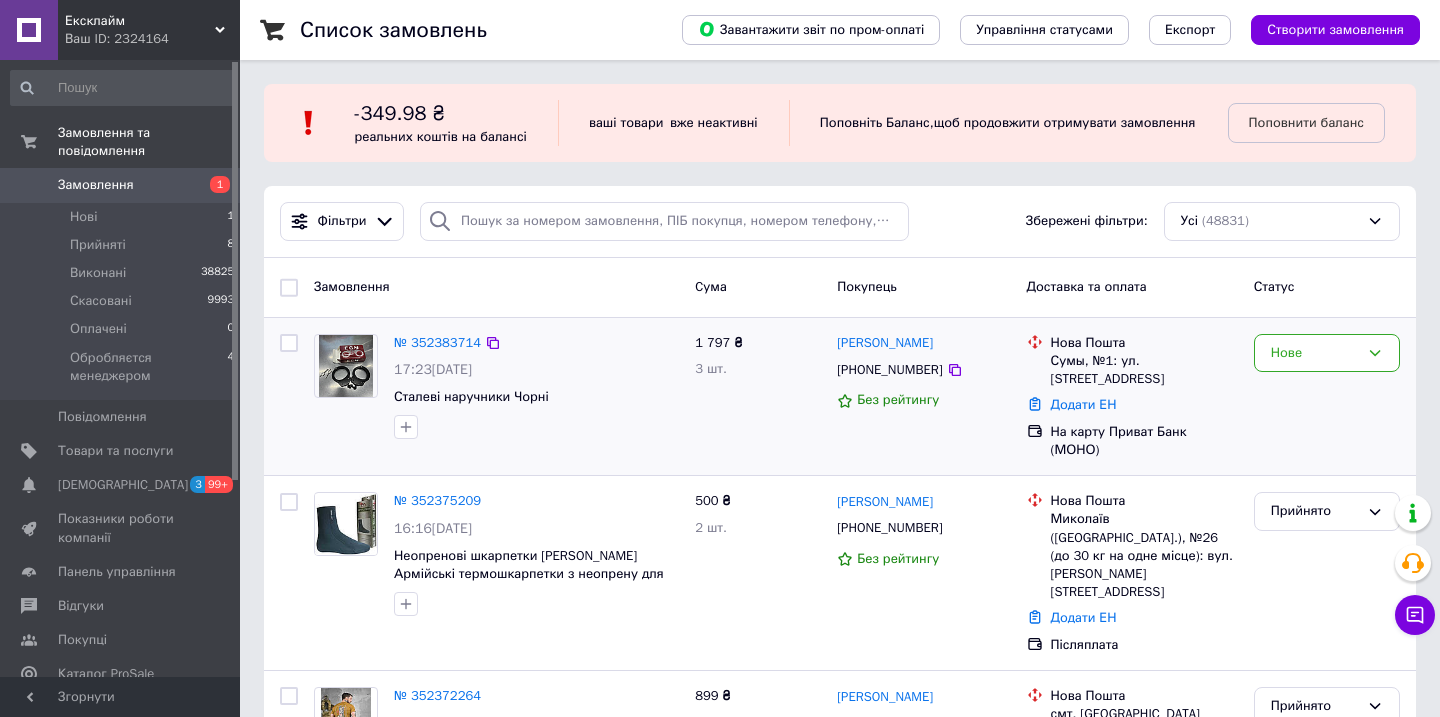 scroll, scrollTop: 201, scrollLeft: 0, axis: vertical 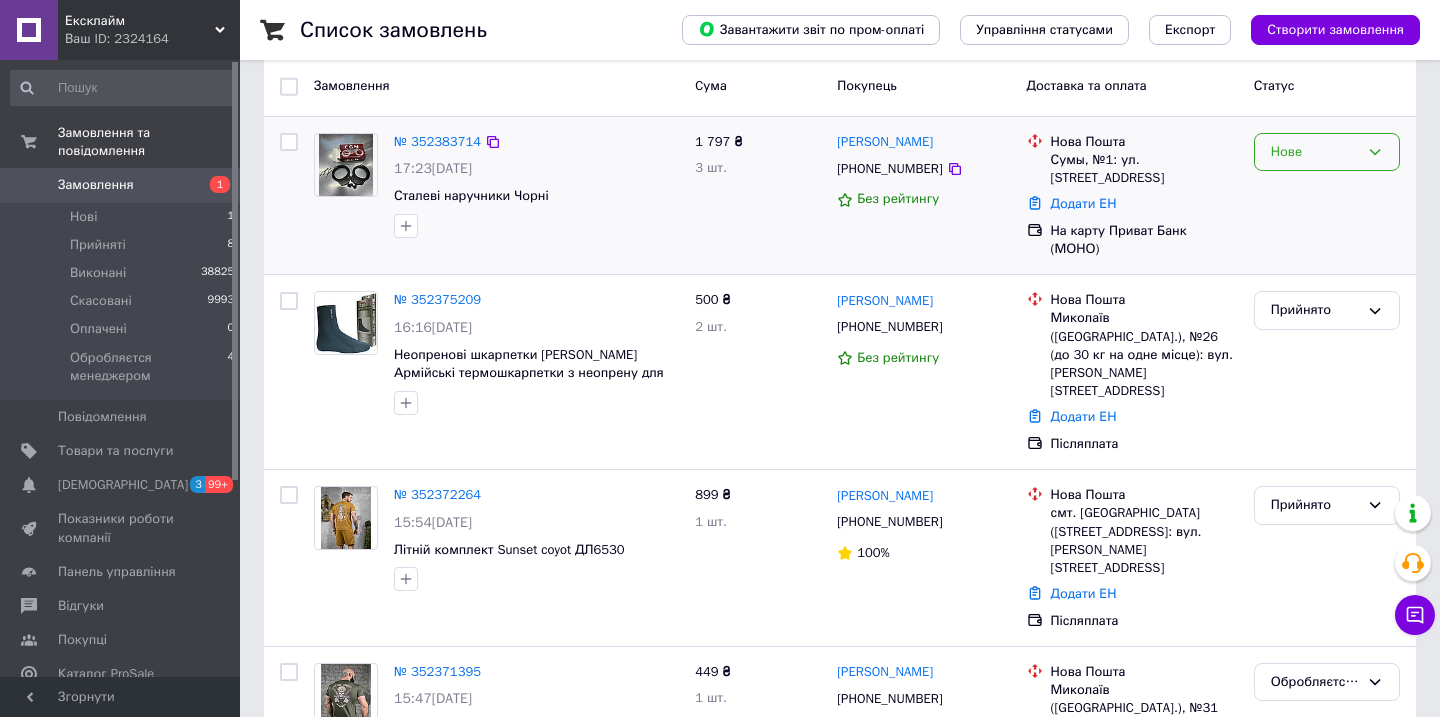 click on "Нове" at bounding box center (1315, 152) 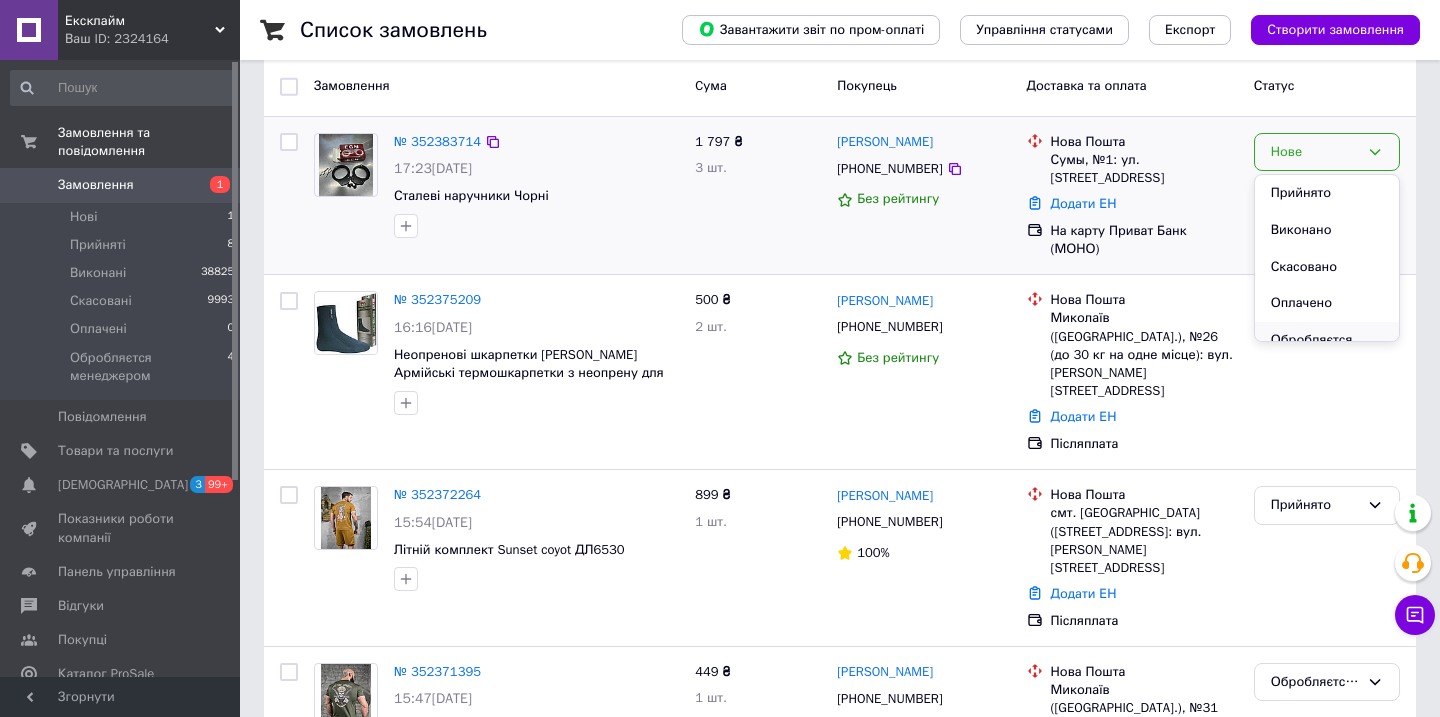 click on "Обробляєтся менеджером" at bounding box center (1327, 350) 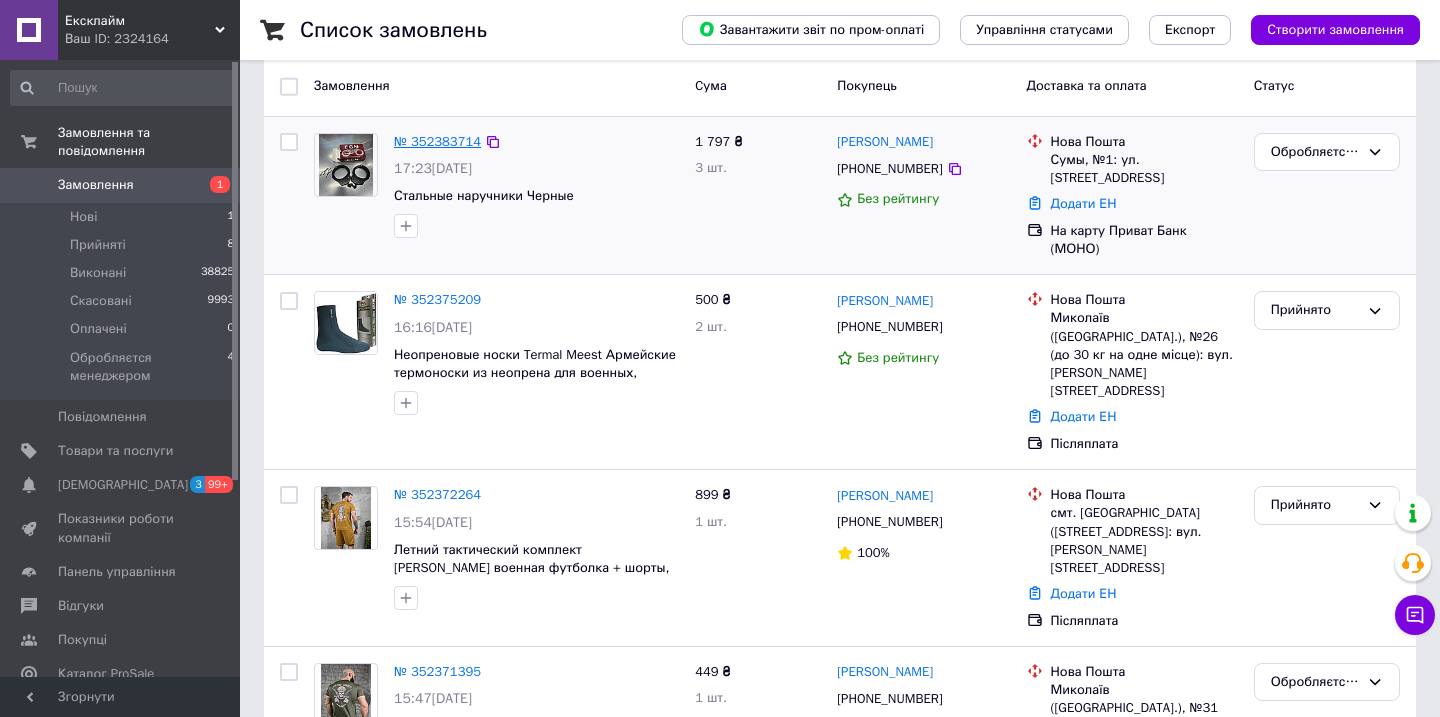 click on "№ 352383714" at bounding box center [437, 141] 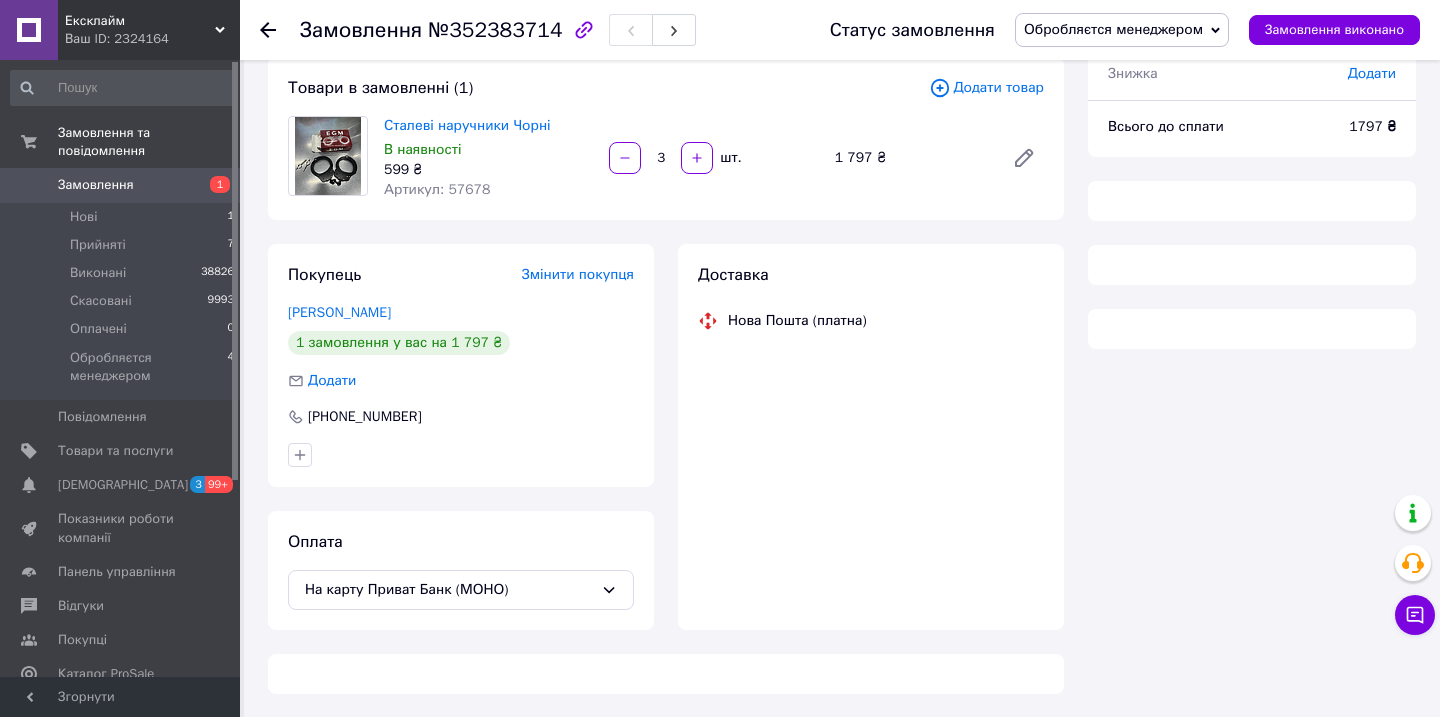 scroll, scrollTop: 201, scrollLeft: 0, axis: vertical 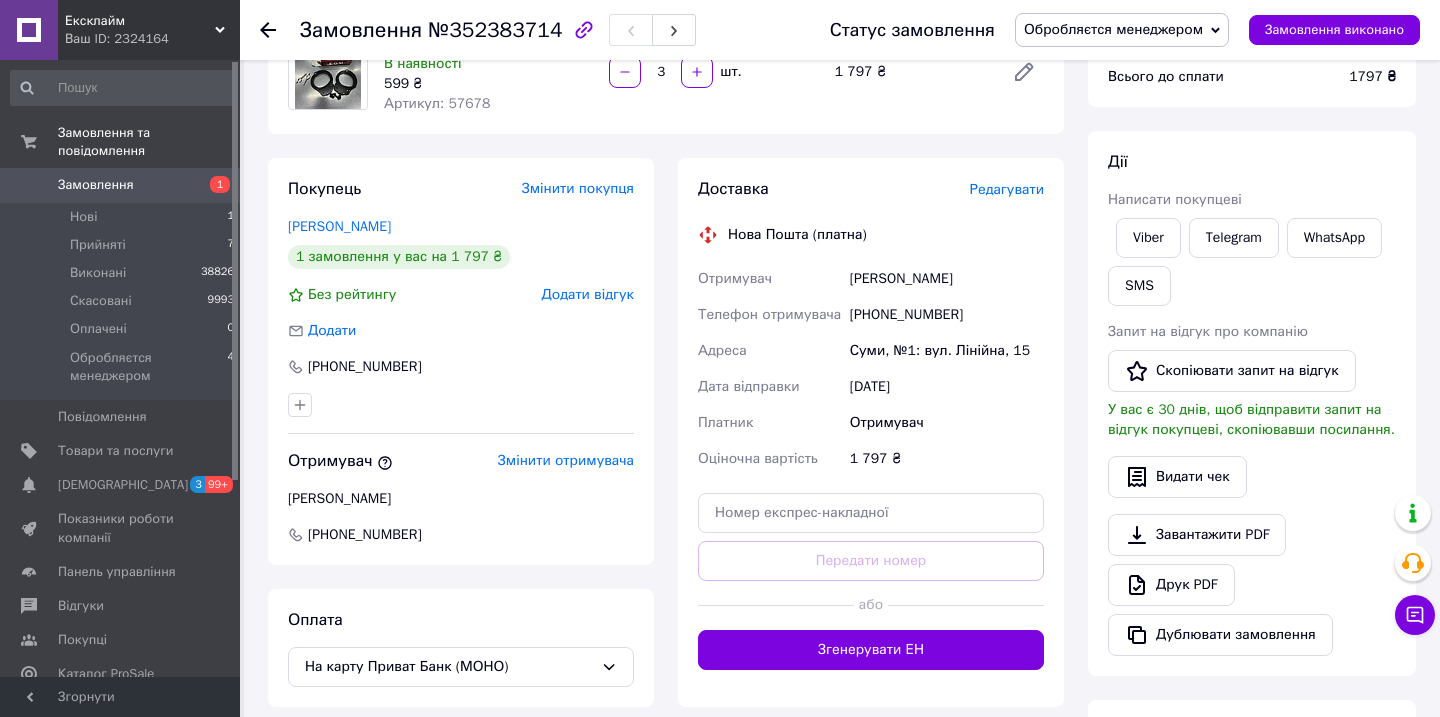 click on "Обробляєтся менеджером" at bounding box center [1113, 29] 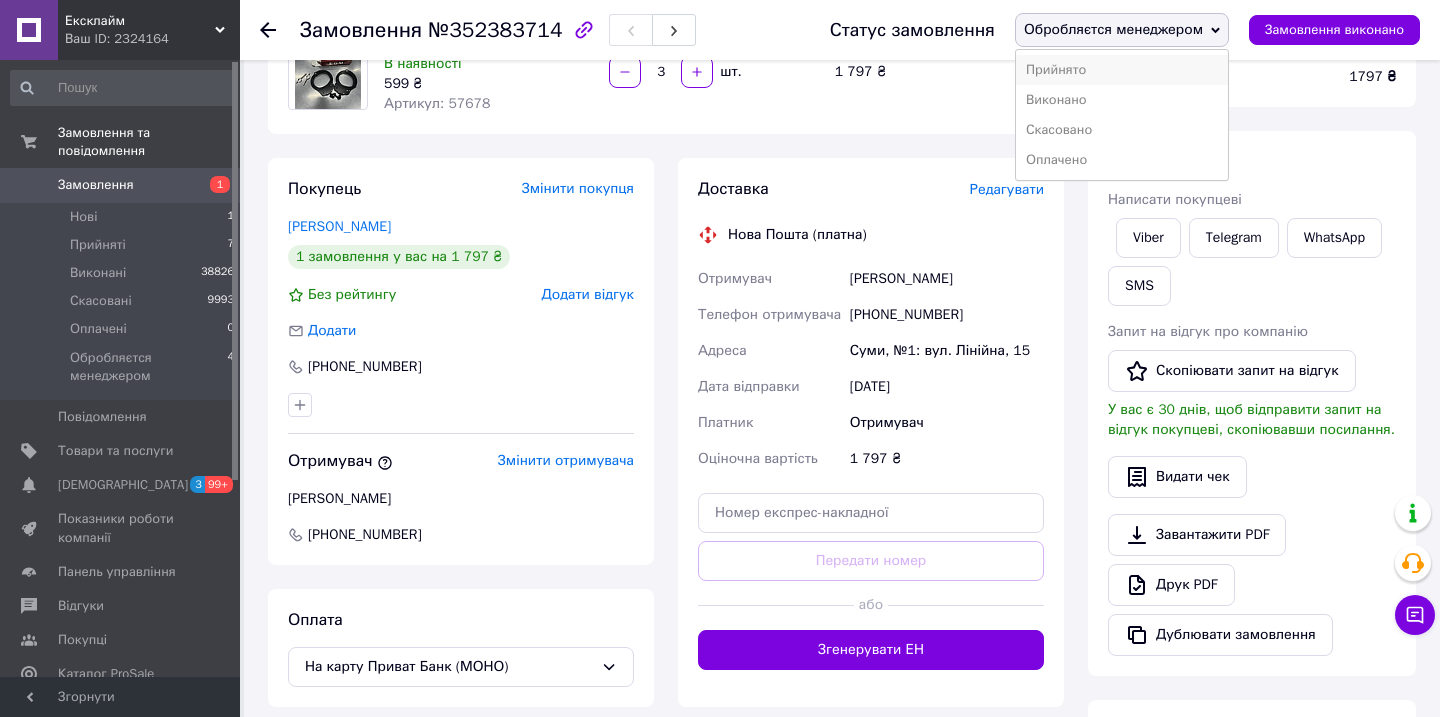 click on "Прийнято" at bounding box center (1122, 70) 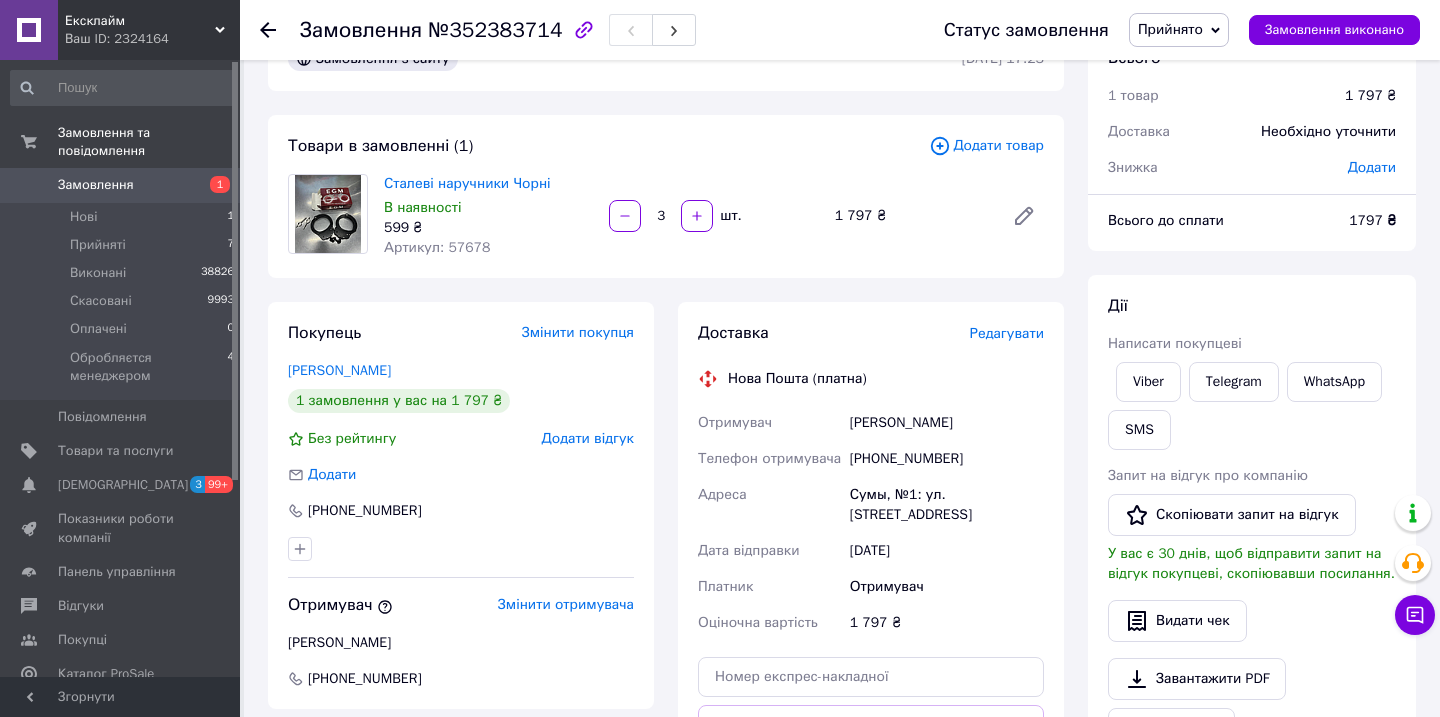 scroll, scrollTop: 67, scrollLeft: 0, axis: vertical 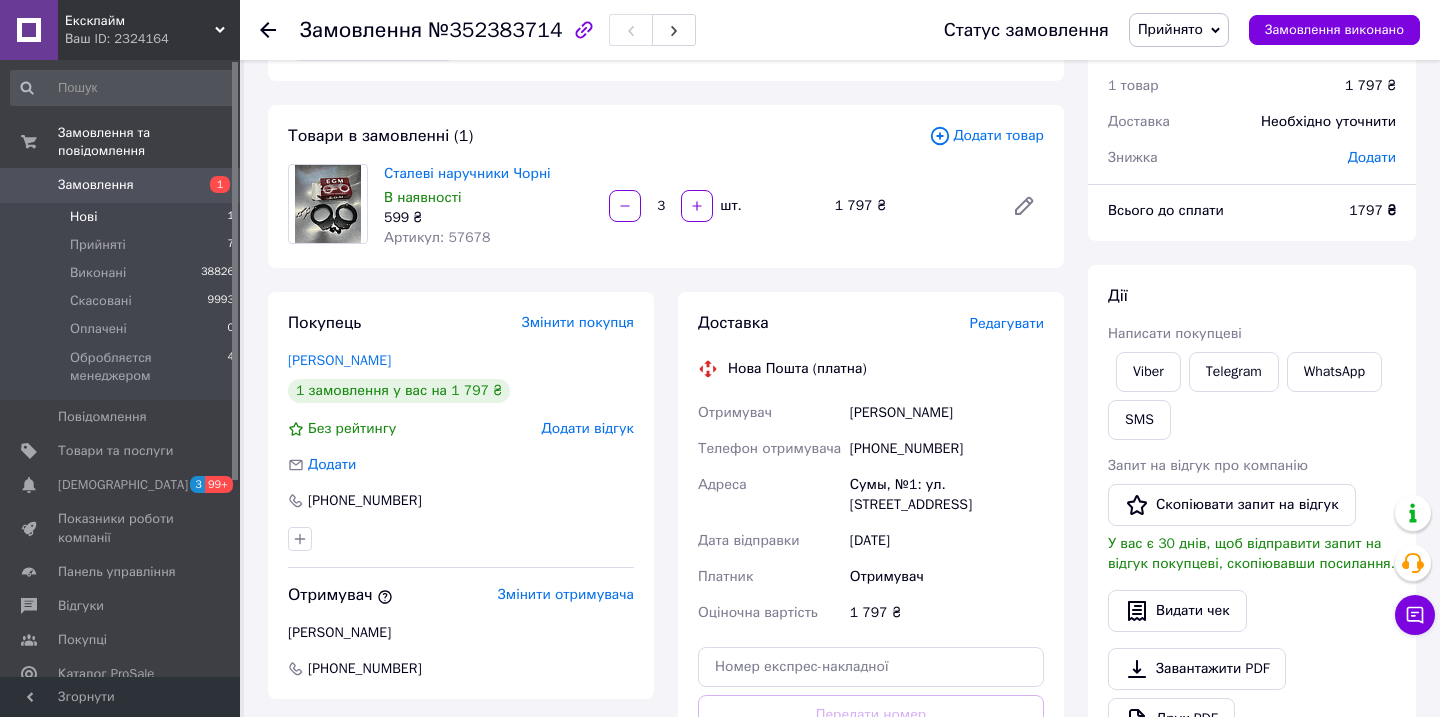 click on "Нові 1" at bounding box center [123, 217] 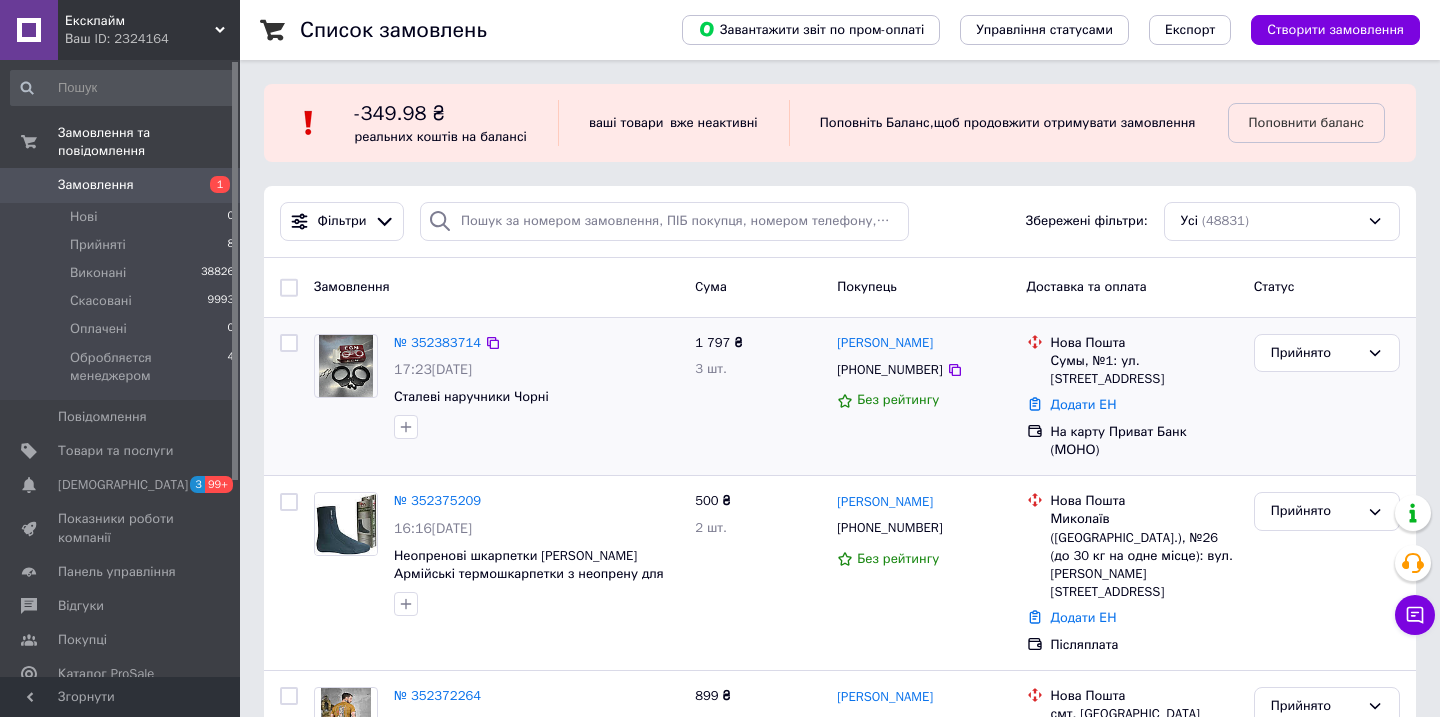 scroll, scrollTop: 152, scrollLeft: 0, axis: vertical 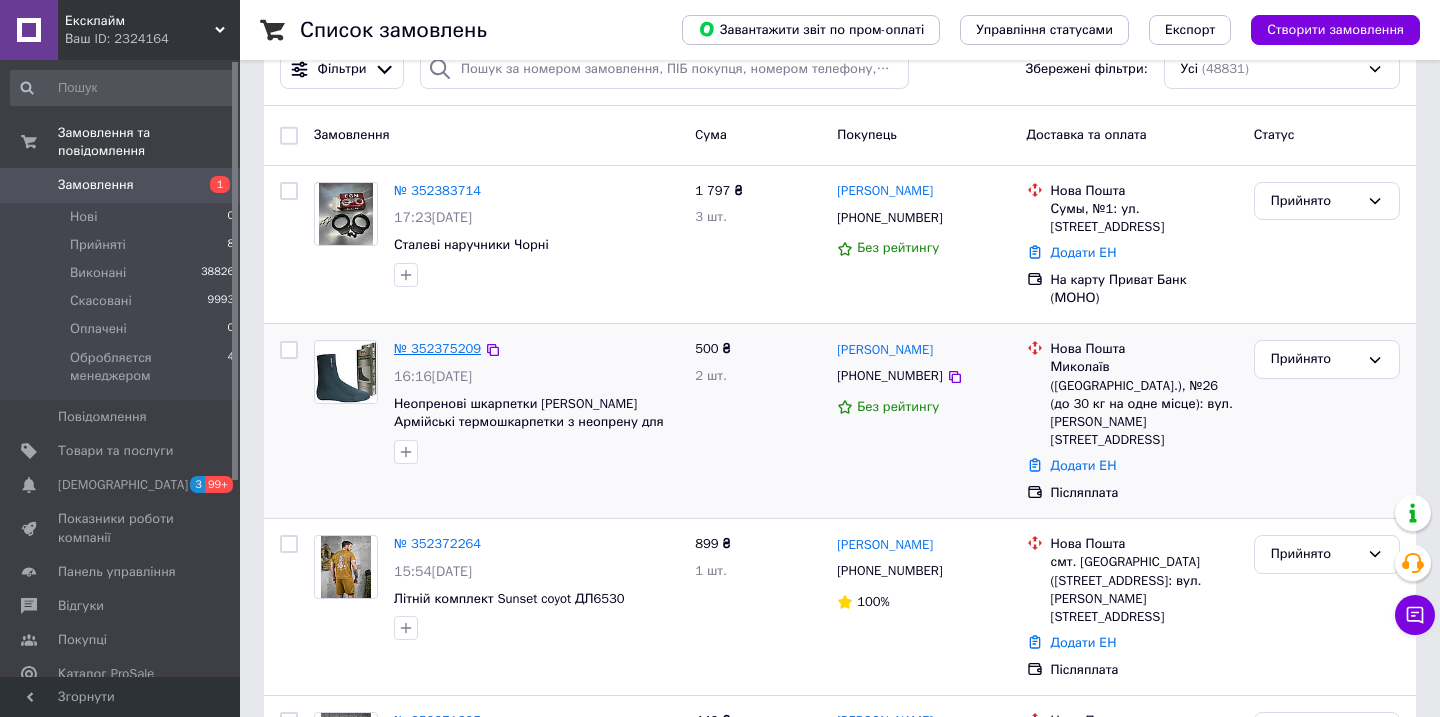 click on "№ 352375209" at bounding box center (437, 348) 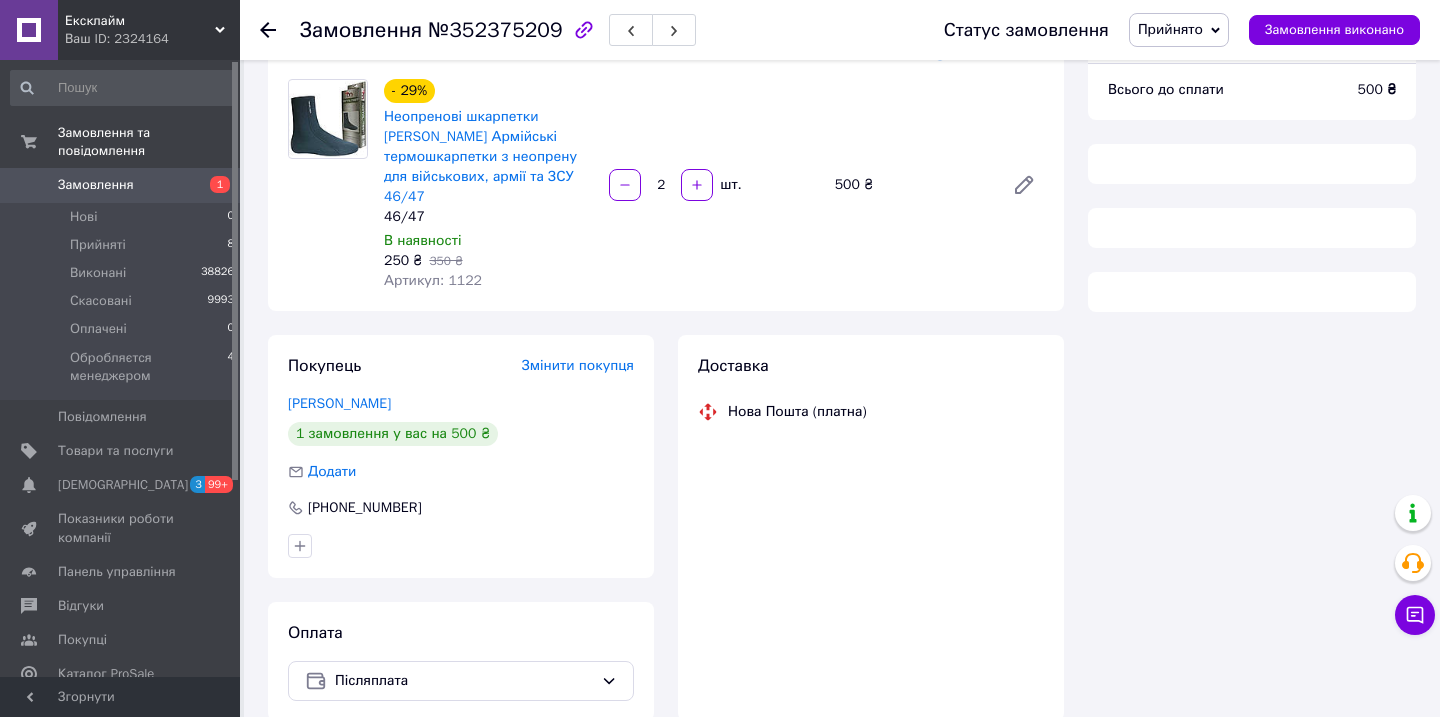 scroll, scrollTop: 116, scrollLeft: 0, axis: vertical 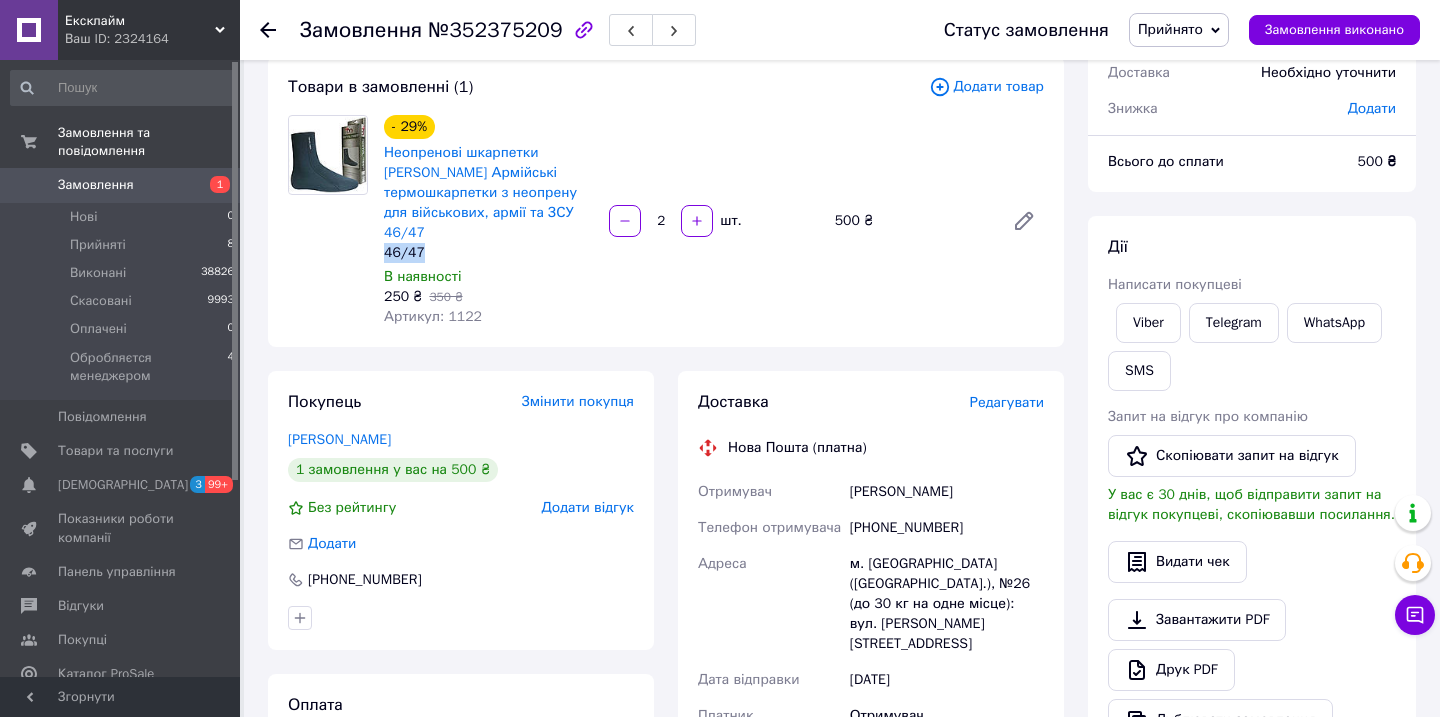 drag, startPoint x: 457, startPoint y: 248, endPoint x: 418, endPoint y: 251, distance: 39.115215 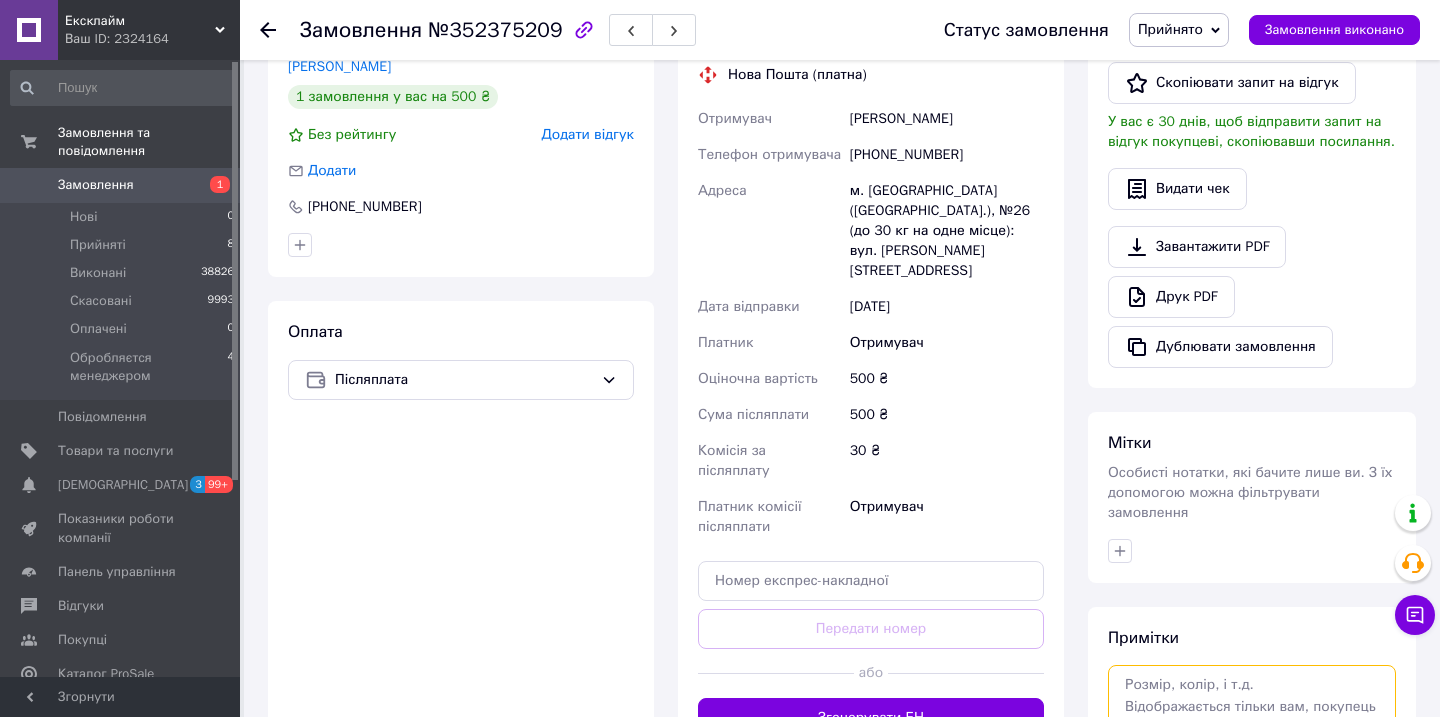 click at bounding box center [1252, 718] 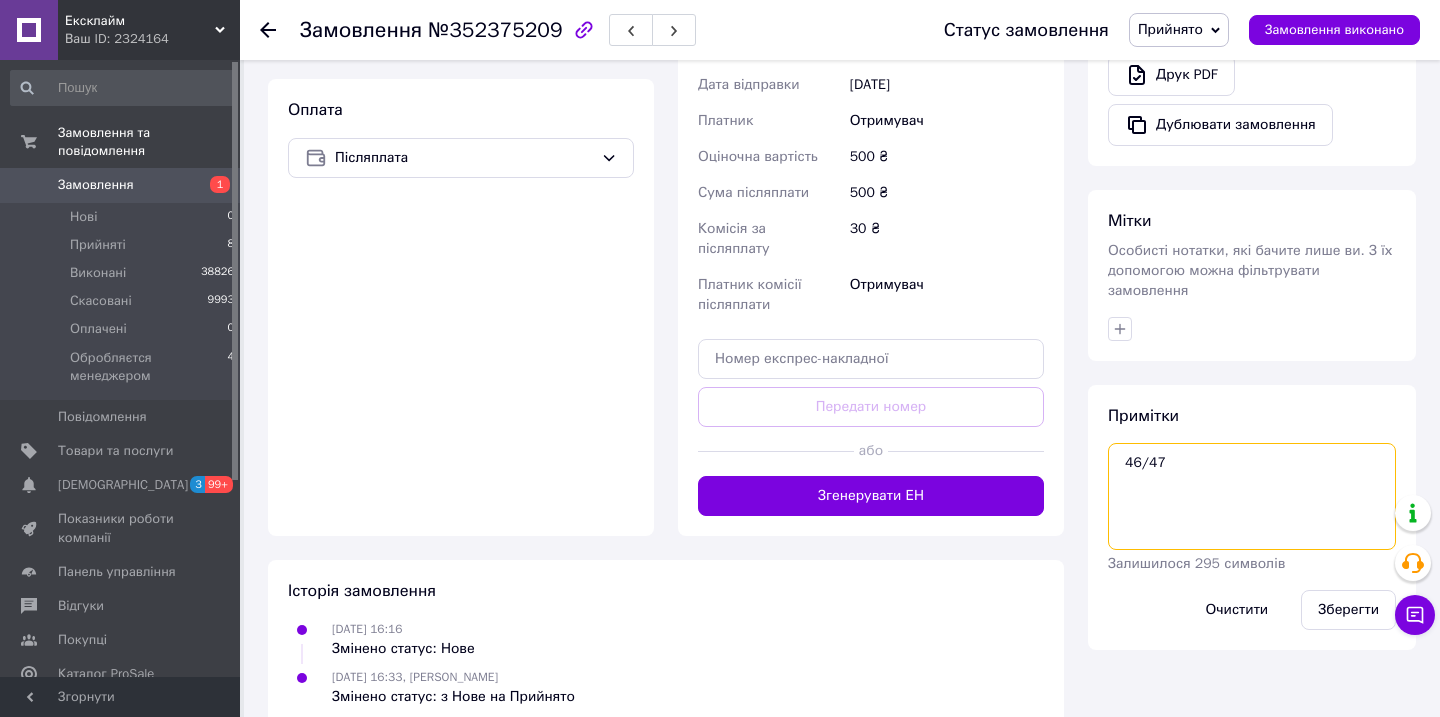 scroll, scrollTop: 725, scrollLeft: 0, axis: vertical 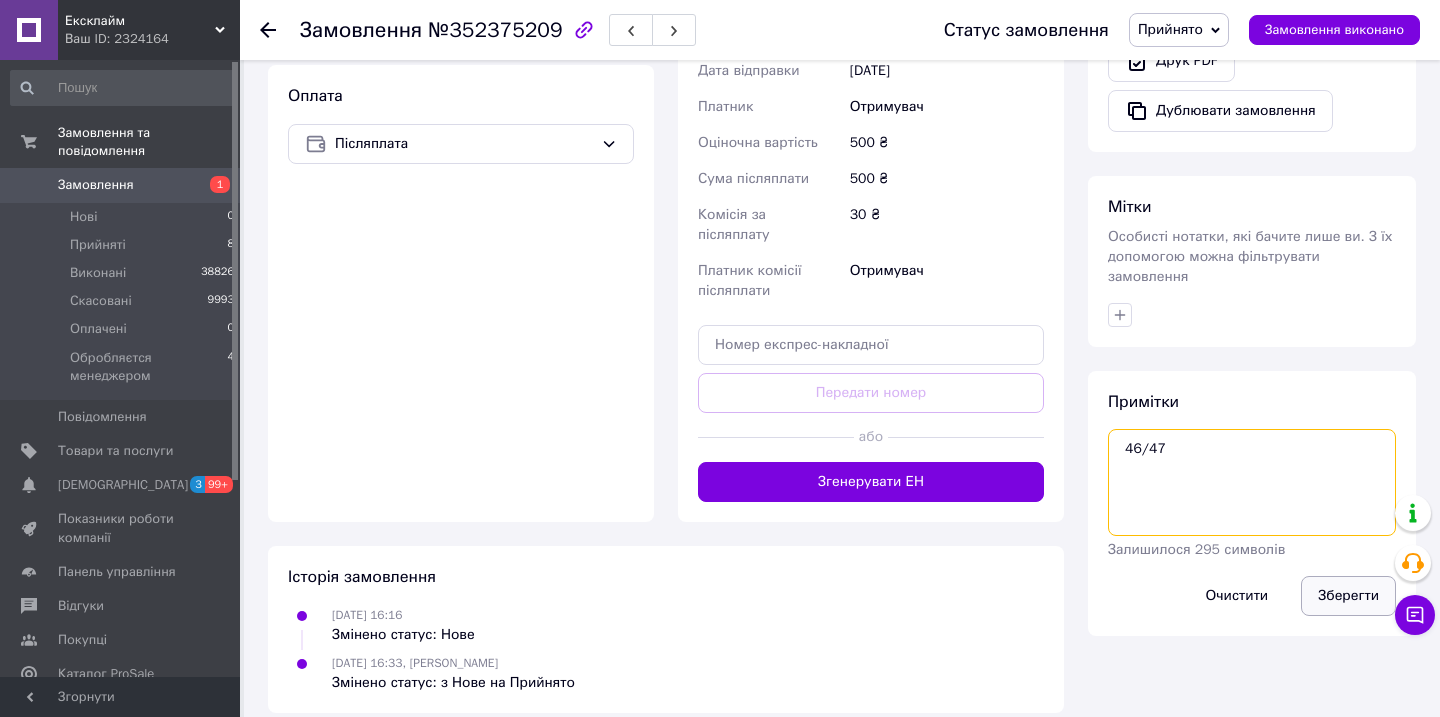 type on "46/47" 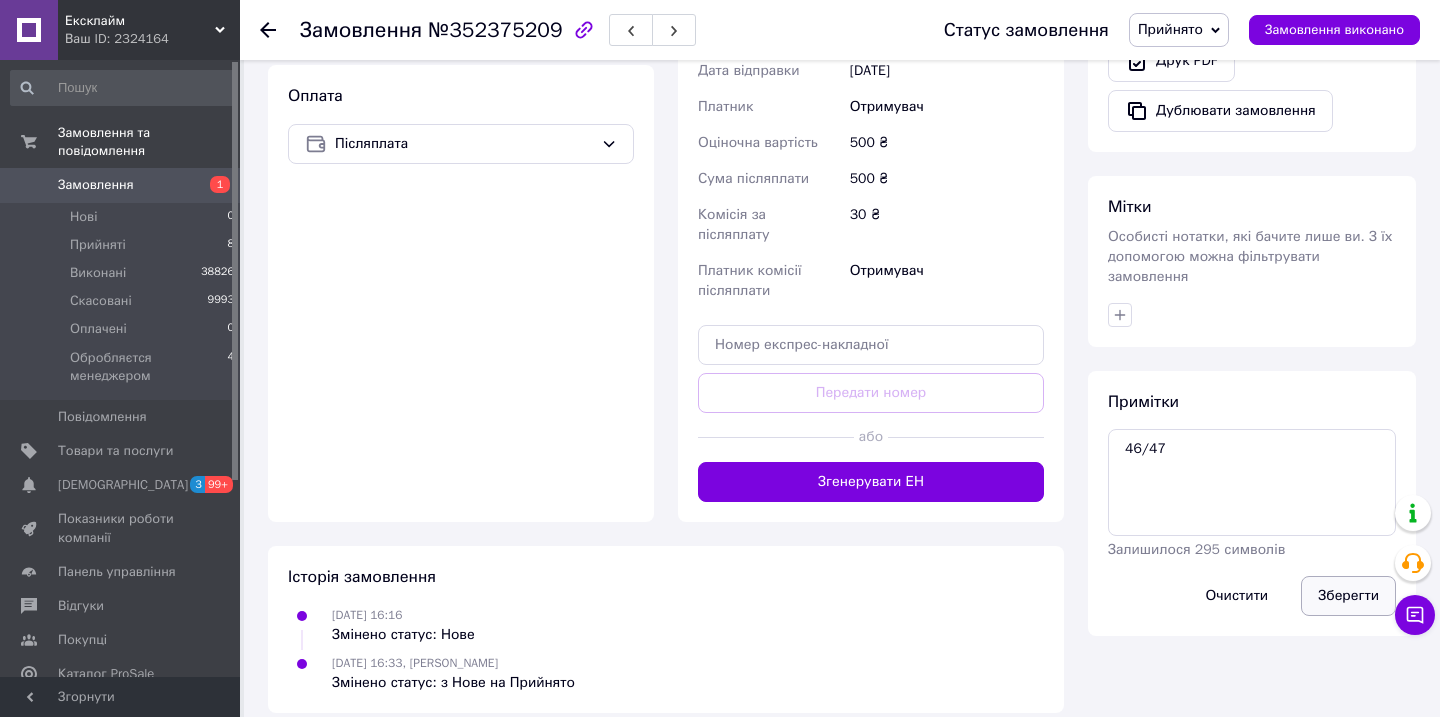 click on "Зберегти" at bounding box center (1348, 596) 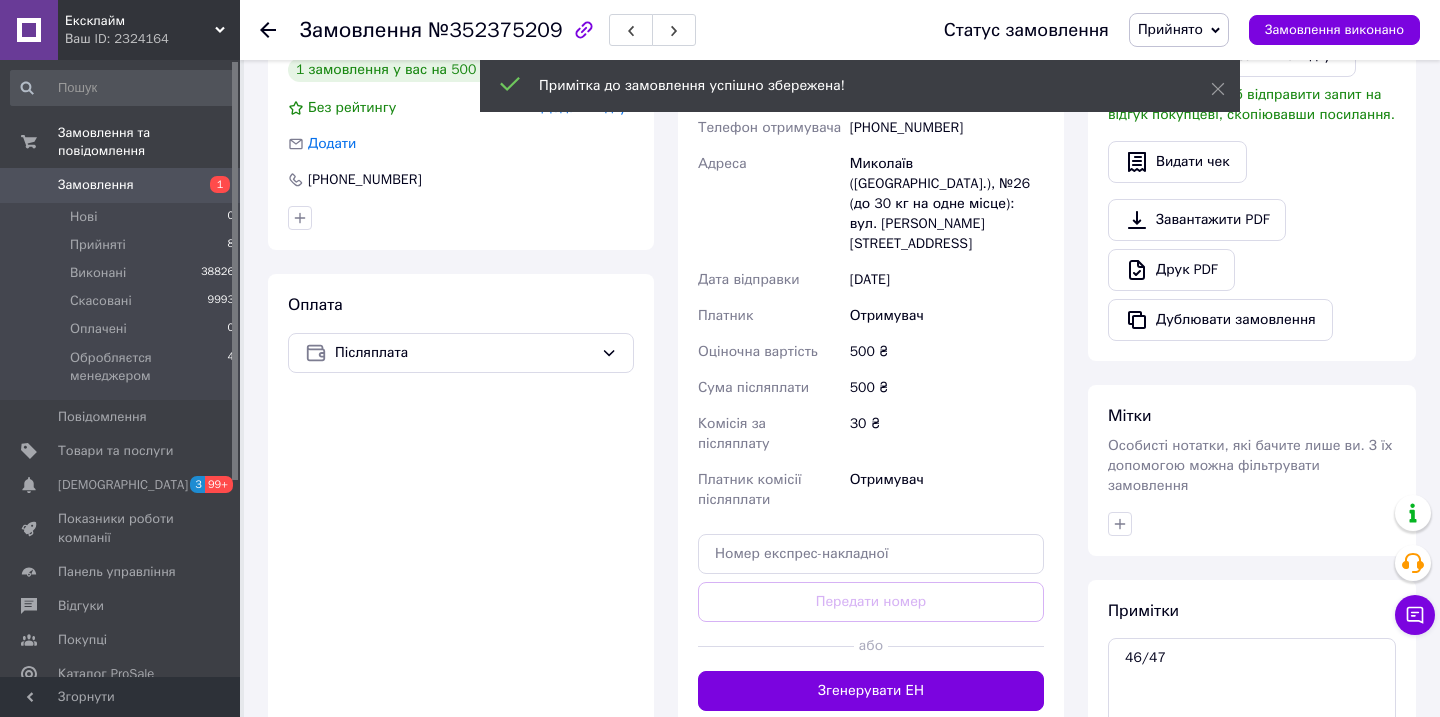 scroll, scrollTop: 546, scrollLeft: 0, axis: vertical 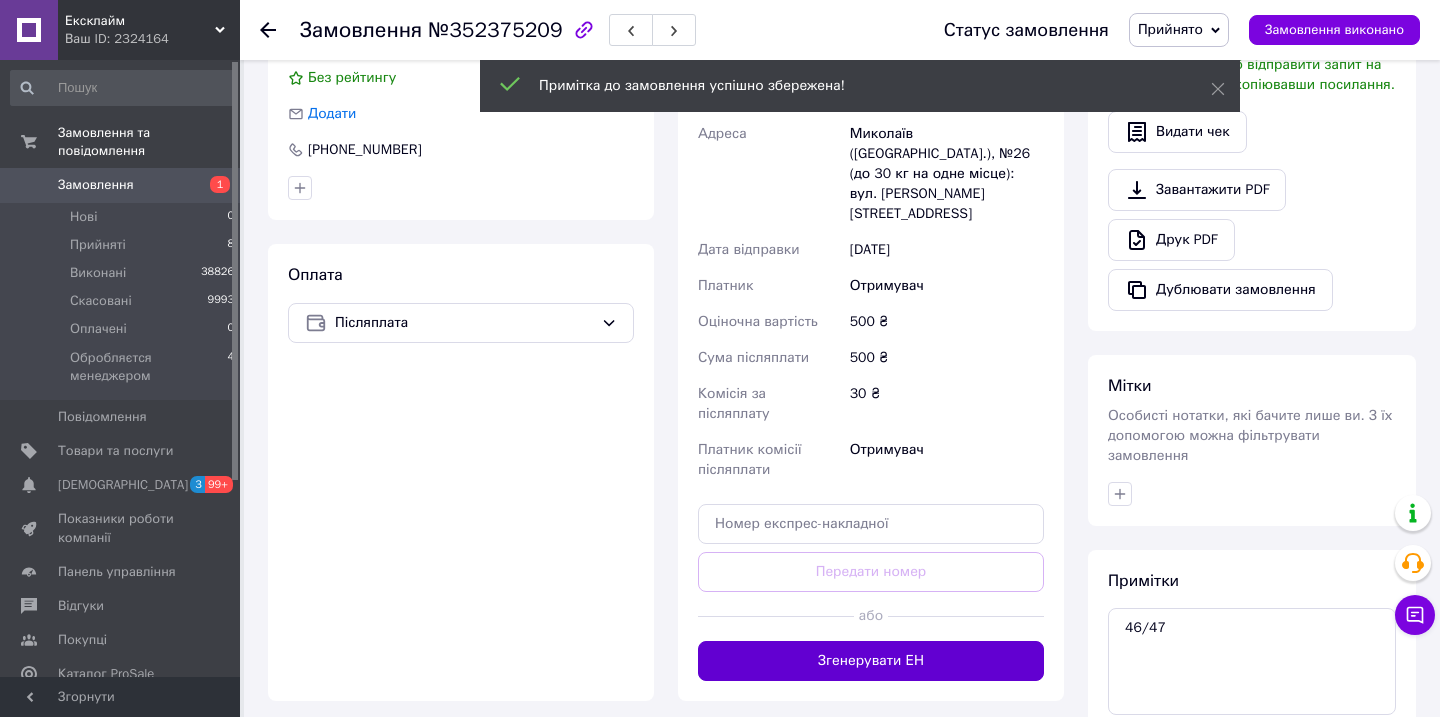 click on "Згенерувати ЕН" at bounding box center [871, 661] 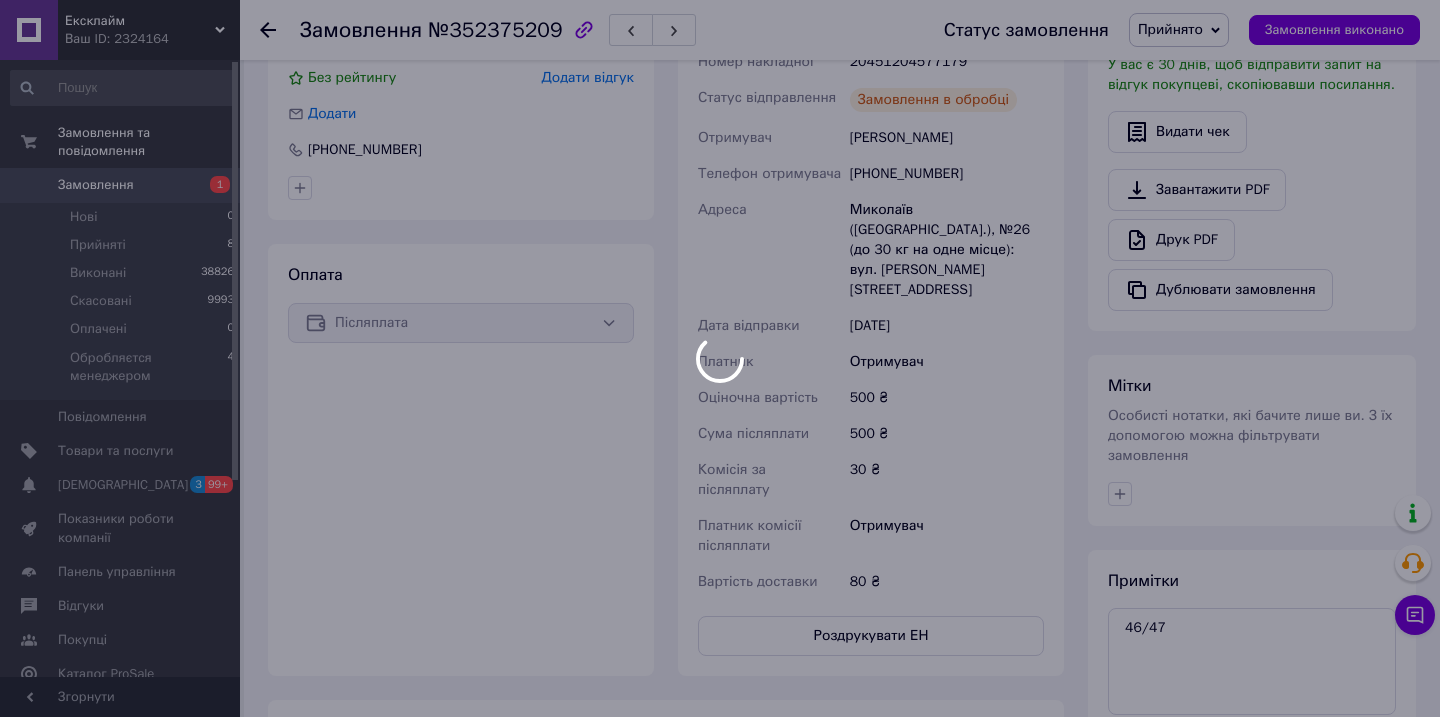 click at bounding box center [720, 358] 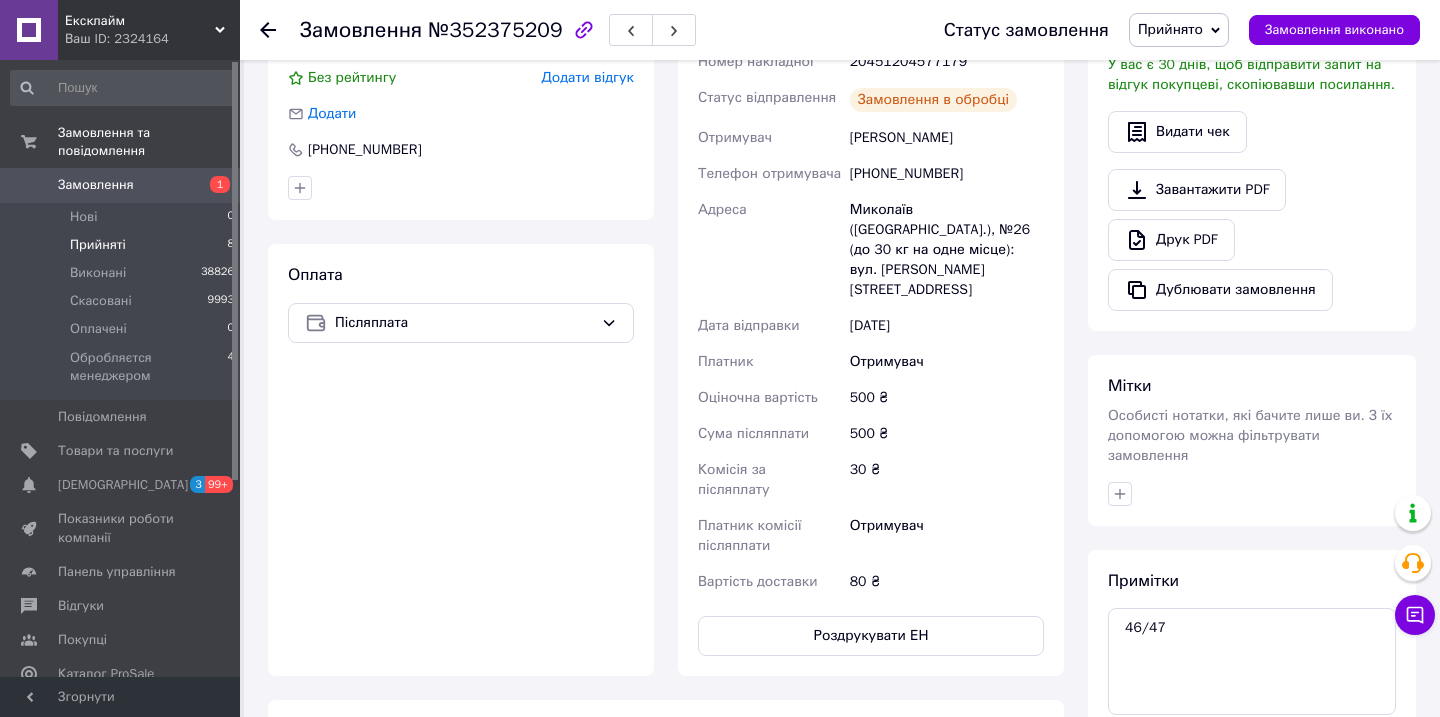 click on "Прийняті 8" at bounding box center (123, 245) 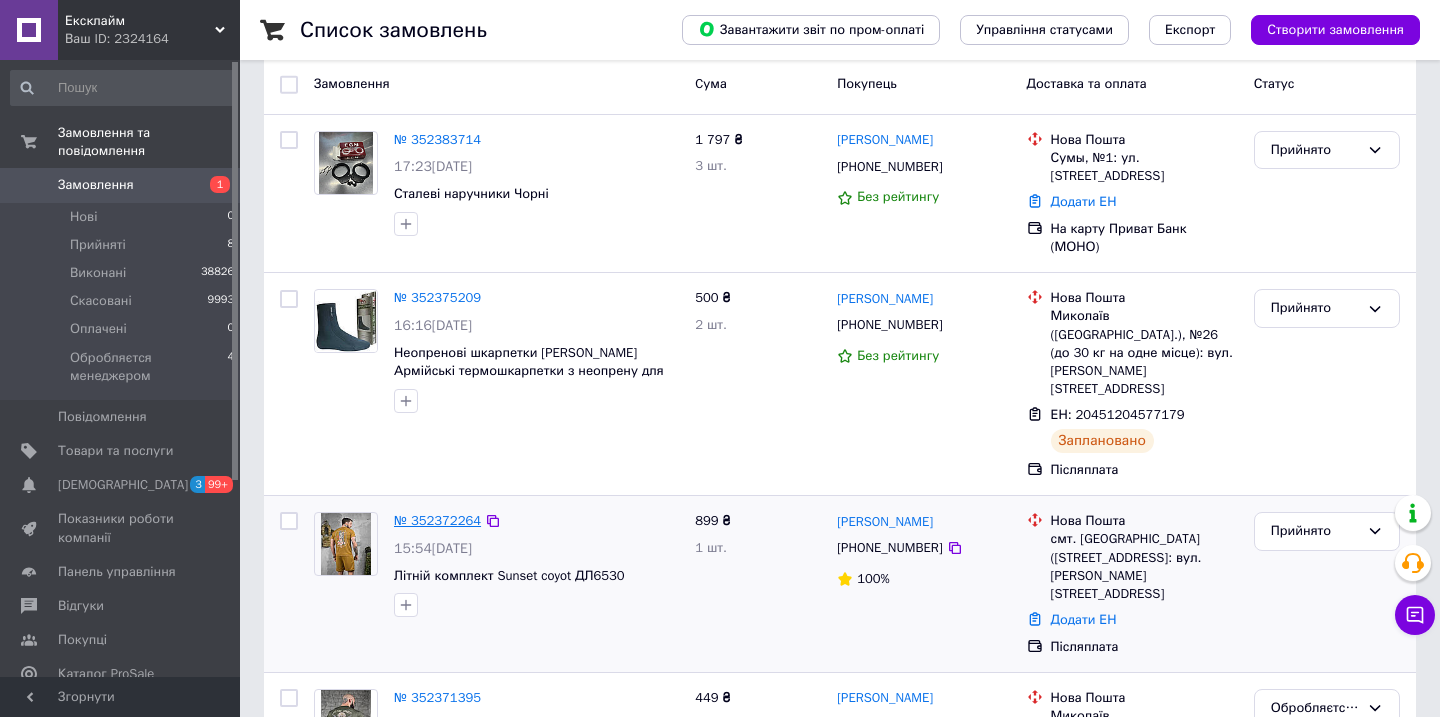 click on "№ 352372264" at bounding box center [437, 520] 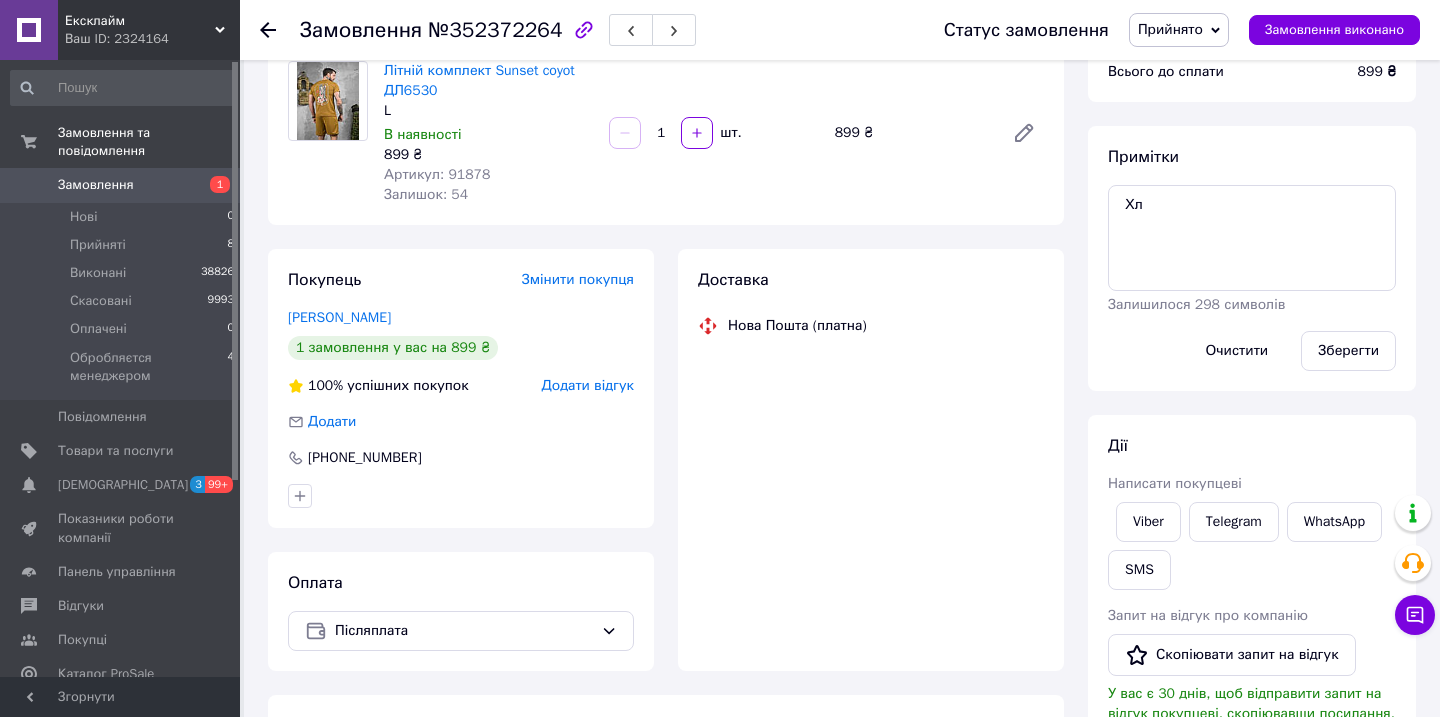 scroll, scrollTop: 154, scrollLeft: 0, axis: vertical 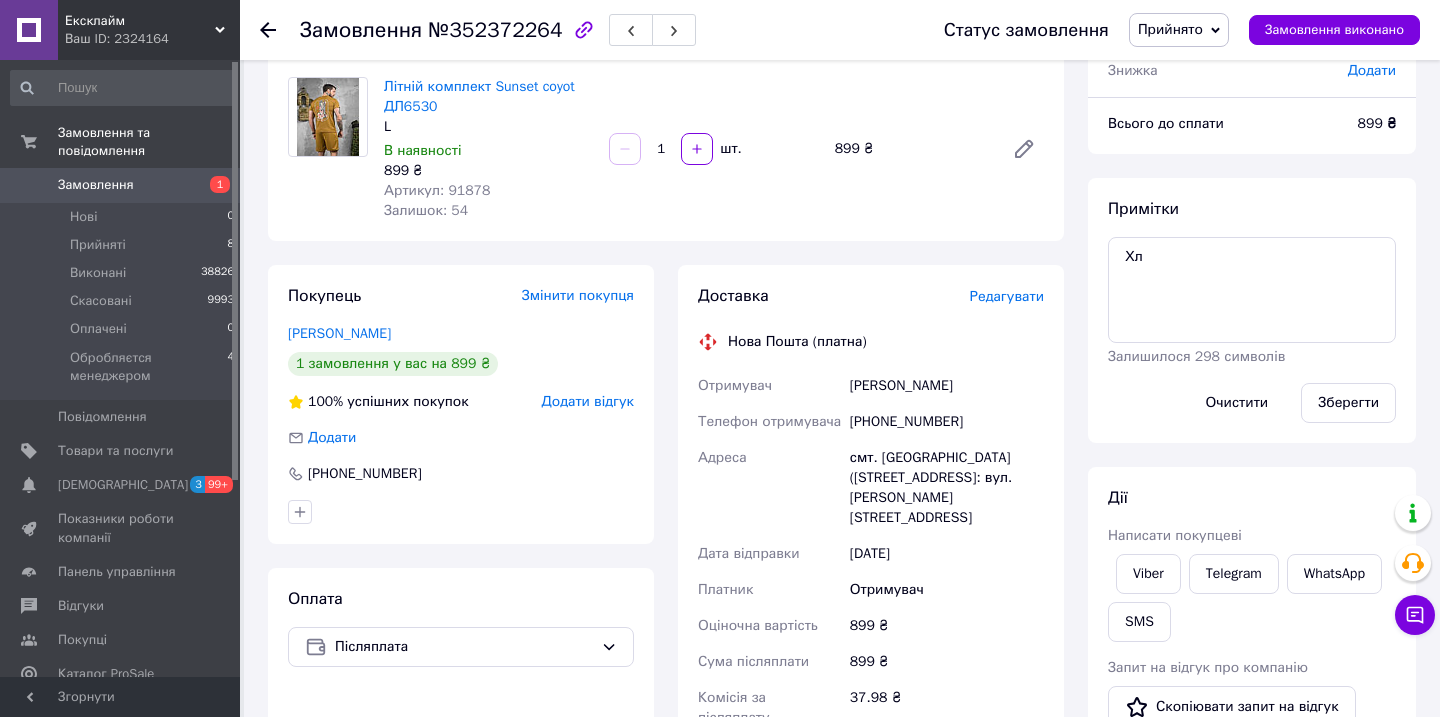 click on "Артикул: 91878" at bounding box center (437, 190) 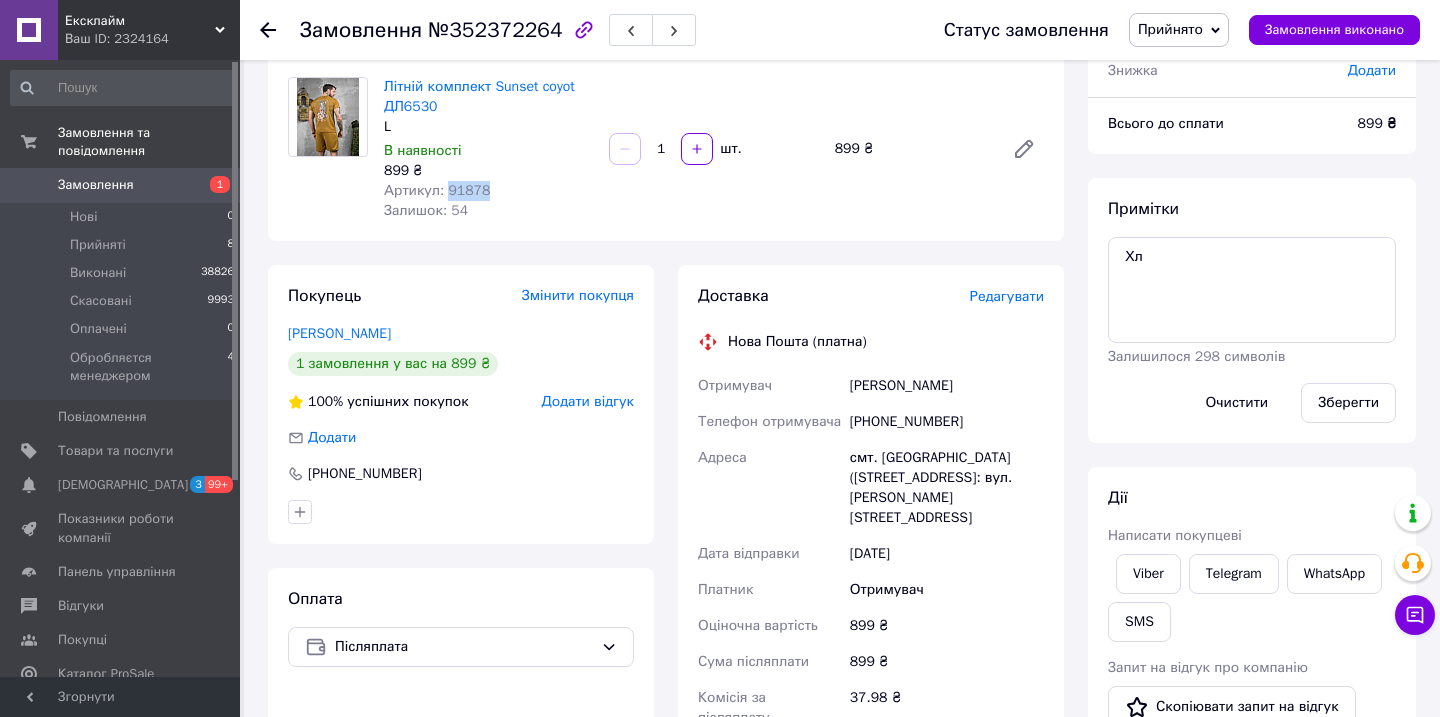 click on "Артикул: 91878" at bounding box center [437, 190] 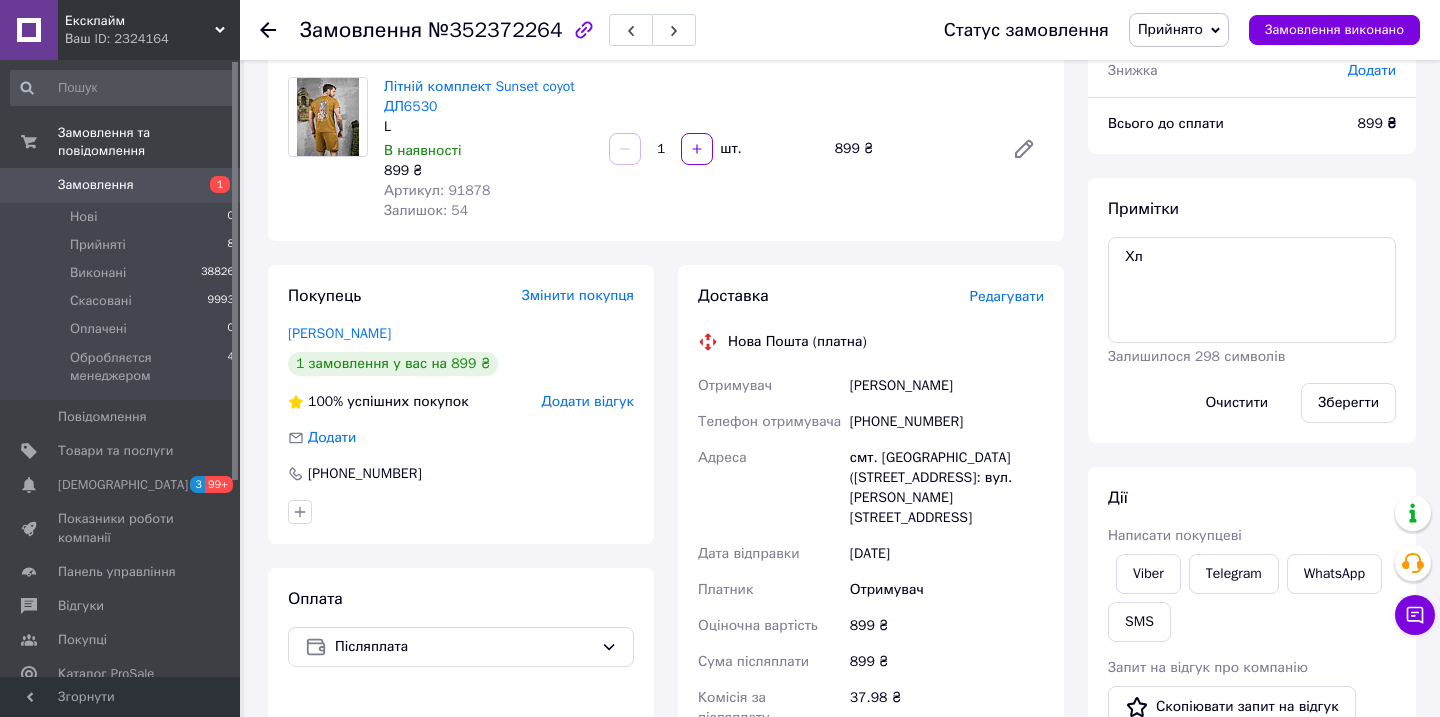 click on "[PERSON_NAME]" at bounding box center (947, 386) 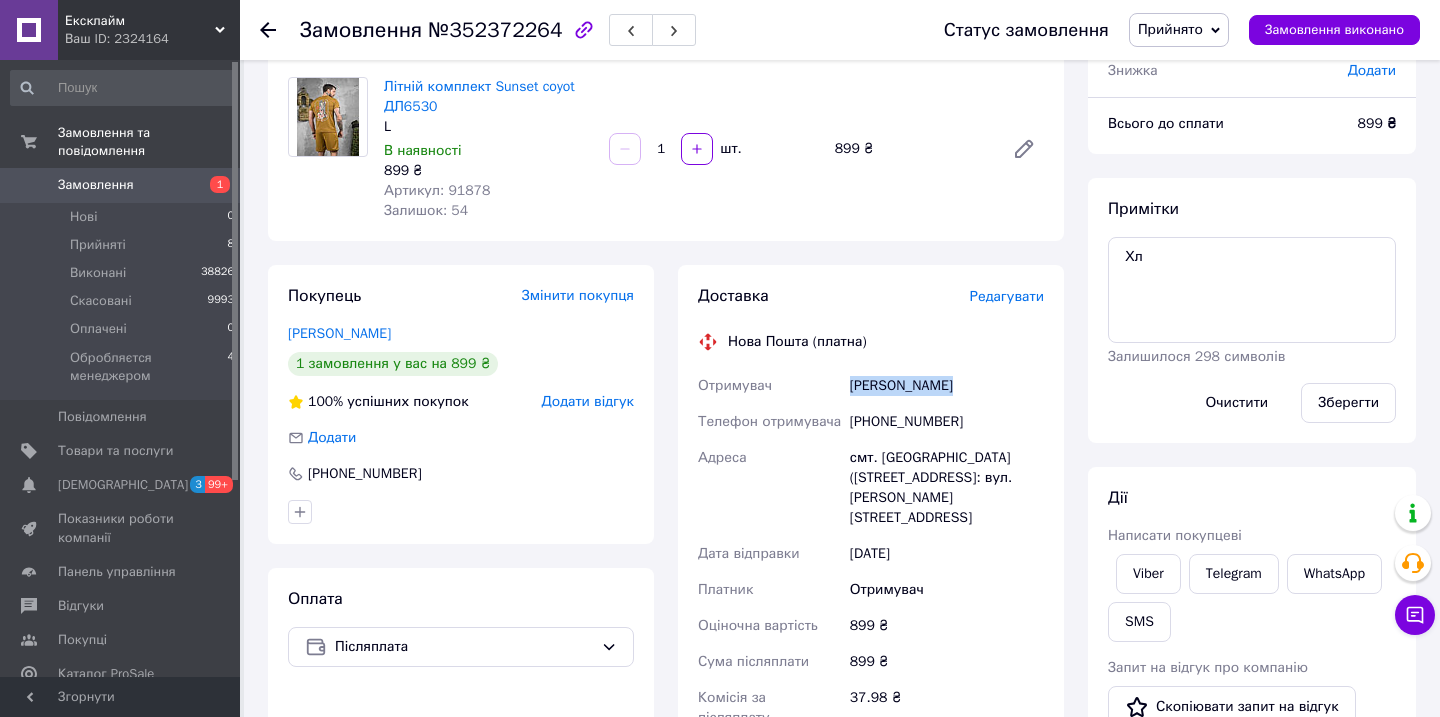 click on "[PERSON_NAME]" at bounding box center [947, 386] 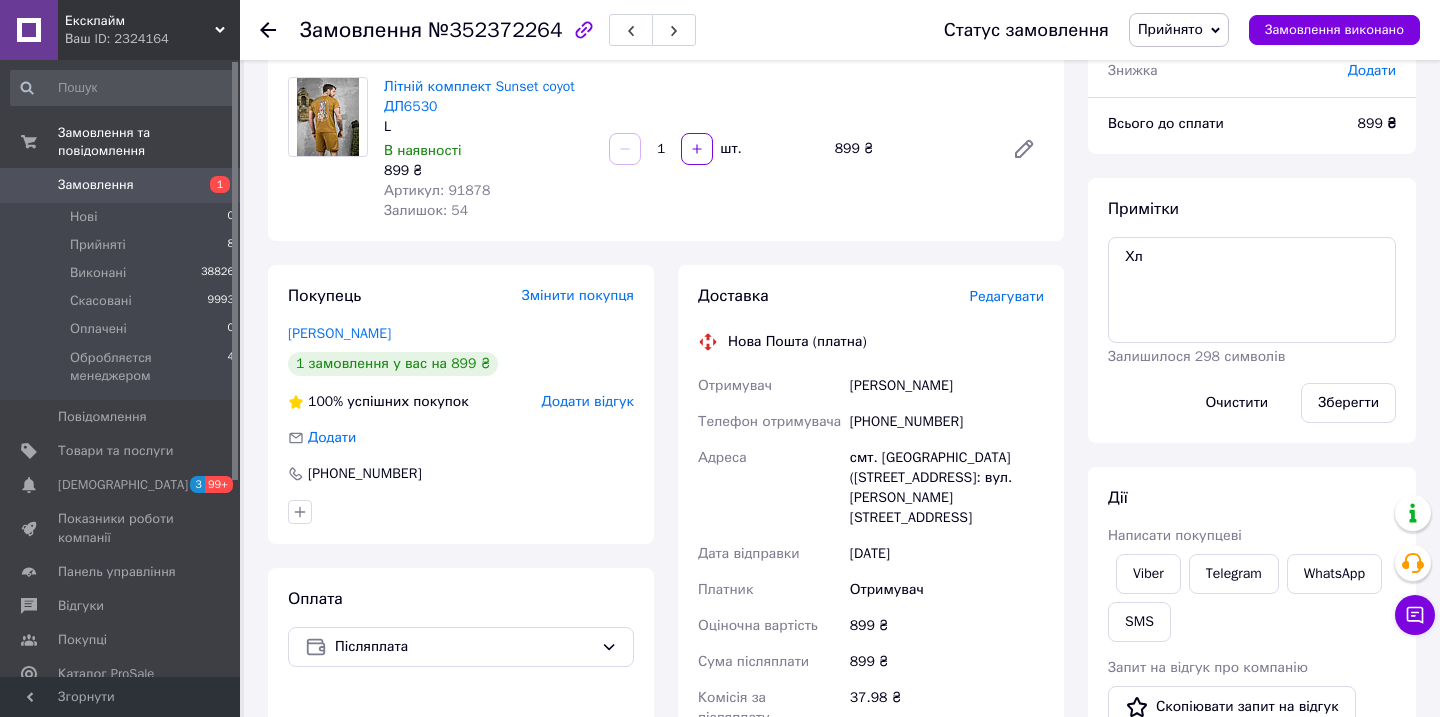 click on "Артикул: 91878" at bounding box center (437, 190) 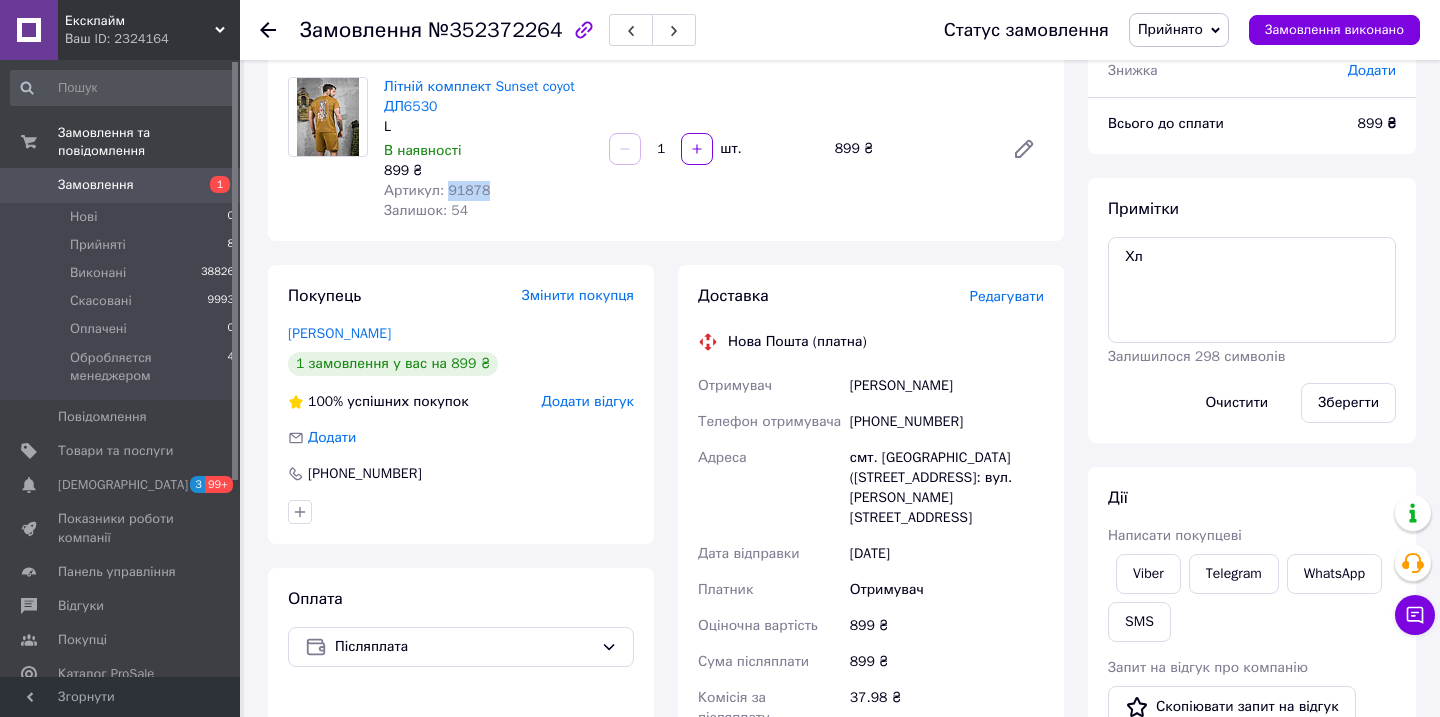 click on "Артикул: 91878" at bounding box center (437, 190) 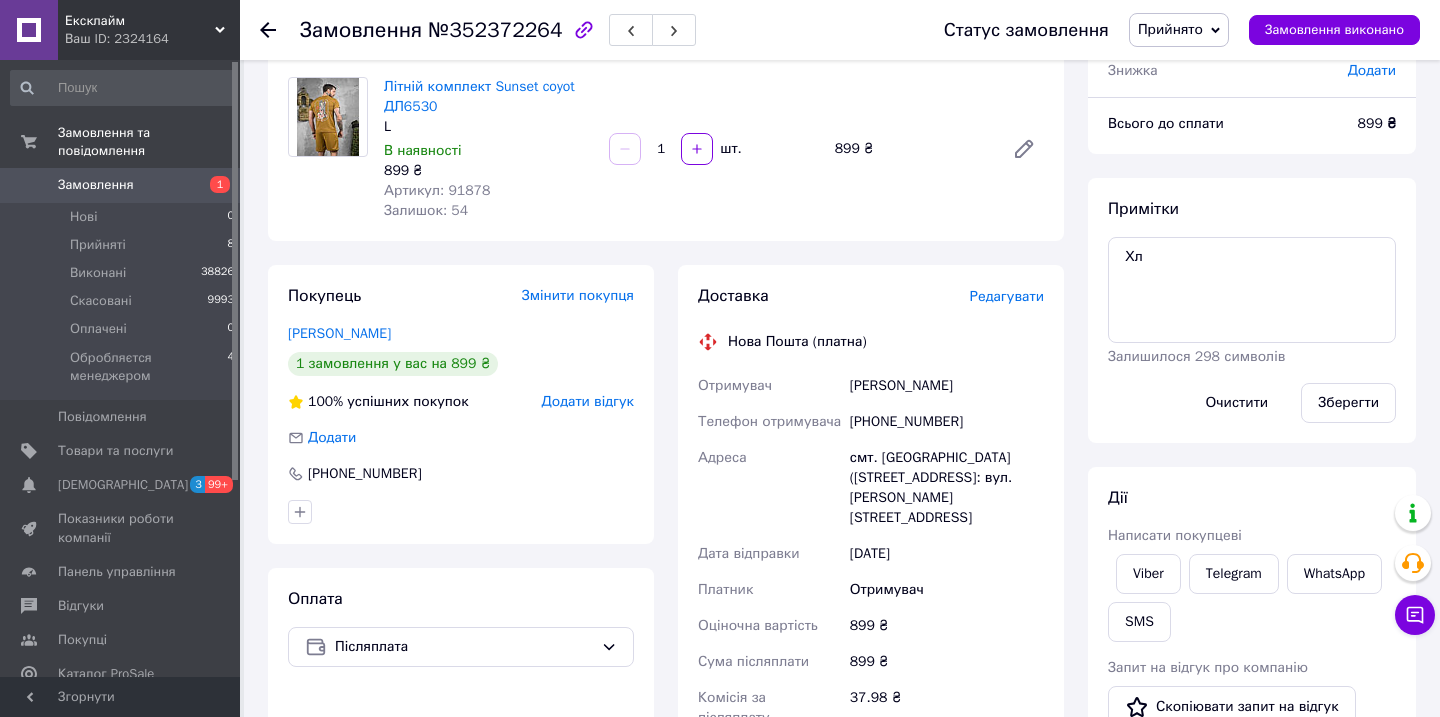 click on "[PERSON_NAME]" at bounding box center [947, 386] 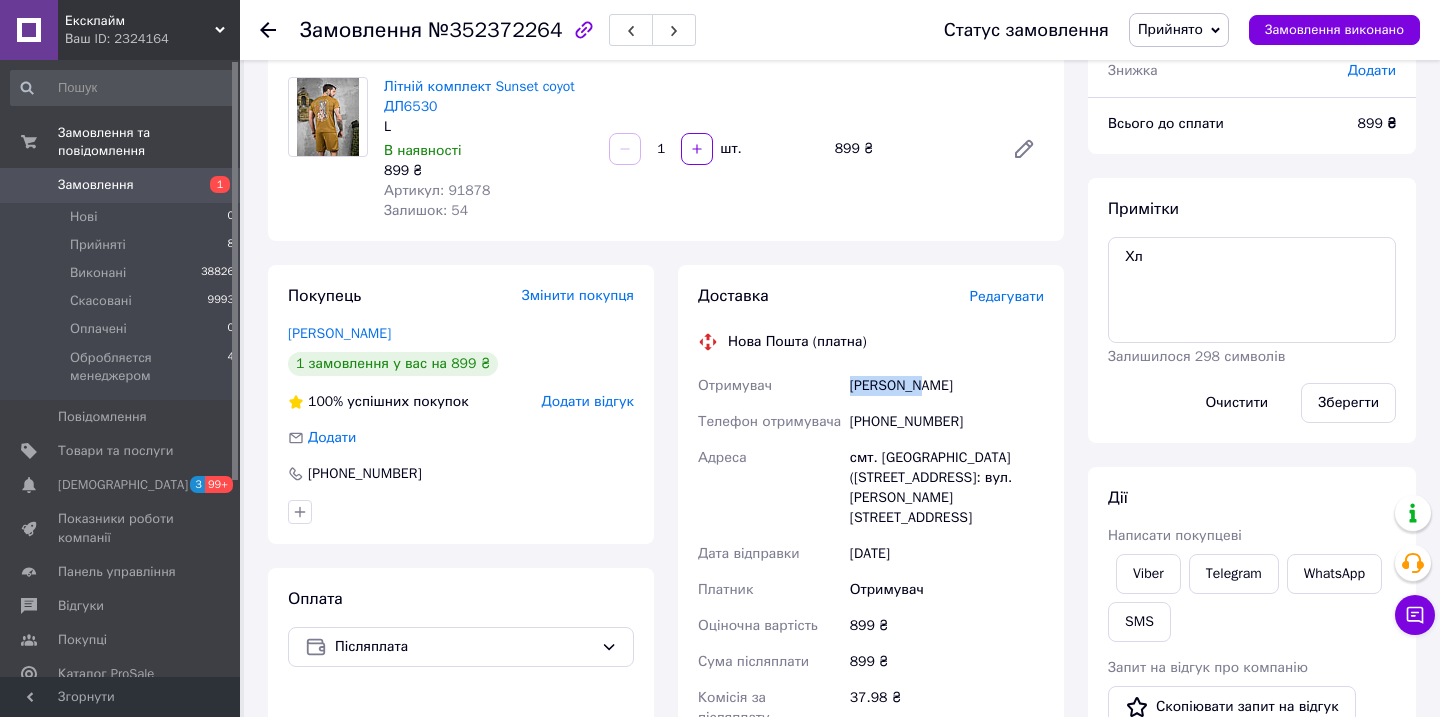 click on "[PERSON_NAME]" at bounding box center (947, 386) 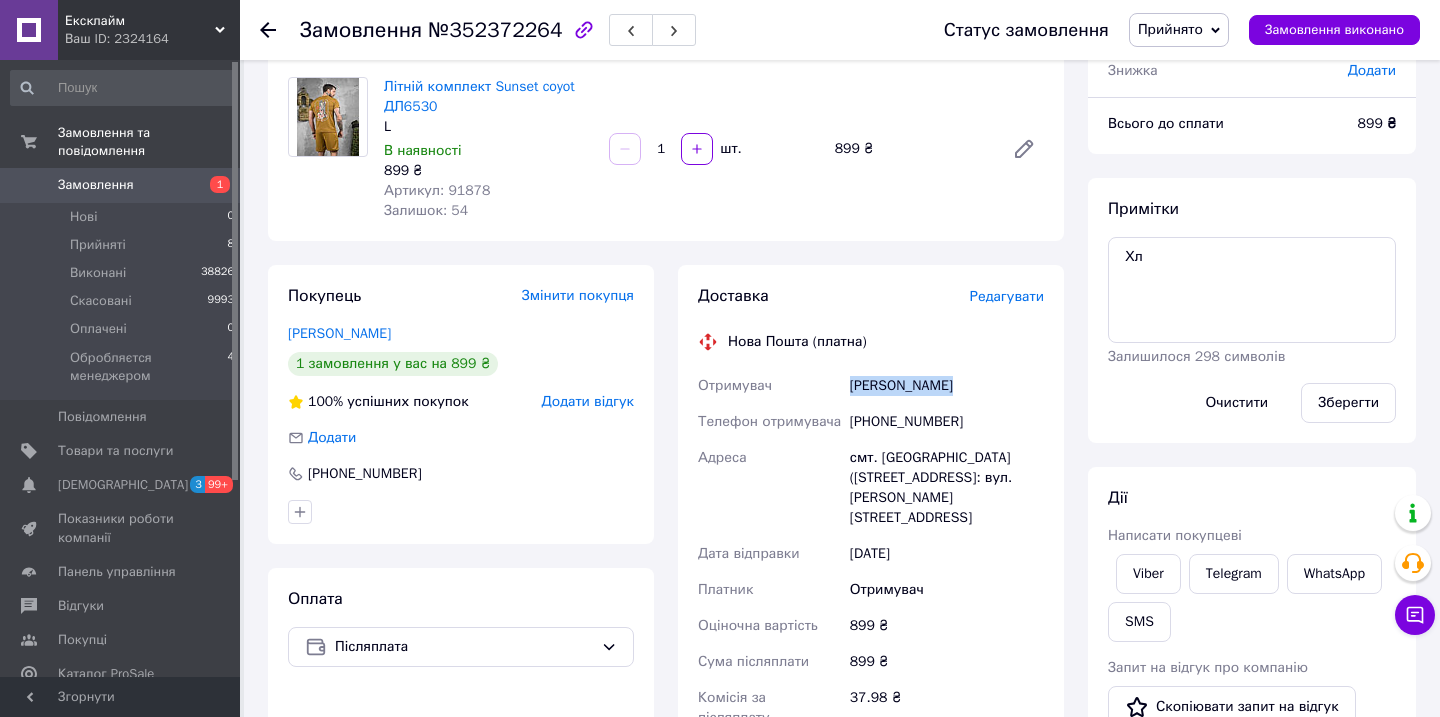 click on "[PERSON_NAME]" at bounding box center [947, 386] 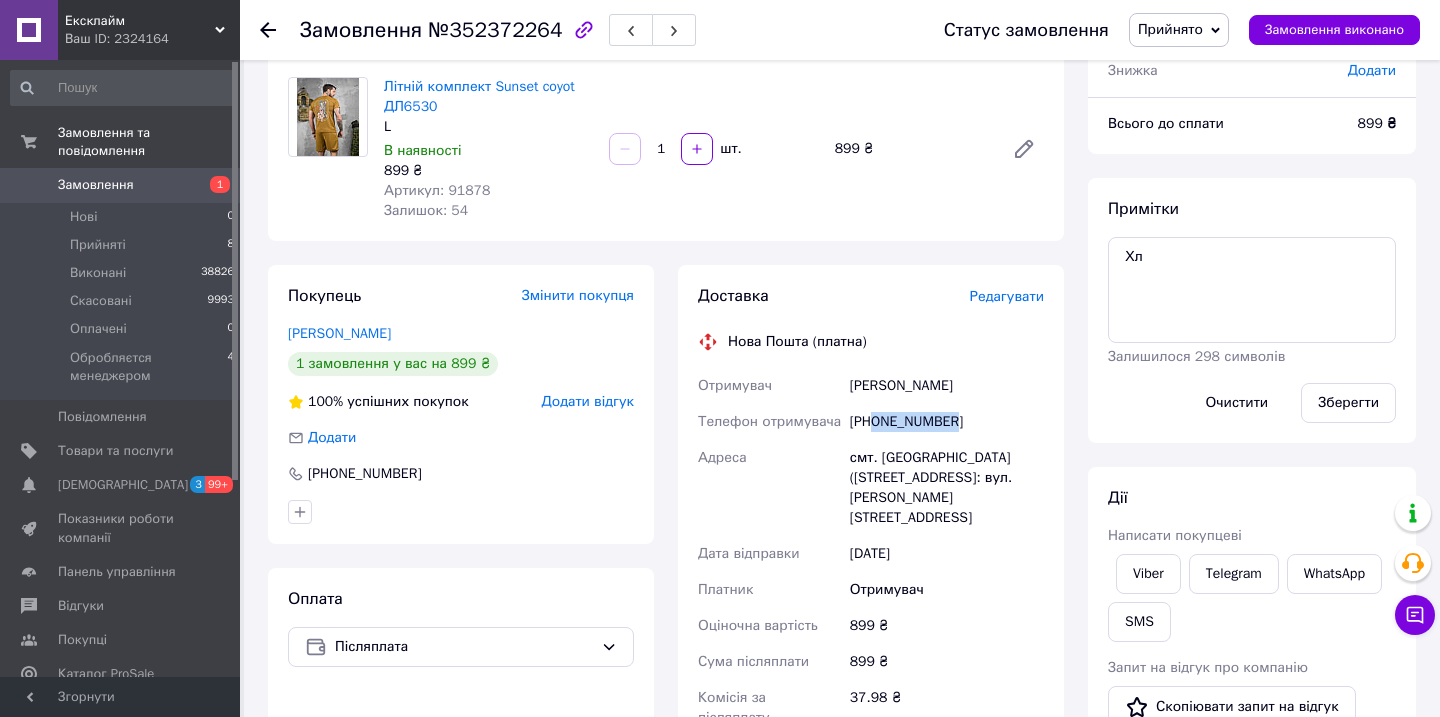 drag, startPoint x: 977, startPoint y: 425, endPoint x: 878, endPoint y: 424, distance: 99.00505 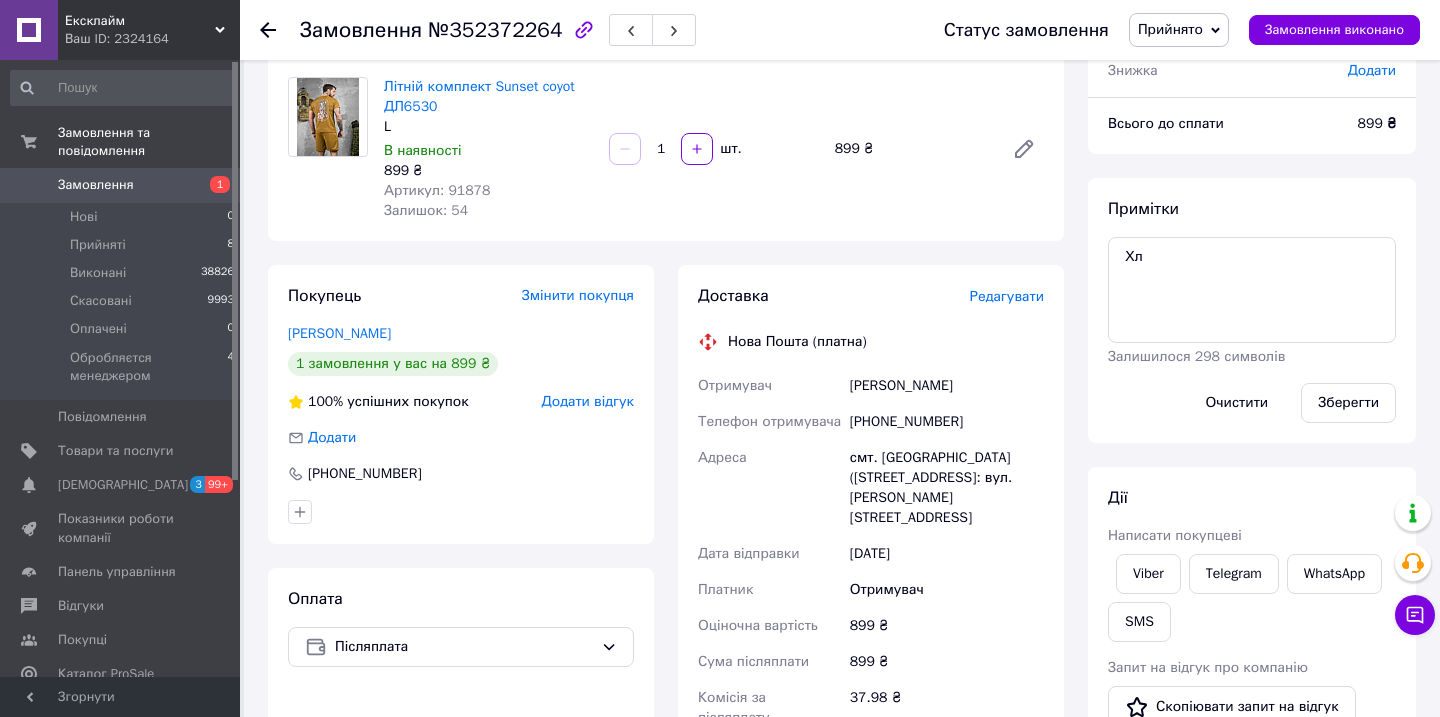 click on "смт. [GEOGRAPHIC_DATA] ([STREET_ADDRESS]: вул. [PERSON_NAME][STREET_ADDRESS]" at bounding box center (947, 488) 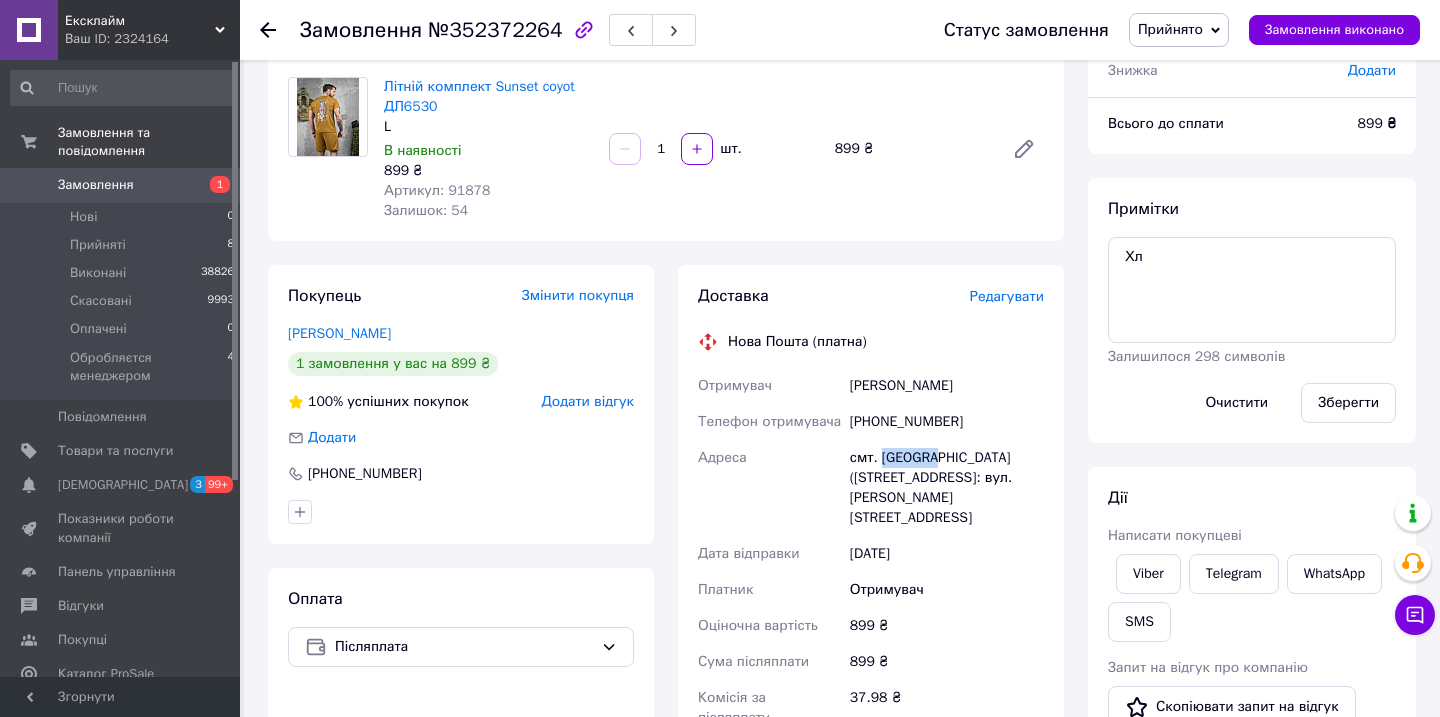 click on "смт. [GEOGRAPHIC_DATA] ([STREET_ADDRESS]: вул. [PERSON_NAME][STREET_ADDRESS]" at bounding box center (947, 488) 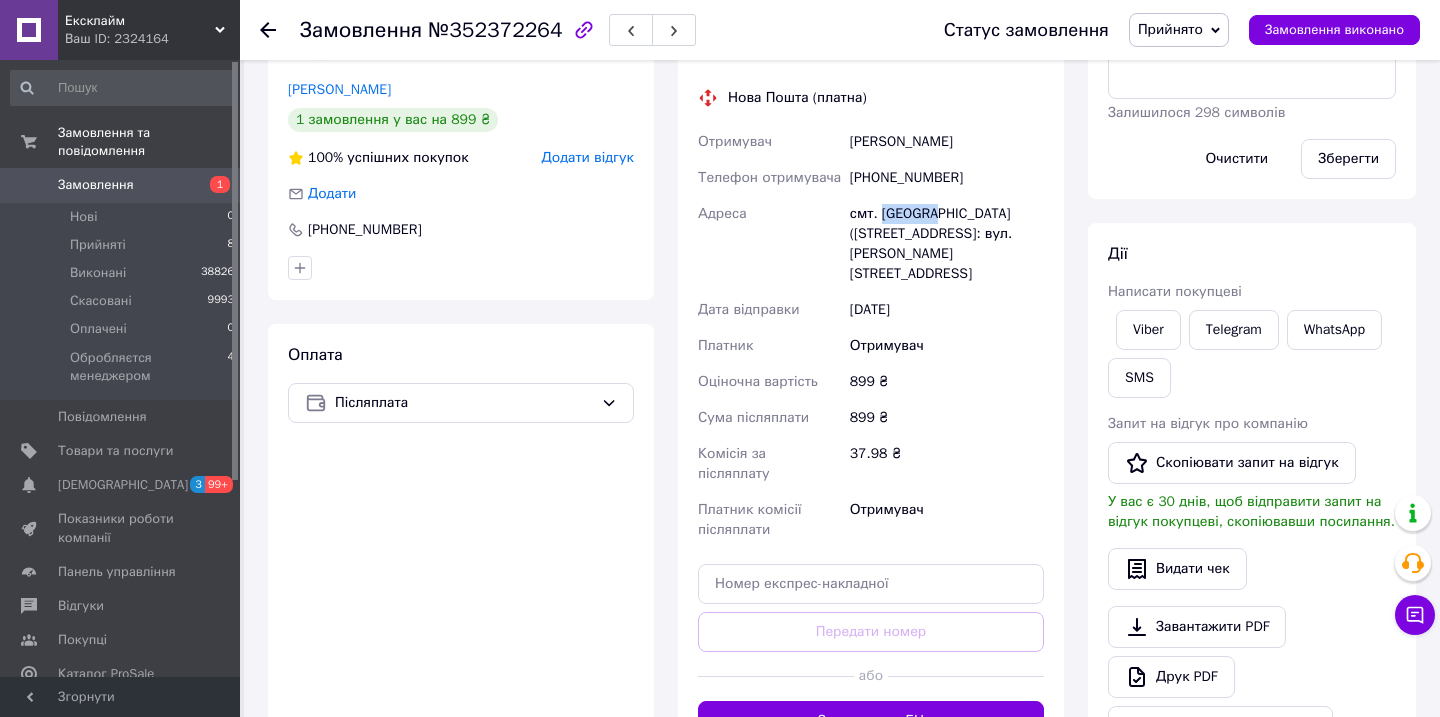 scroll, scrollTop: 431, scrollLeft: 0, axis: vertical 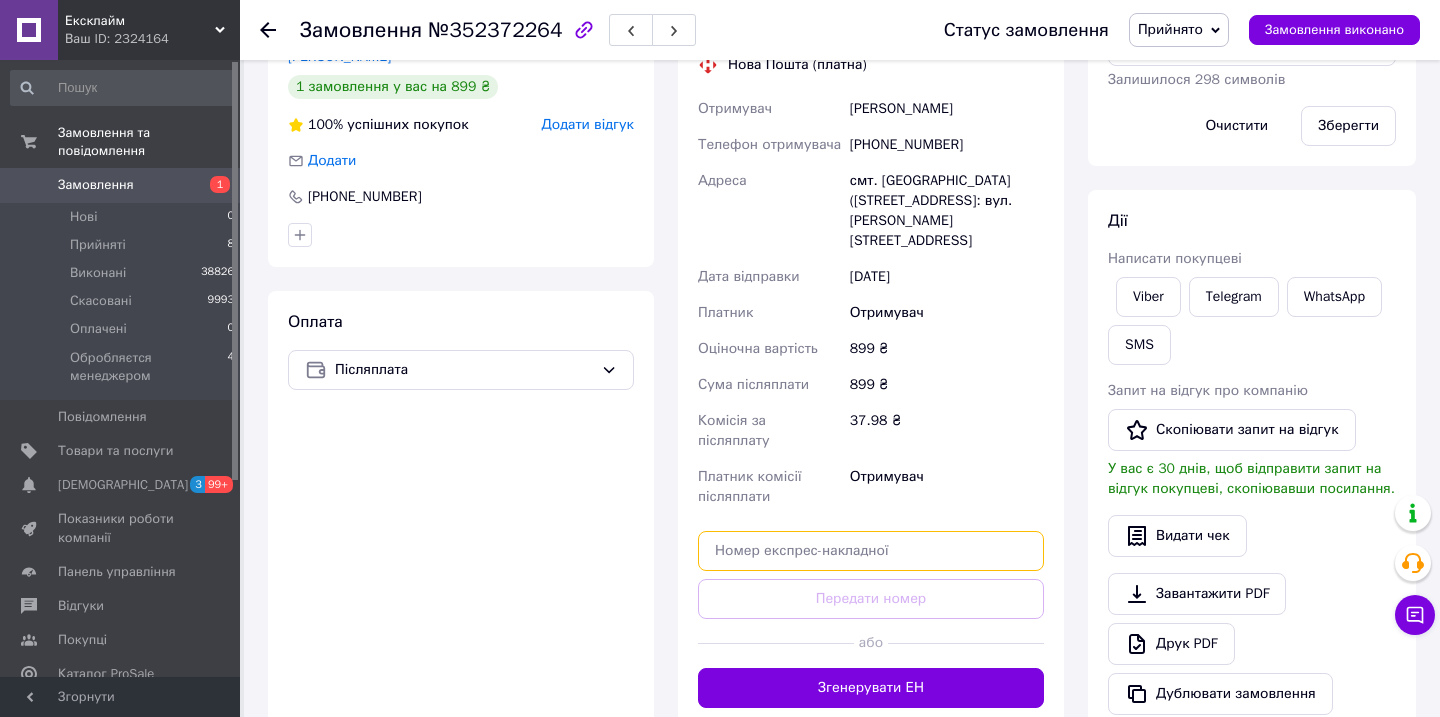 click at bounding box center [871, 551] 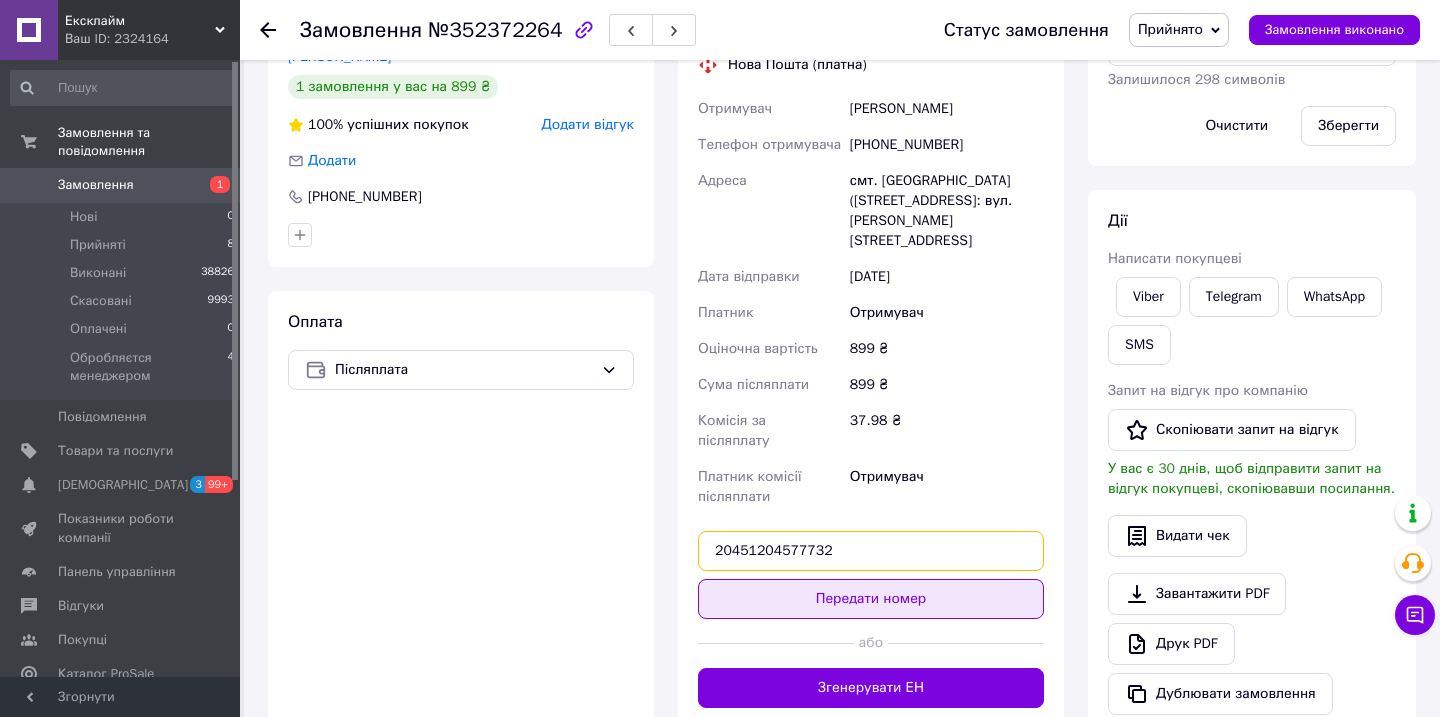 type on "20451204577732" 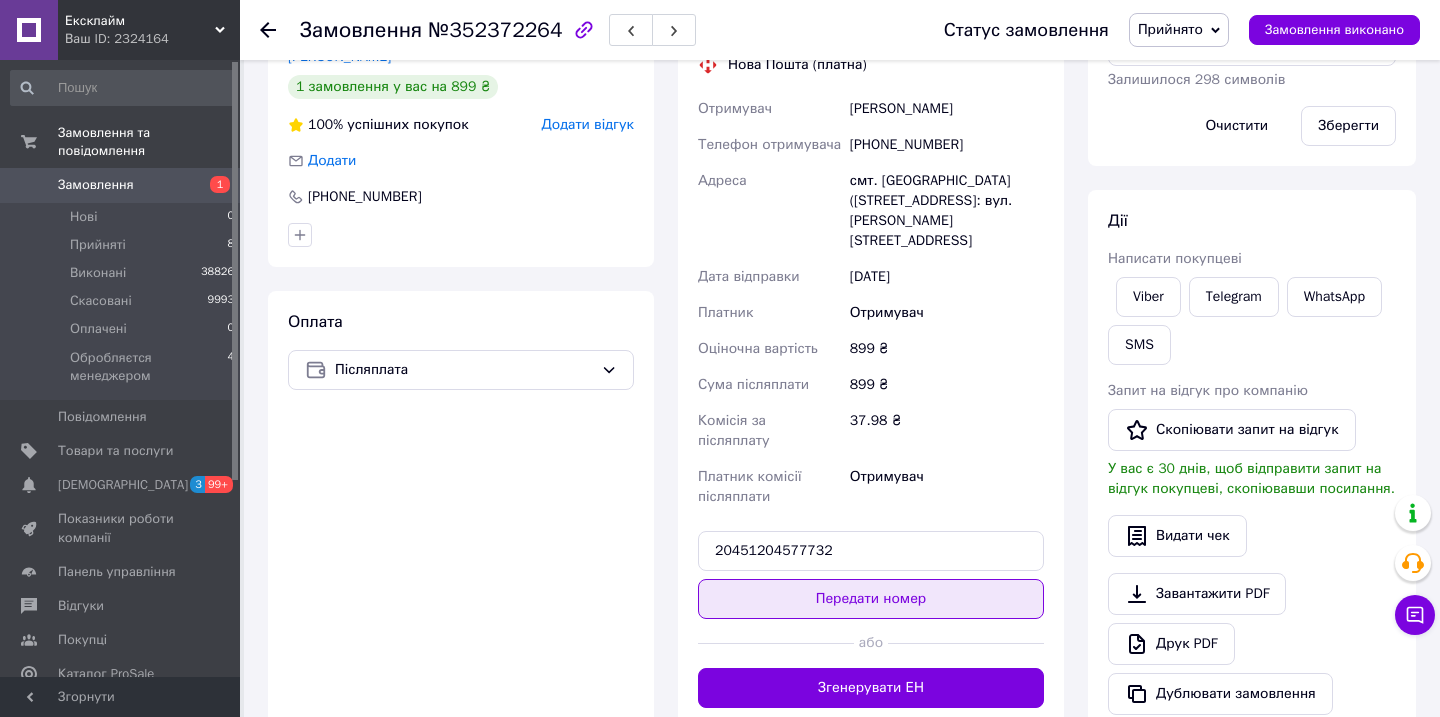click on "Передати номер" at bounding box center (871, 599) 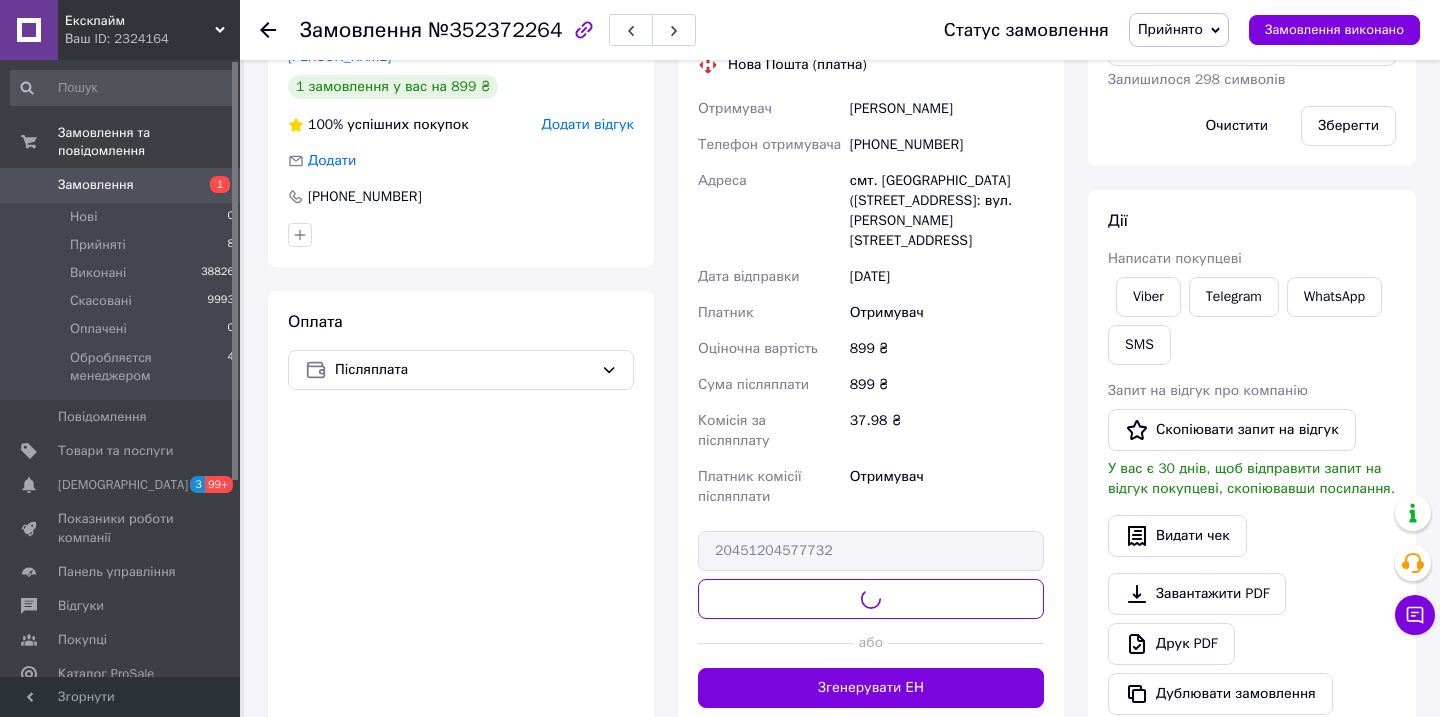 click on "Прийнято" at bounding box center (1179, 30) 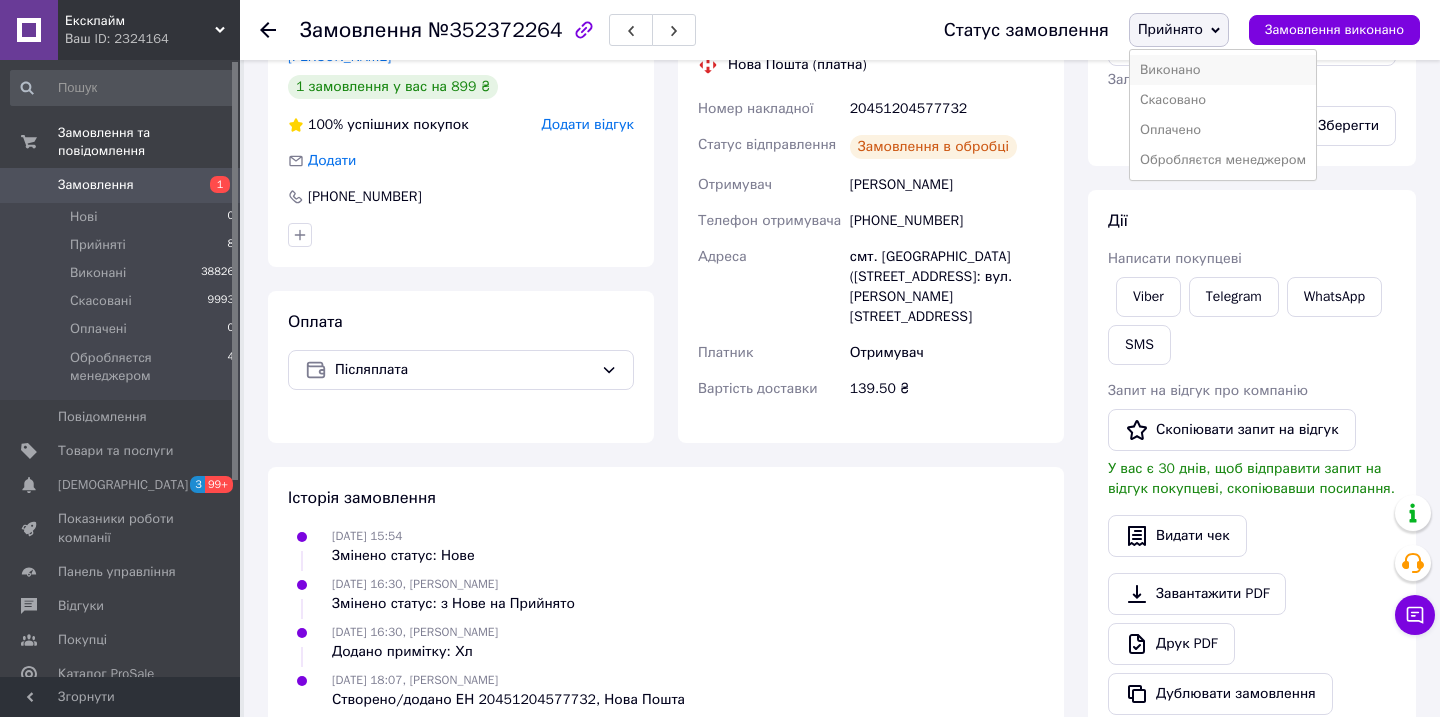 click on "Виконано" at bounding box center [1223, 70] 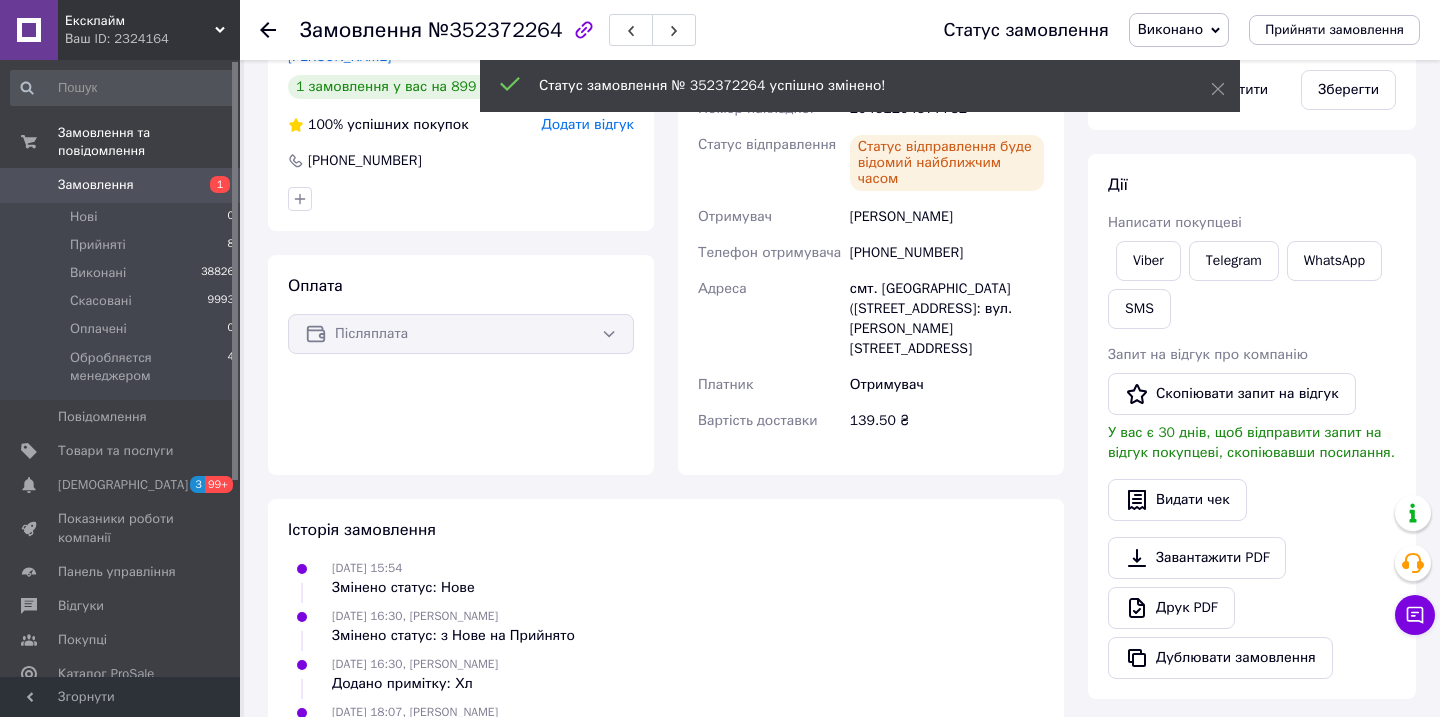 click on "Замовлення" at bounding box center (121, 185) 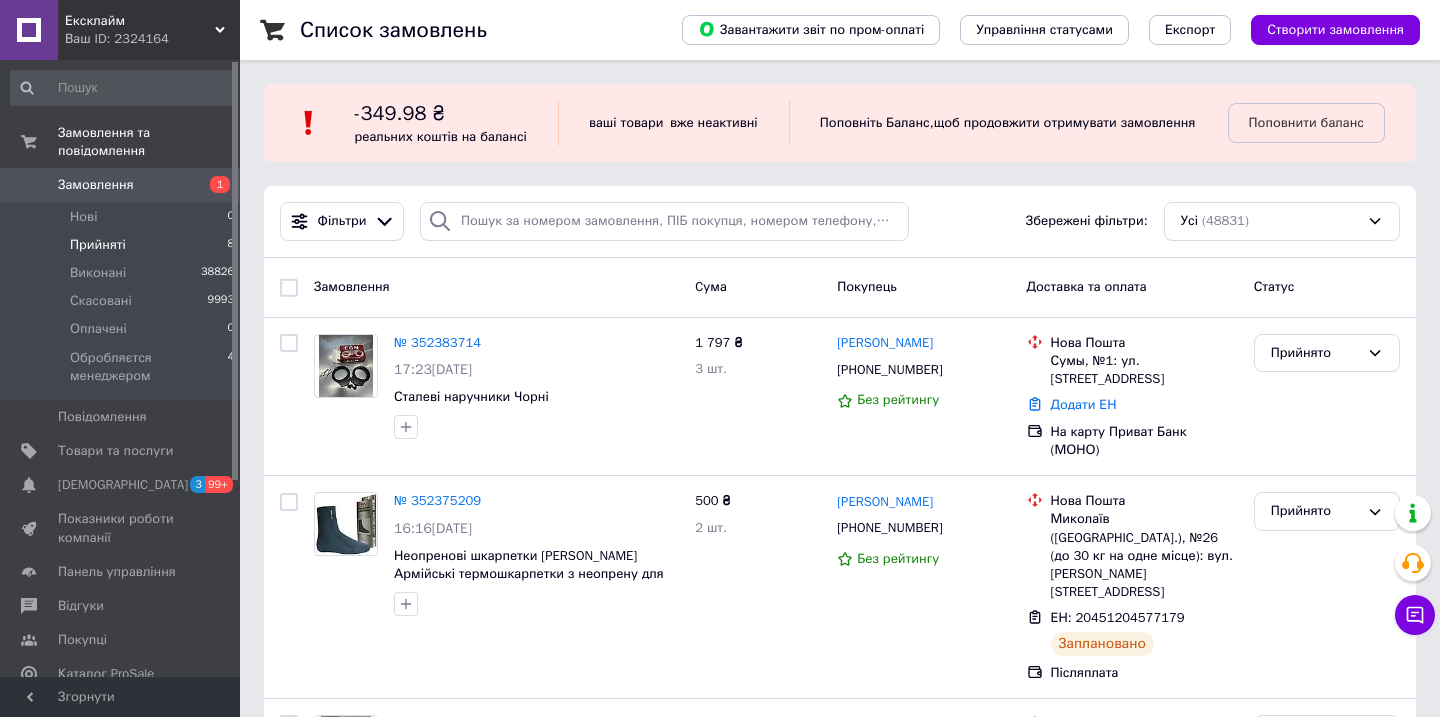 click on "Прийняті 8" at bounding box center (123, 245) 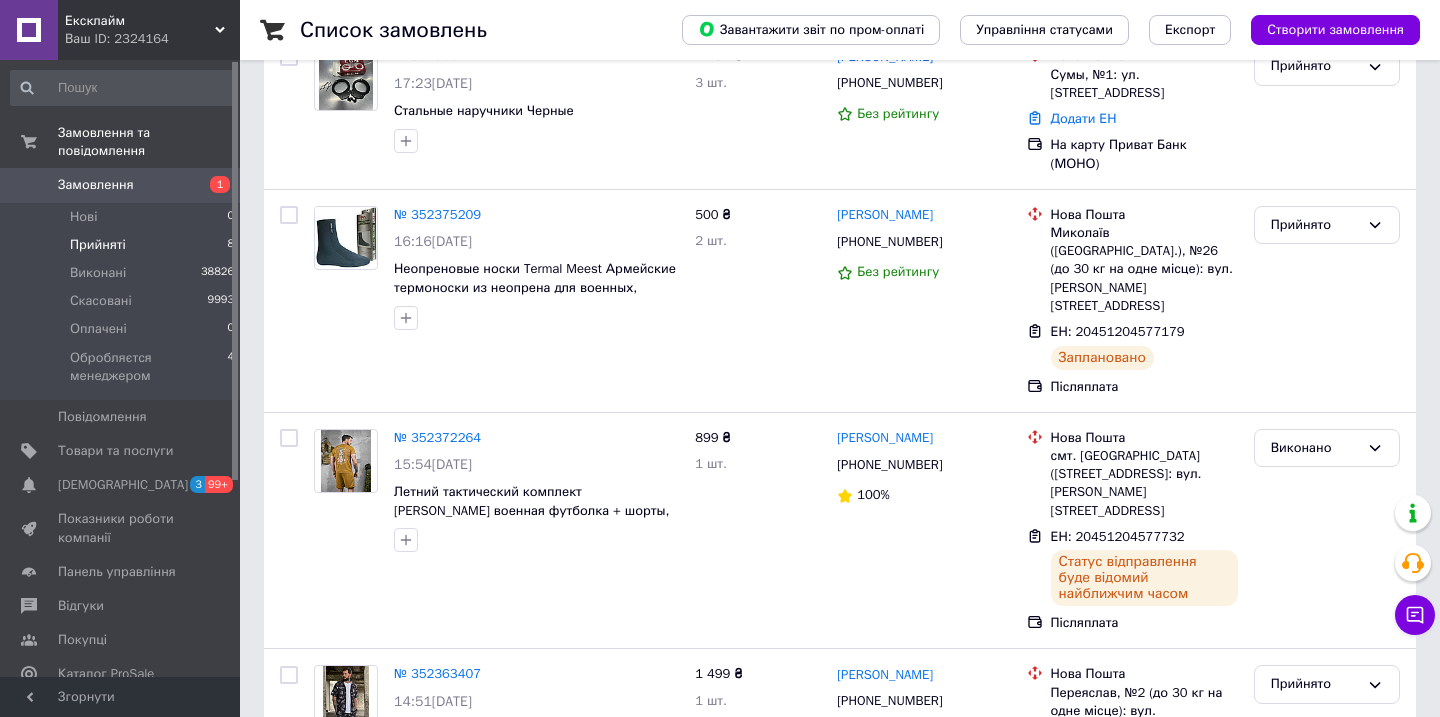 scroll, scrollTop: 560, scrollLeft: 0, axis: vertical 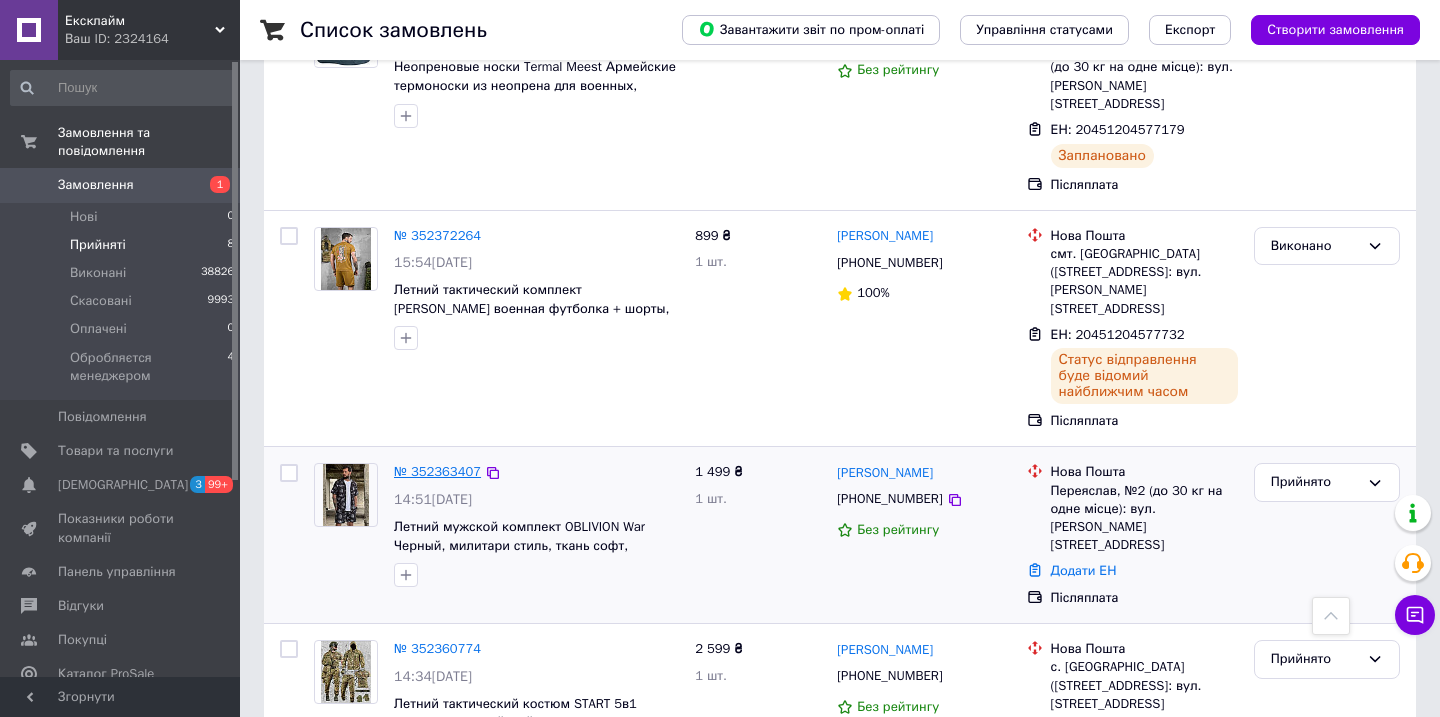 click on "№ 352363407" at bounding box center [437, 471] 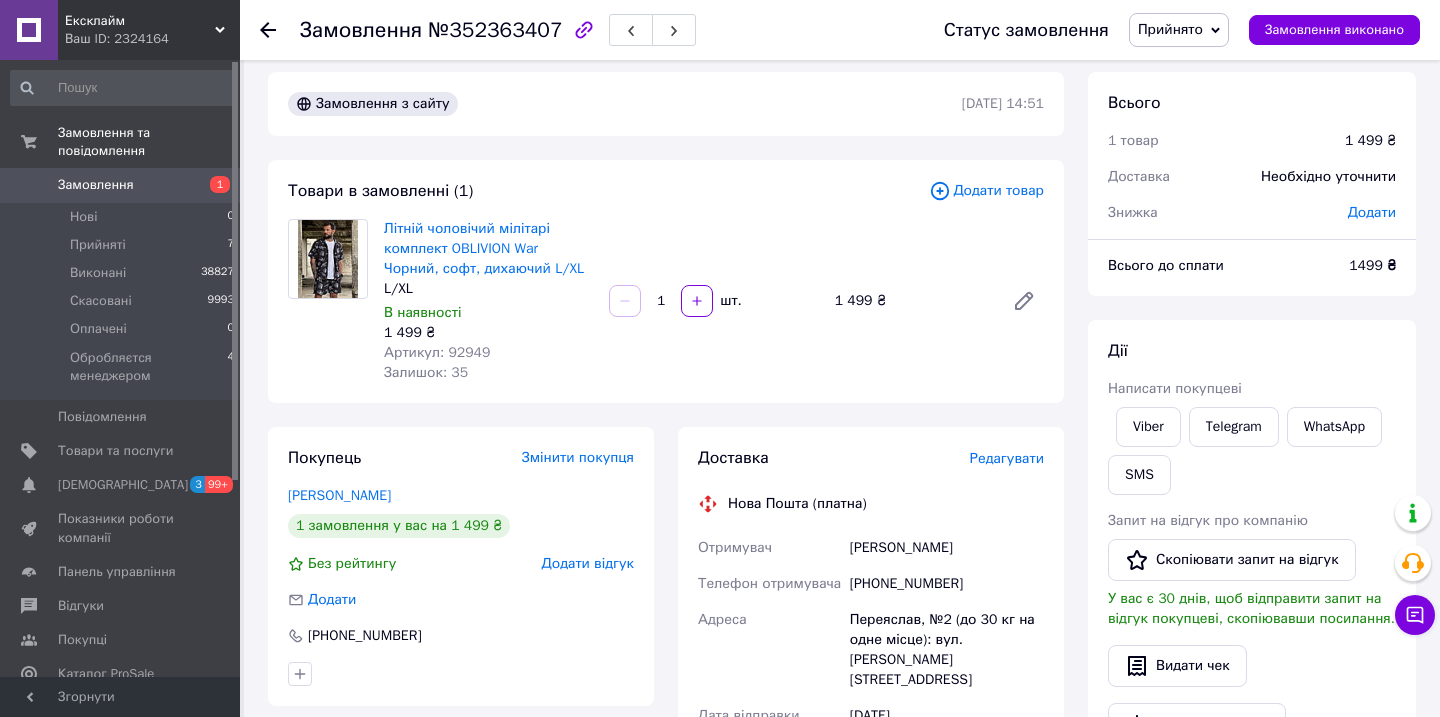 scroll, scrollTop: 0, scrollLeft: 0, axis: both 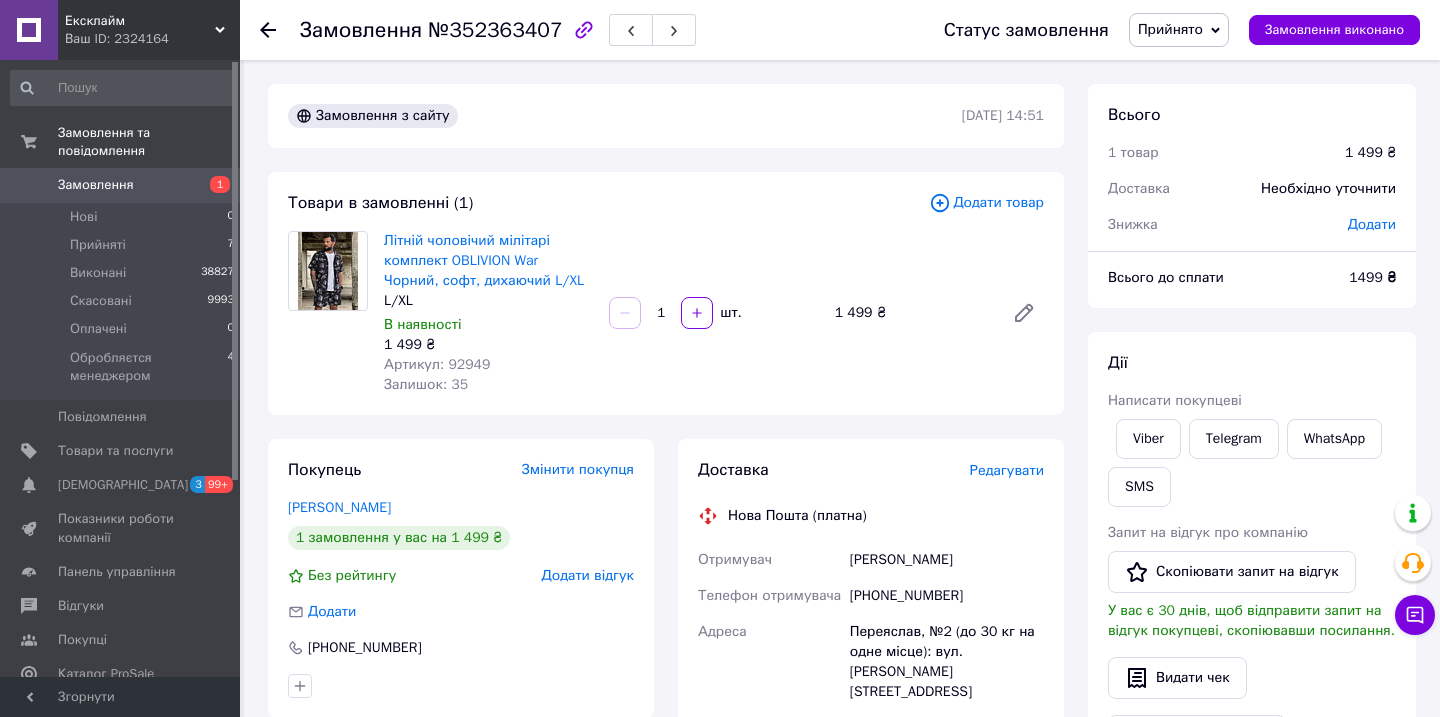 click on "Артикул: 92949" at bounding box center [437, 364] 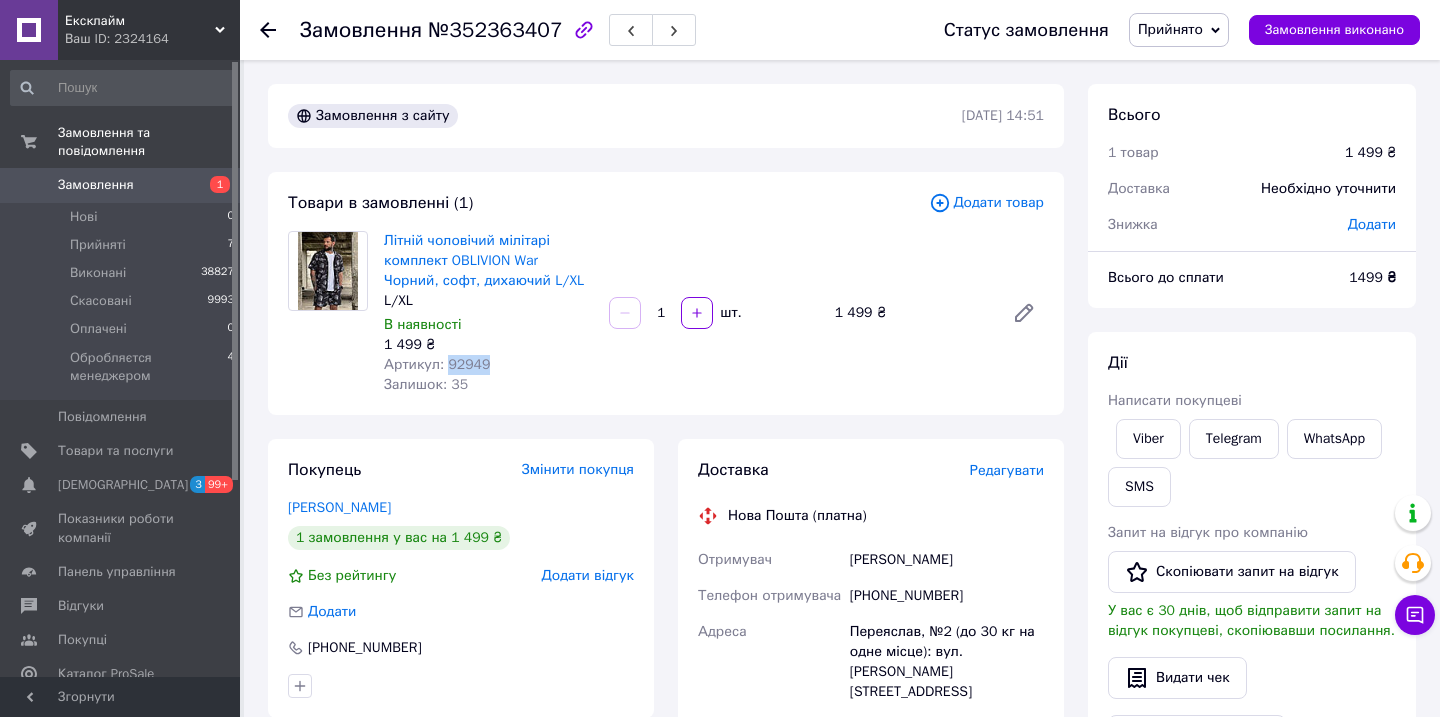 click on "Артикул: 92949" at bounding box center [437, 364] 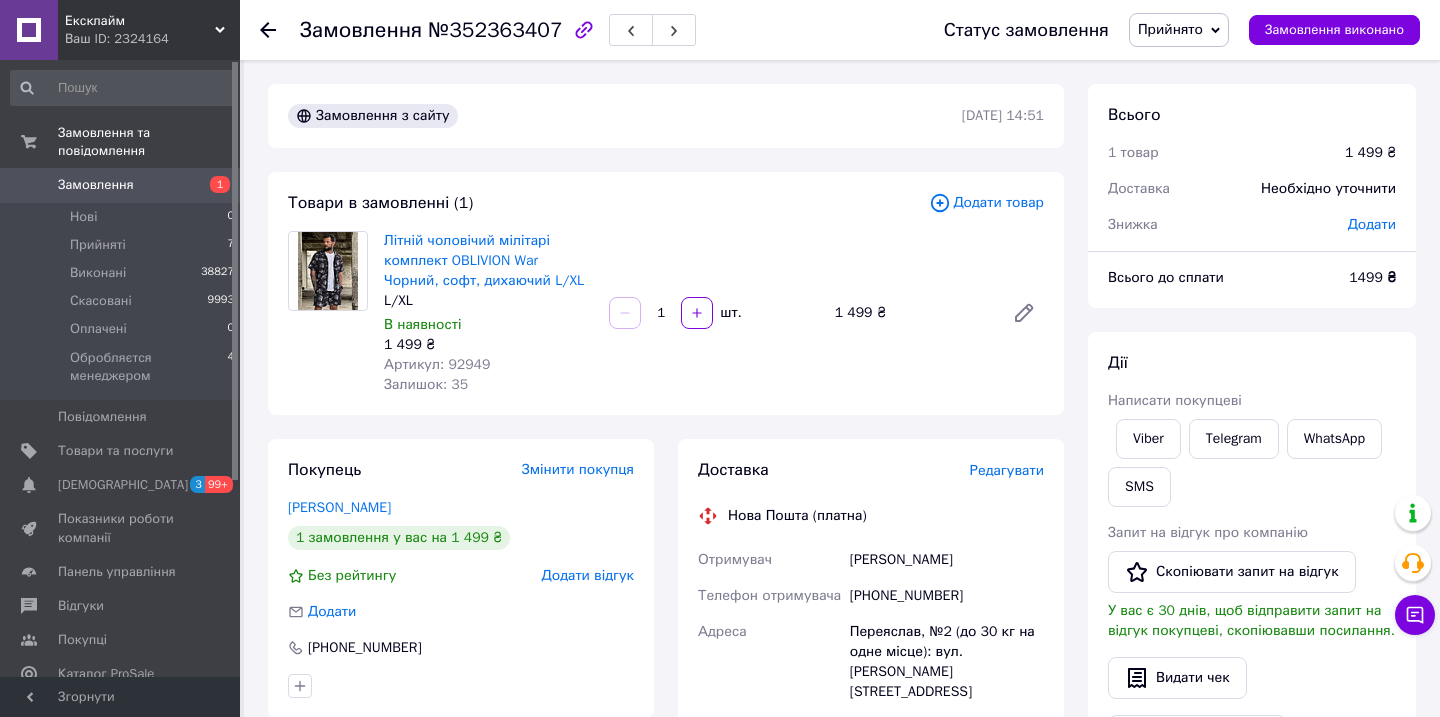 click on "[PERSON_NAME]" at bounding box center [947, 560] 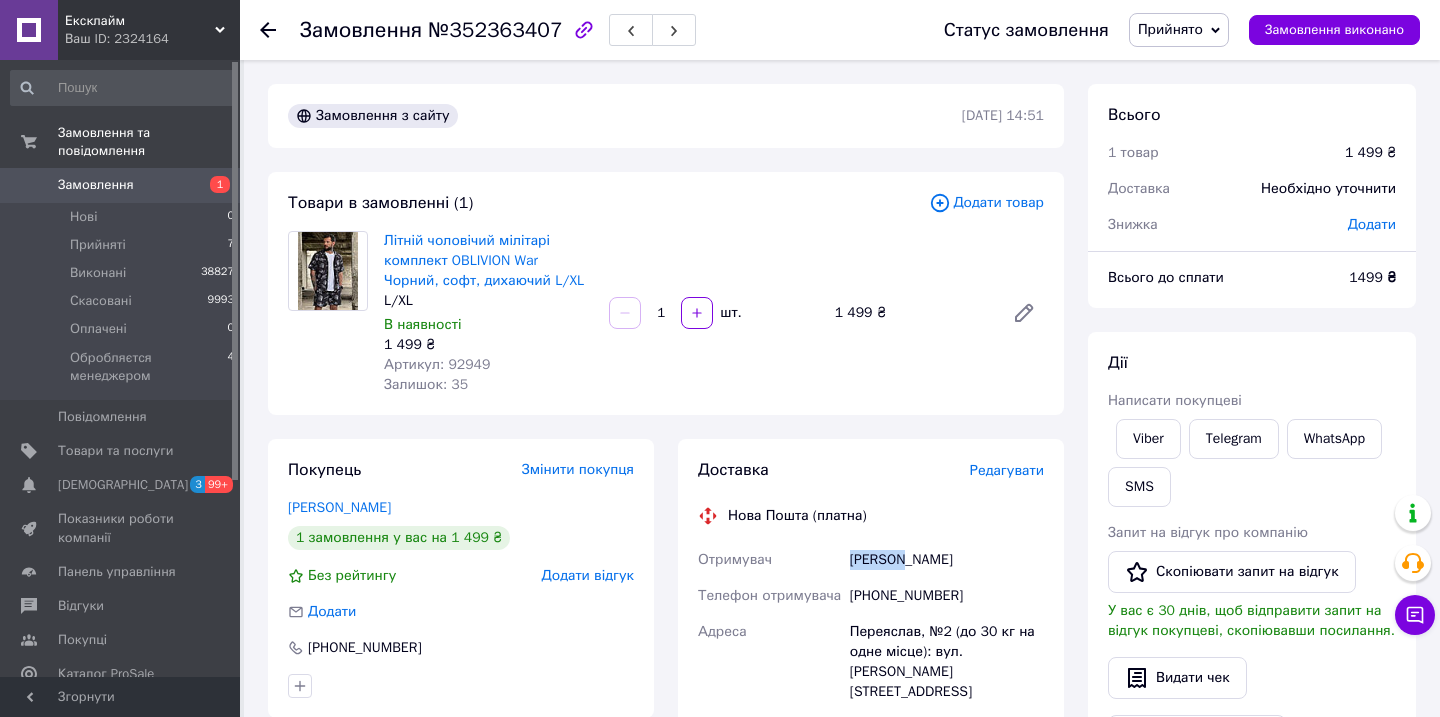 click on "[PERSON_NAME]" at bounding box center (947, 560) 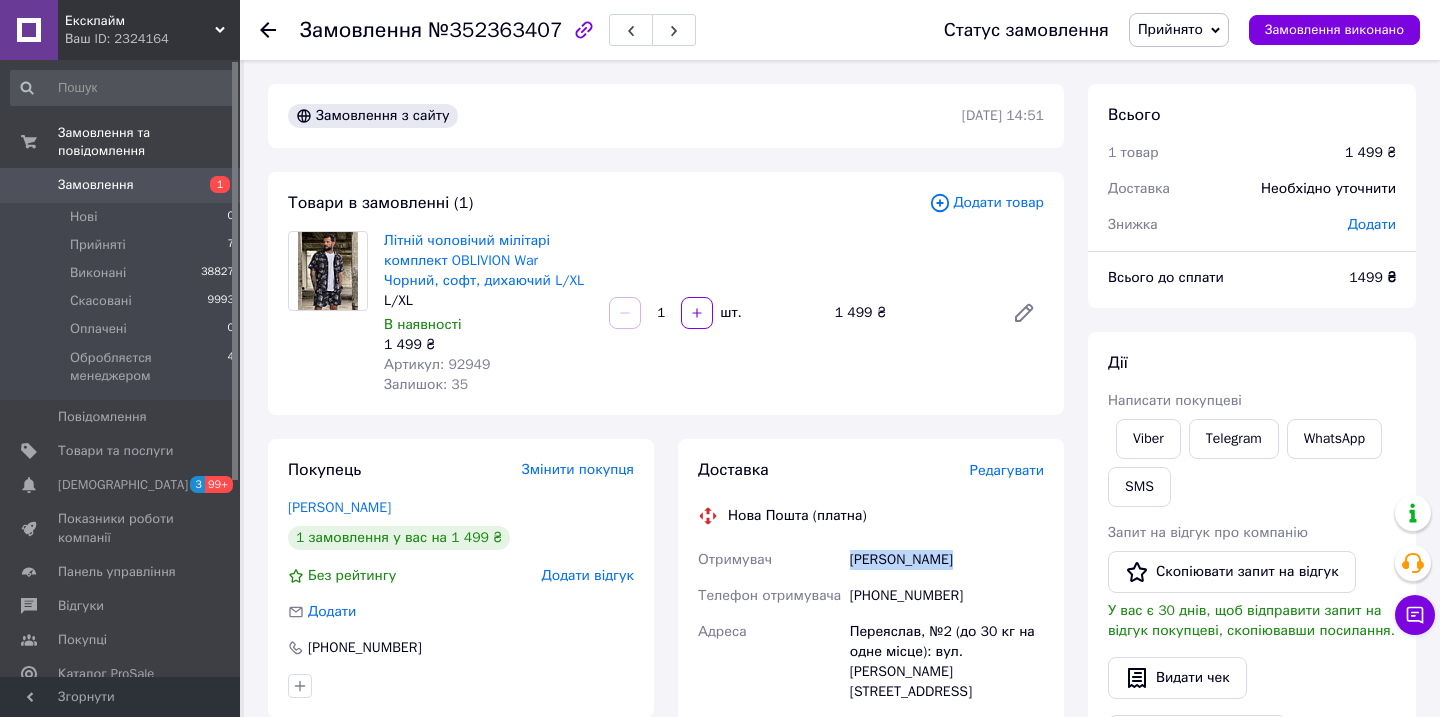click on "[PERSON_NAME]" at bounding box center (947, 560) 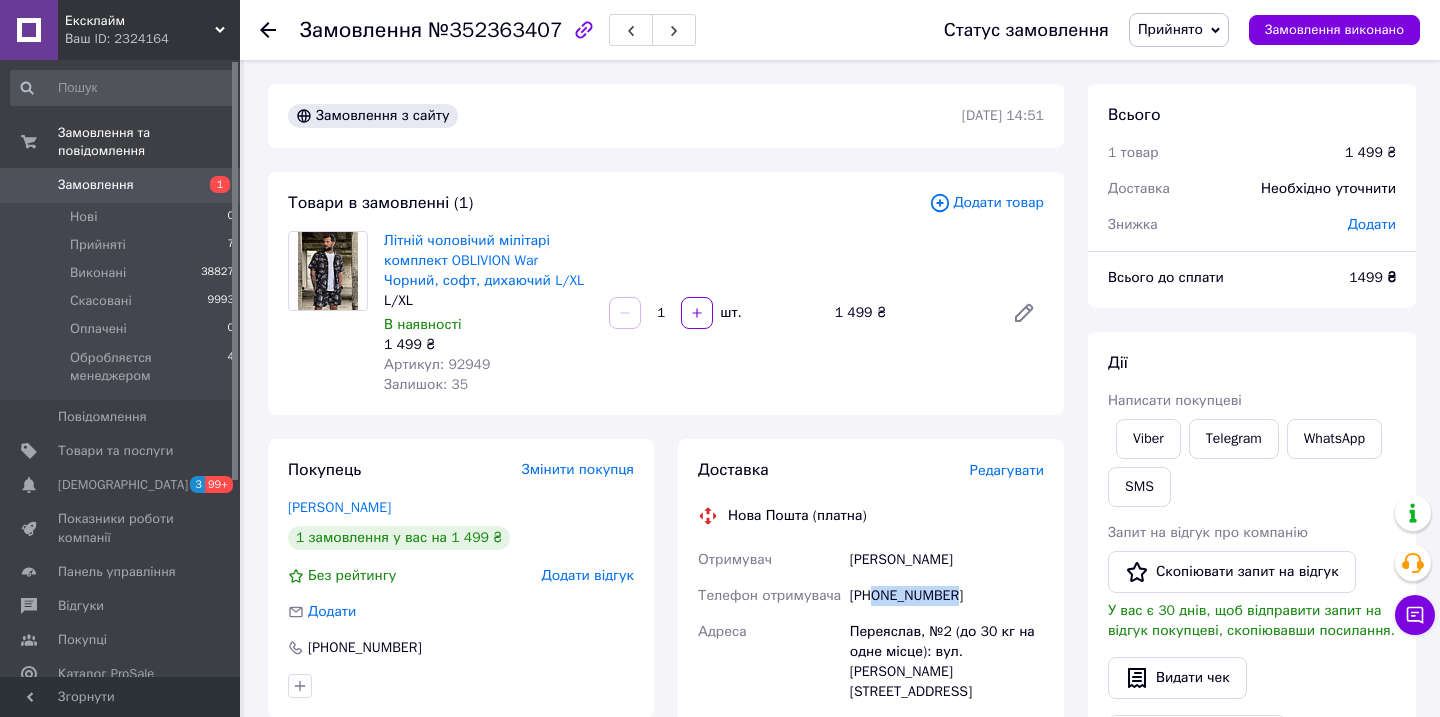 drag, startPoint x: 977, startPoint y: 591, endPoint x: 879, endPoint y: 590, distance: 98.005104 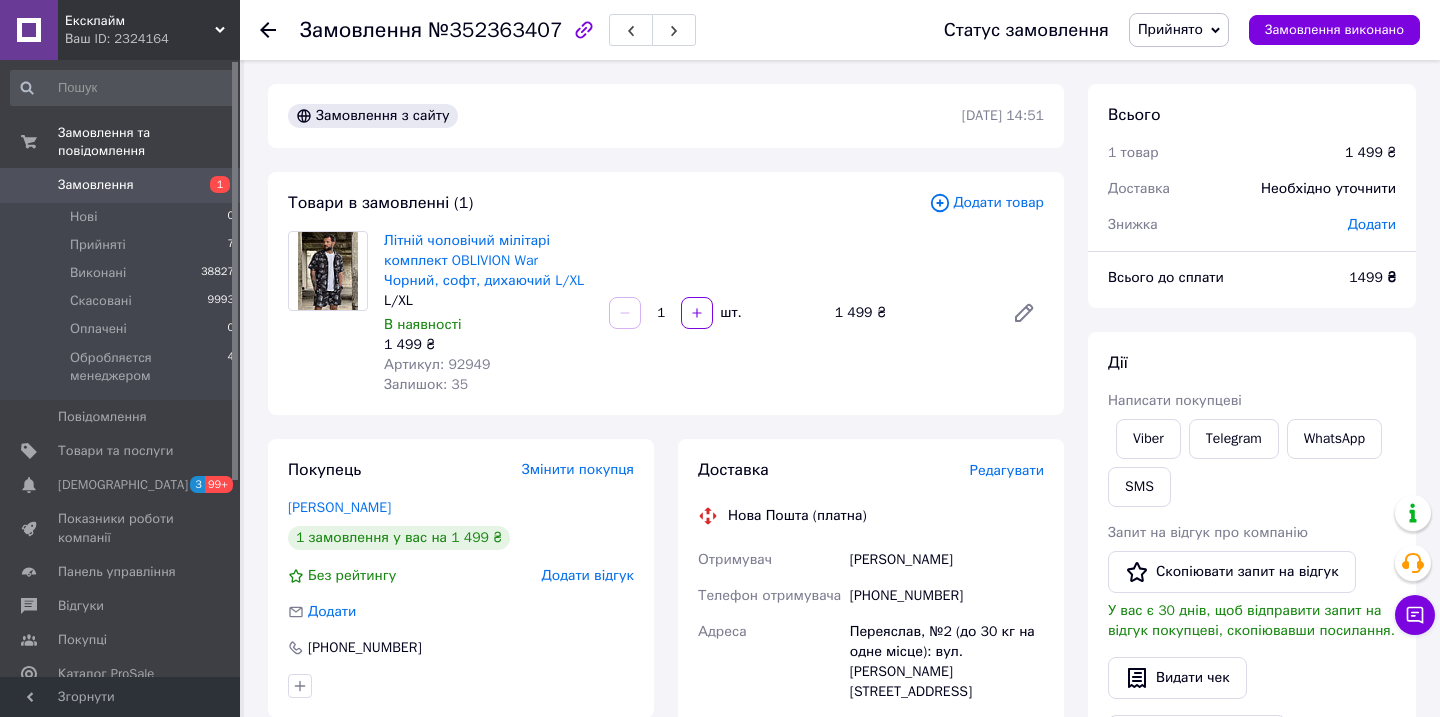 click on "Переяслав, №2 (до 30 кг на одне місце): вул. [PERSON_NAME][STREET_ADDRESS]" at bounding box center (947, 662) 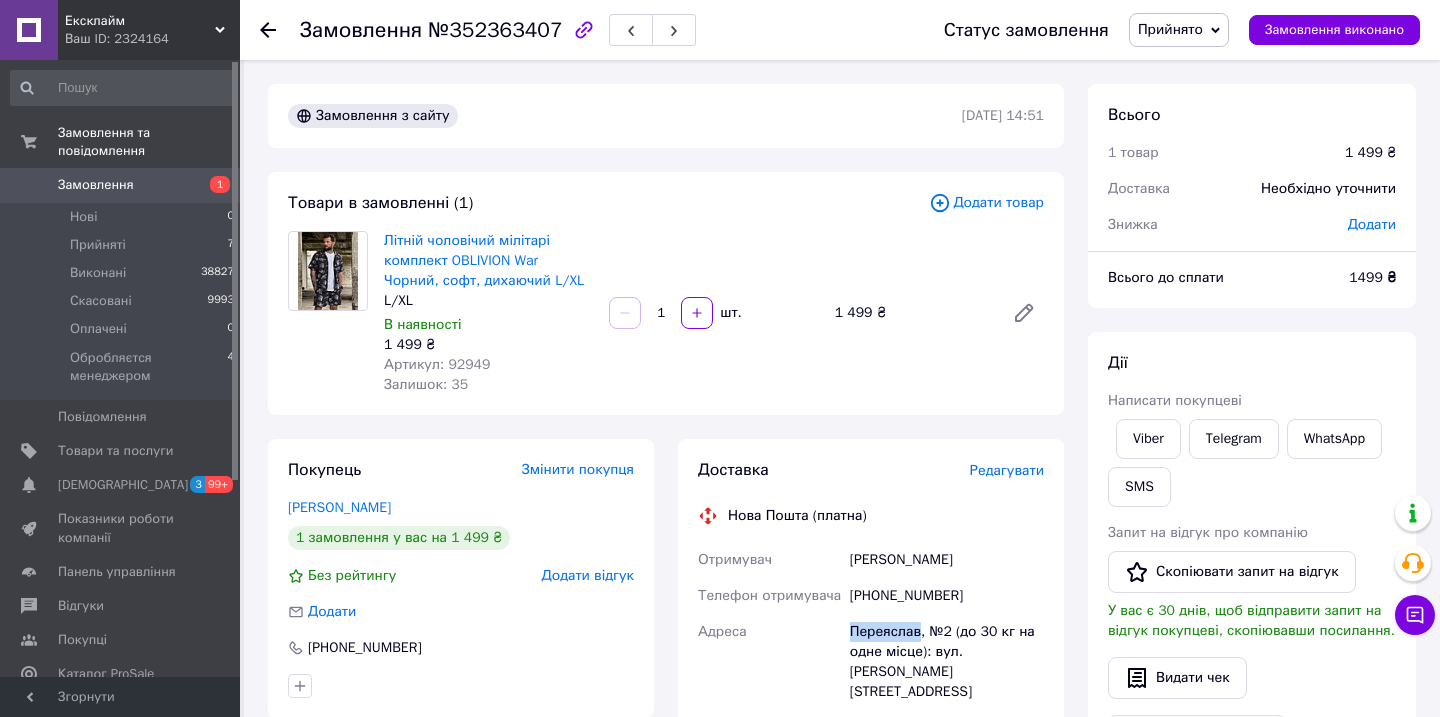click on "Переяслав, №2 (до 30 кг на одне місце): вул. [PERSON_NAME][STREET_ADDRESS]" at bounding box center (947, 662) 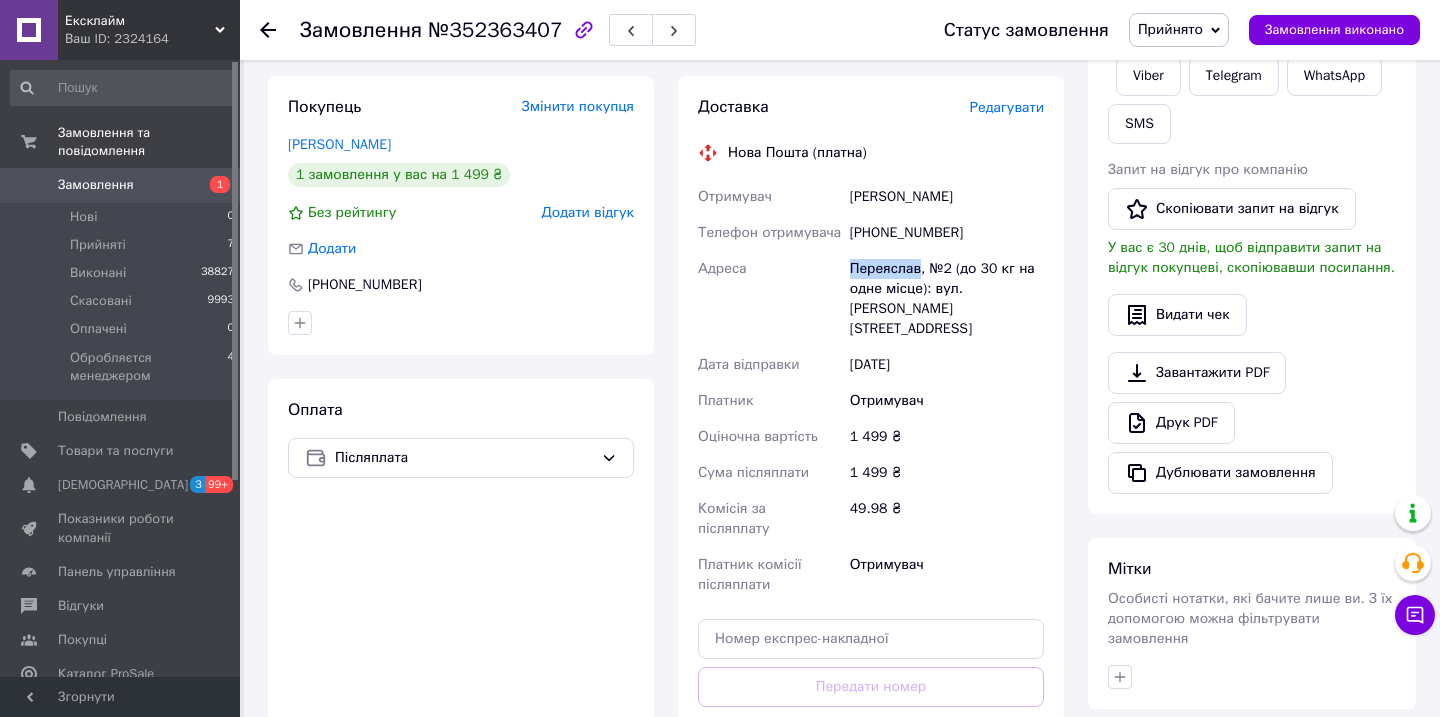 scroll, scrollTop: 365, scrollLeft: 0, axis: vertical 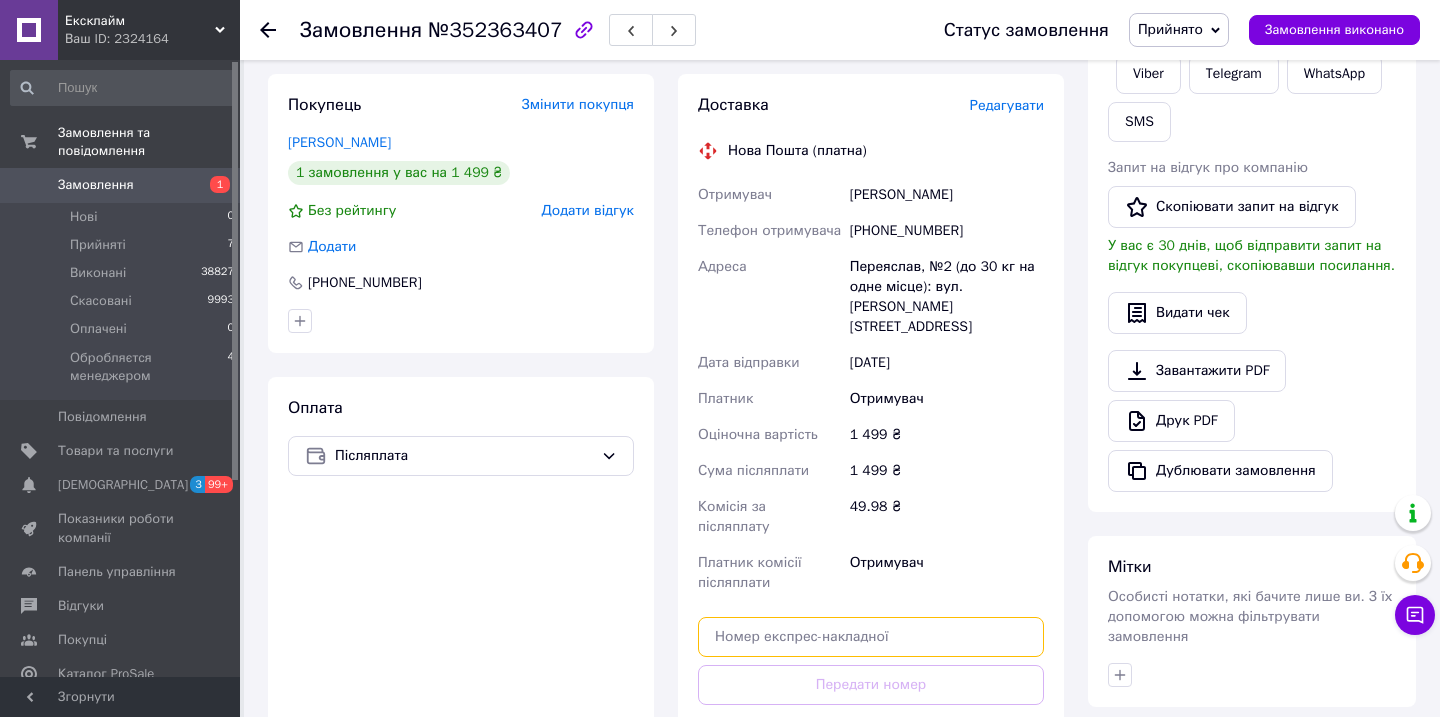 click at bounding box center [871, 637] 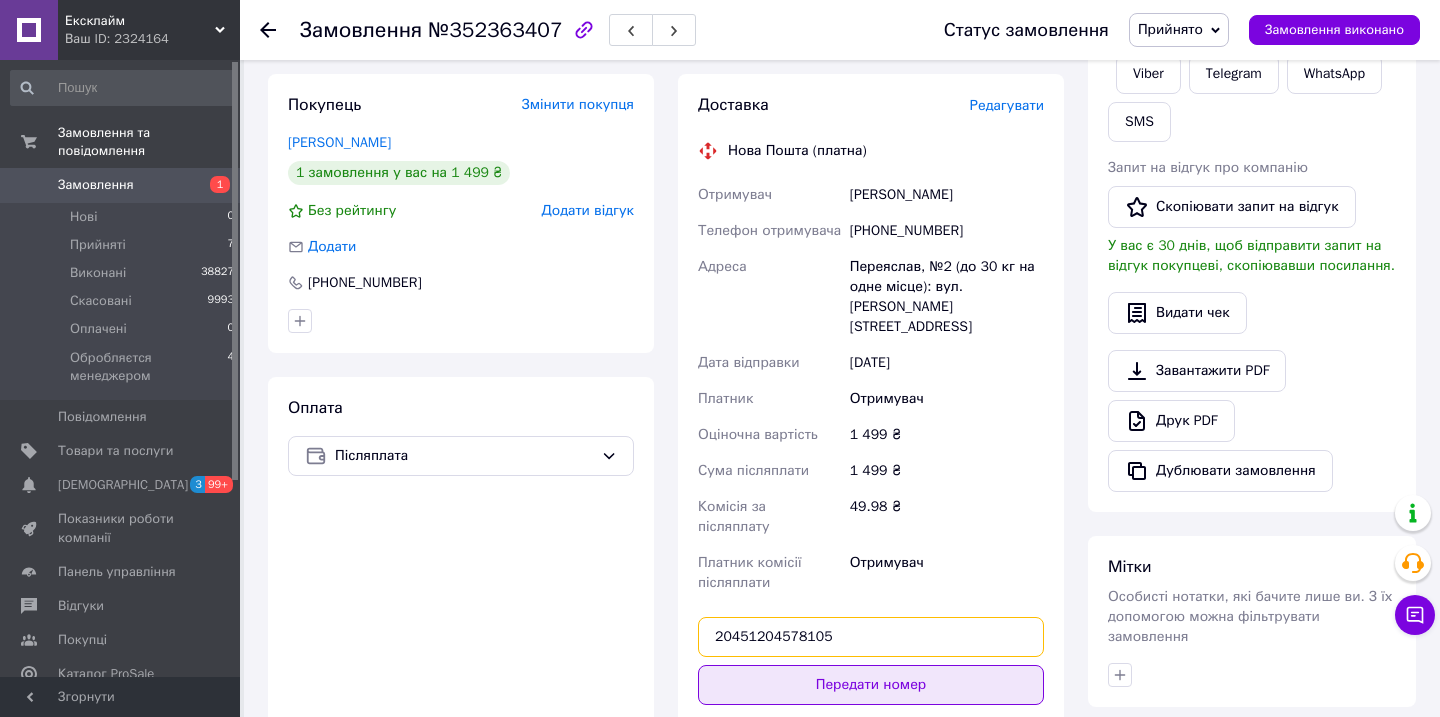 type on "20451204578105" 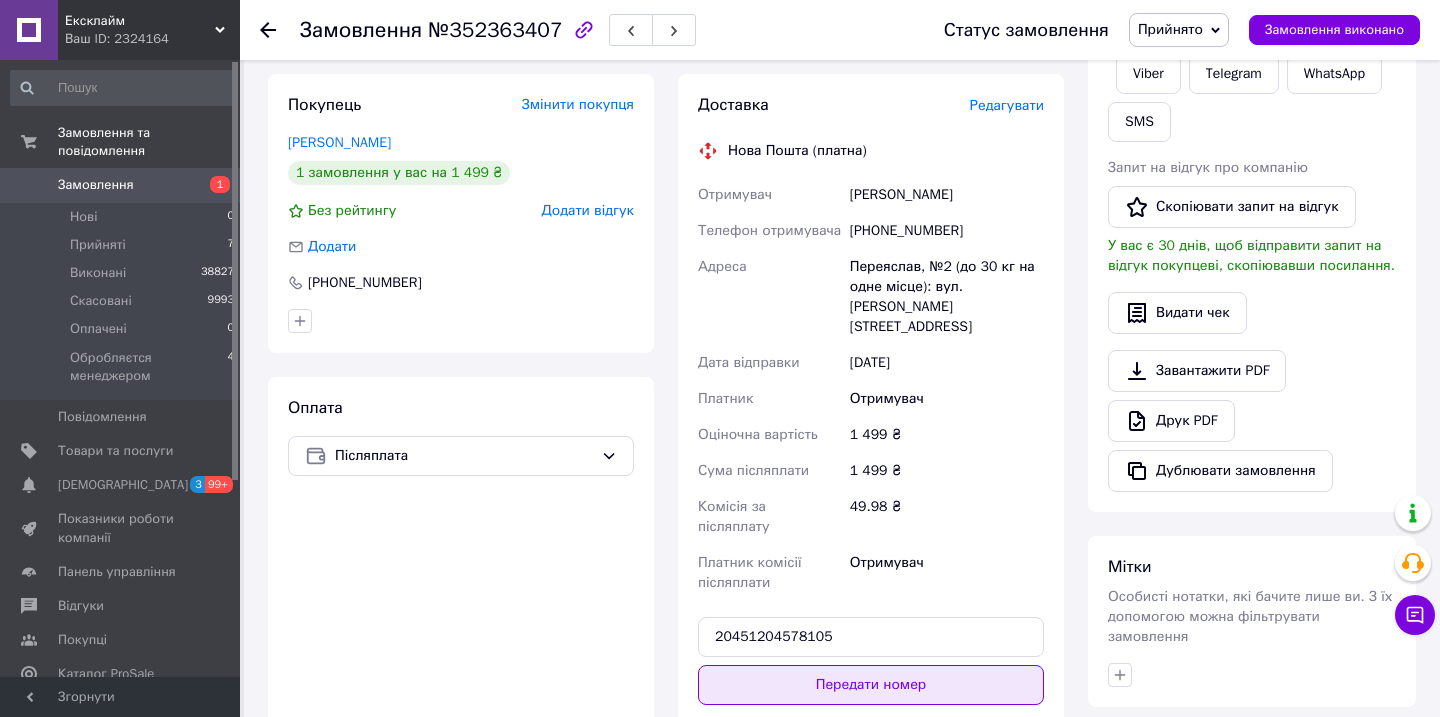 click on "Передати номер" at bounding box center [871, 685] 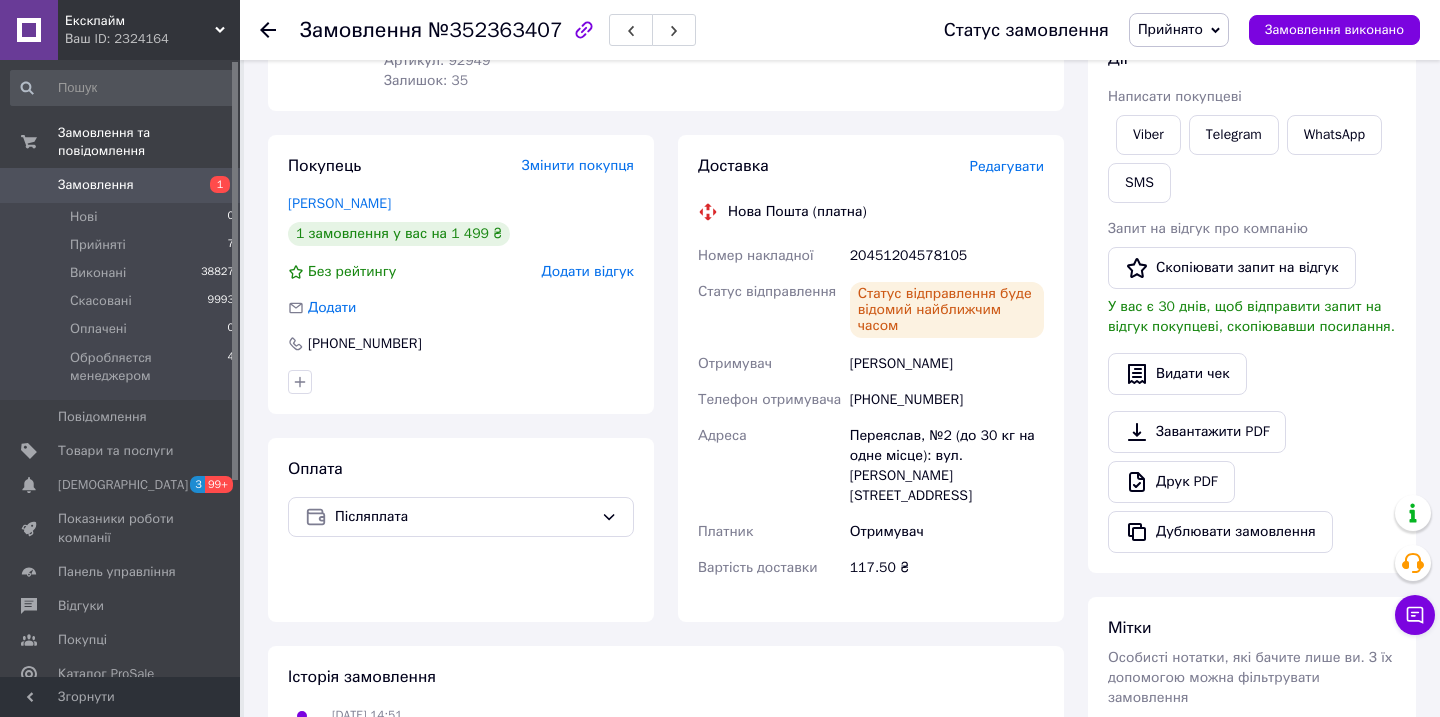 scroll, scrollTop: 306, scrollLeft: 0, axis: vertical 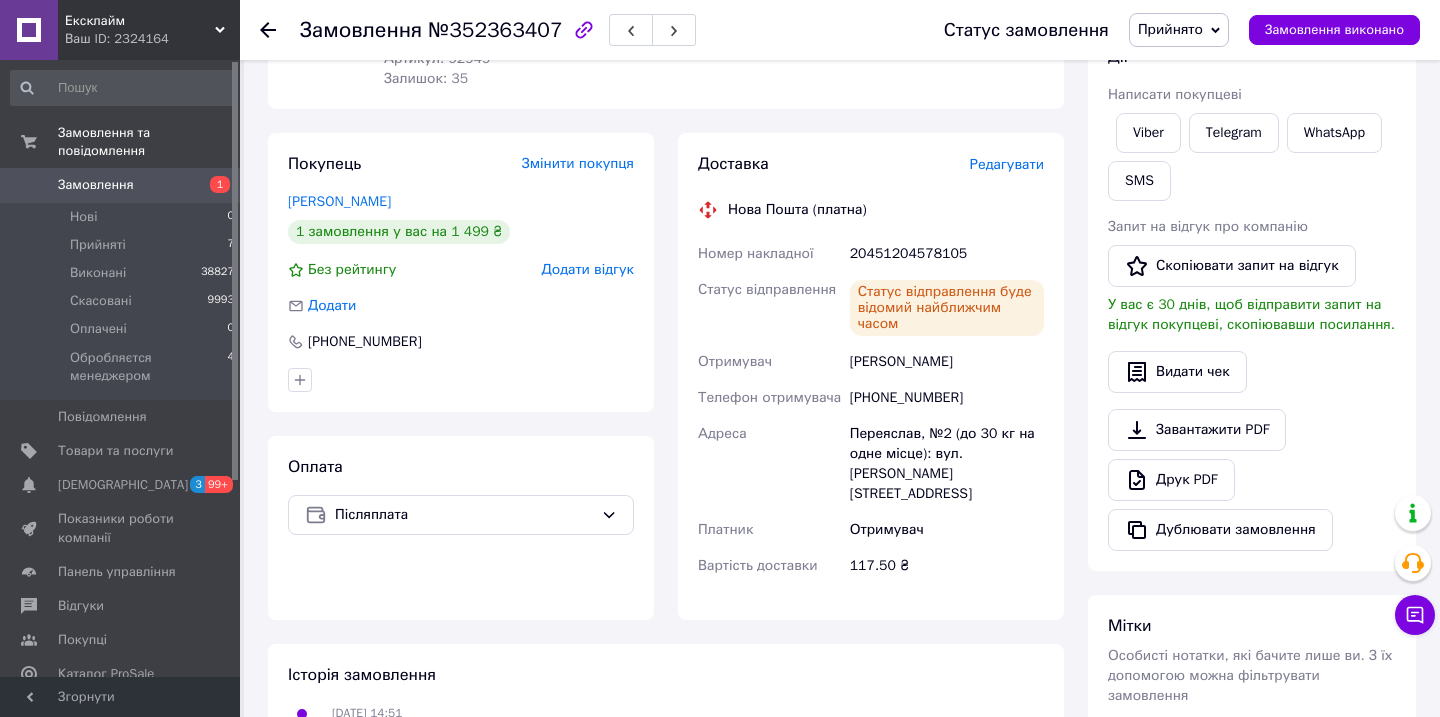 click on "Прийнято" at bounding box center [1170, 29] 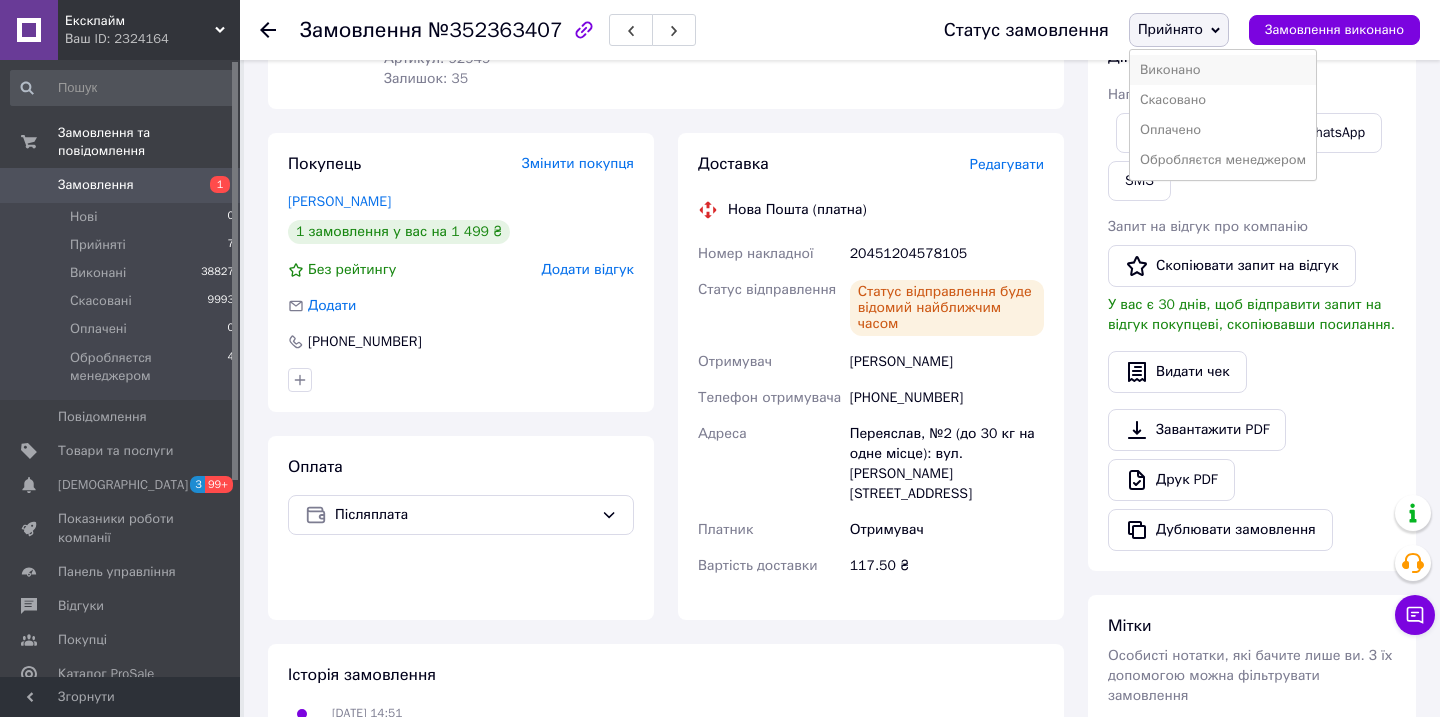 click on "Виконано" at bounding box center (1223, 70) 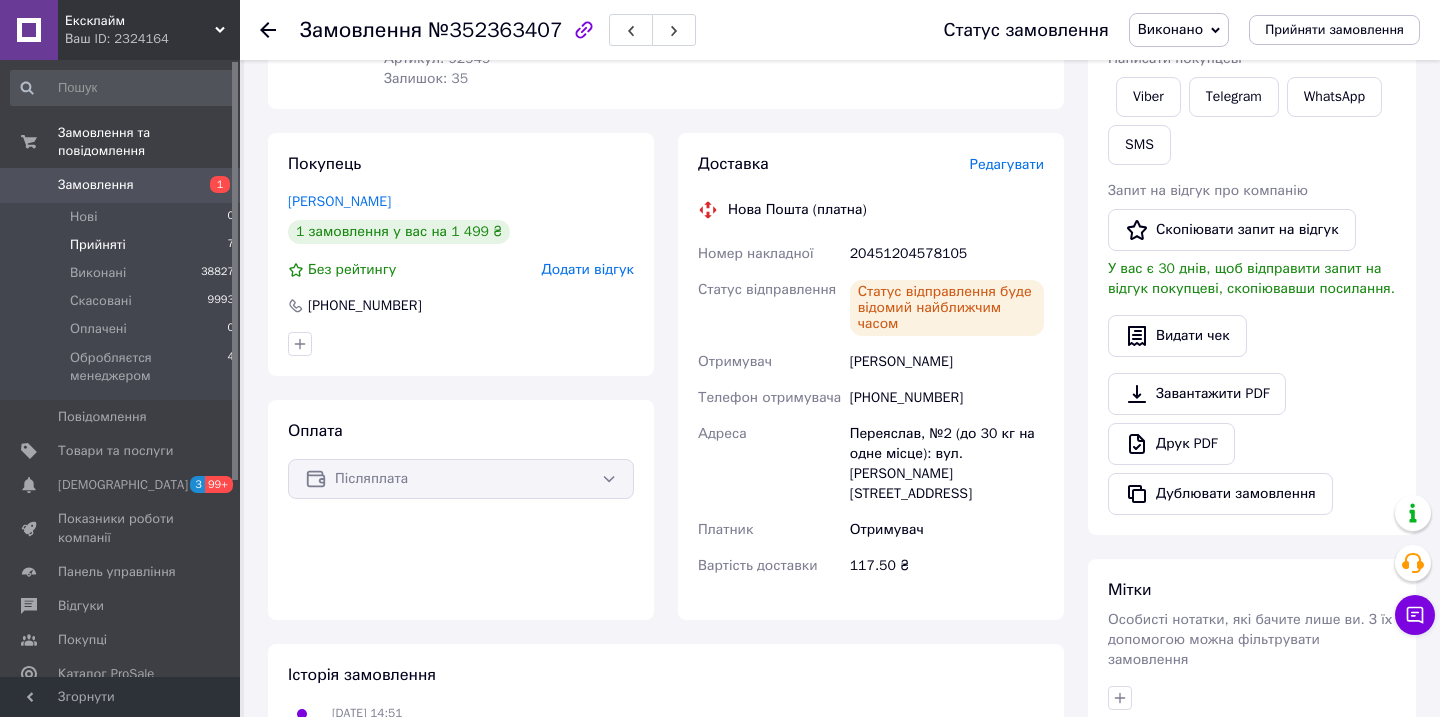 click on "Прийняті 7" at bounding box center [123, 245] 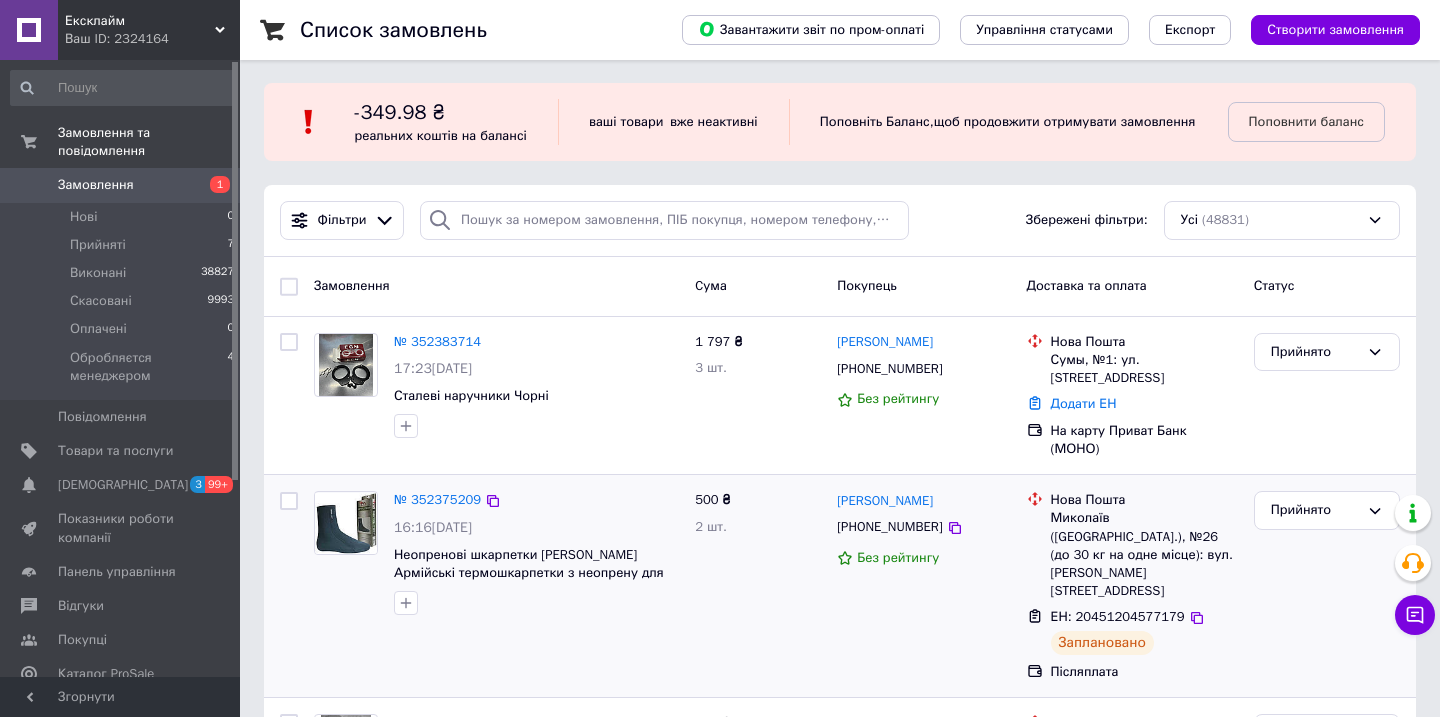 scroll, scrollTop: 0, scrollLeft: 0, axis: both 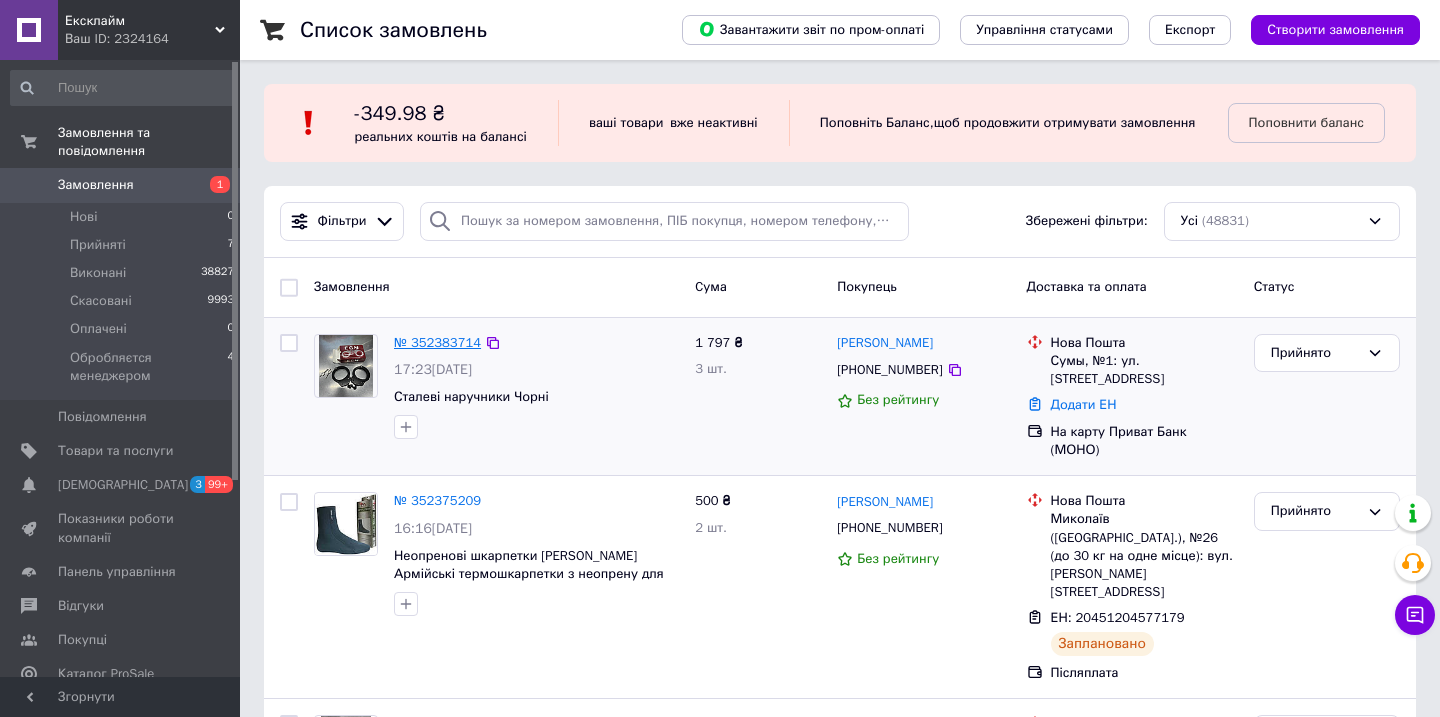 click on "№ 352383714" at bounding box center (437, 342) 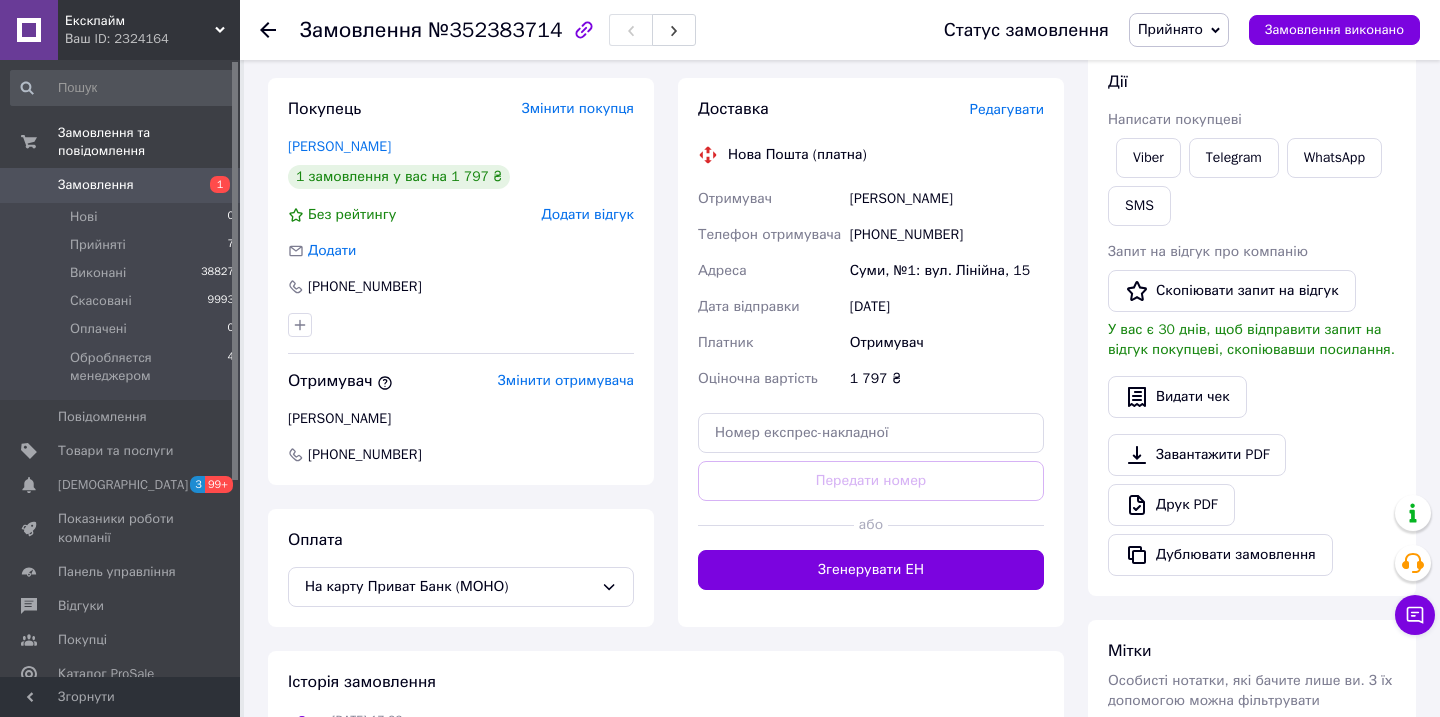 scroll, scrollTop: 346, scrollLeft: 0, axis: vertical 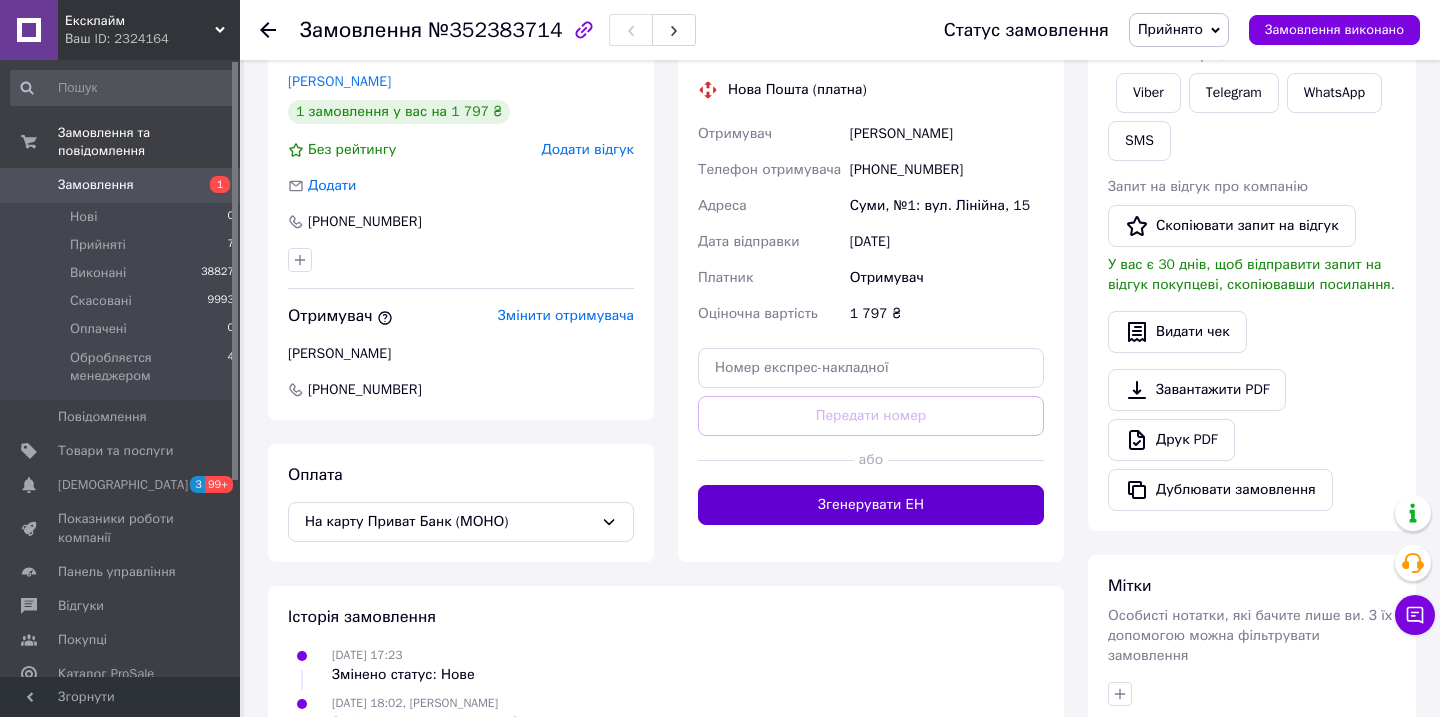 click on "Згенерувати ЕН" at bounding box center (871, 505) 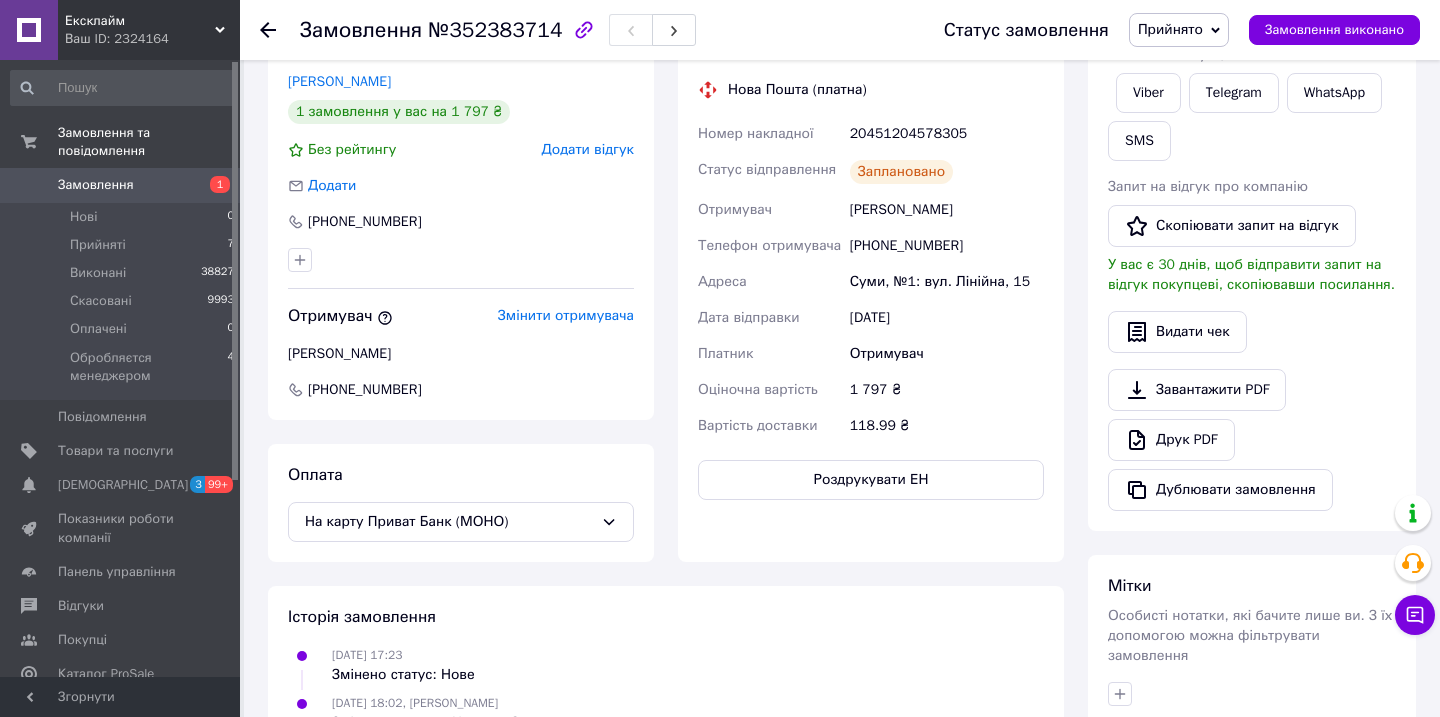 scroll, scrollTop: 0, scrollLeft: 0, axis: both 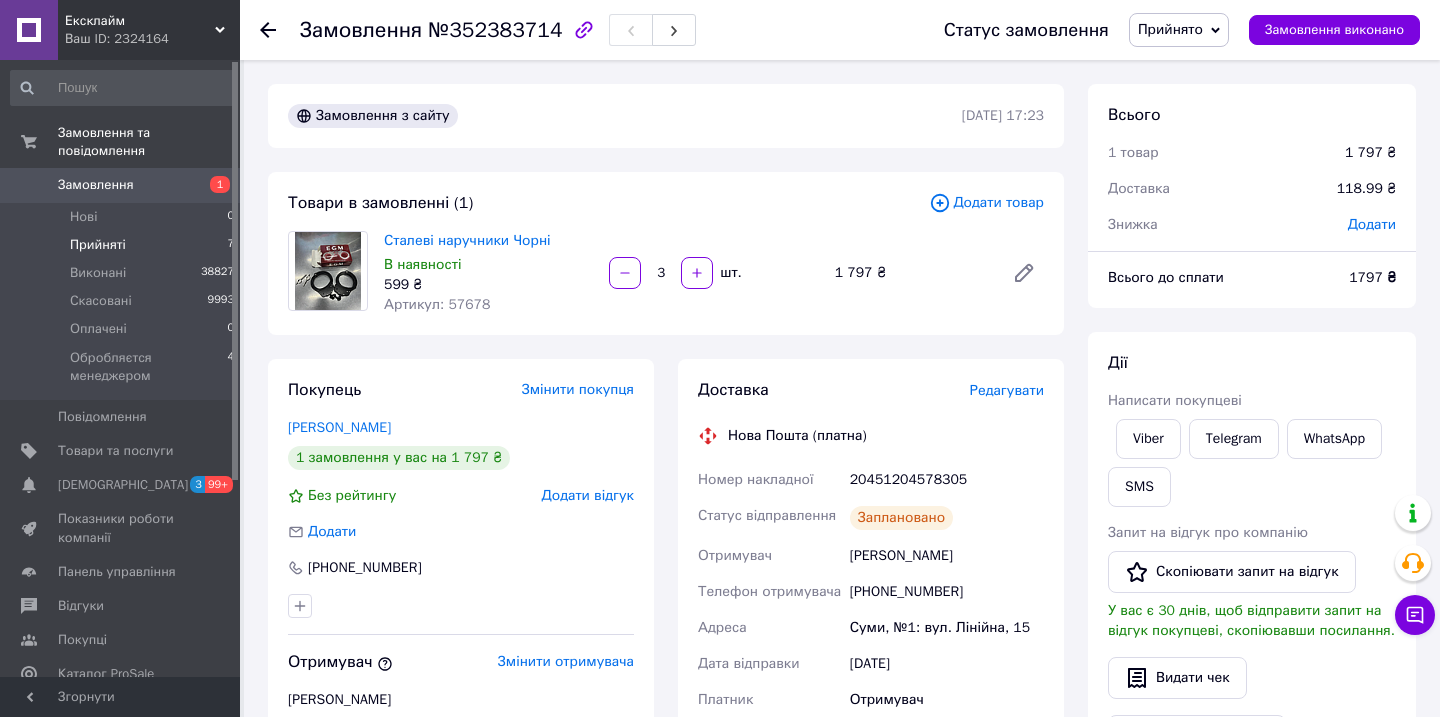 click on "Прийняті" at bounding box center [98, 245] 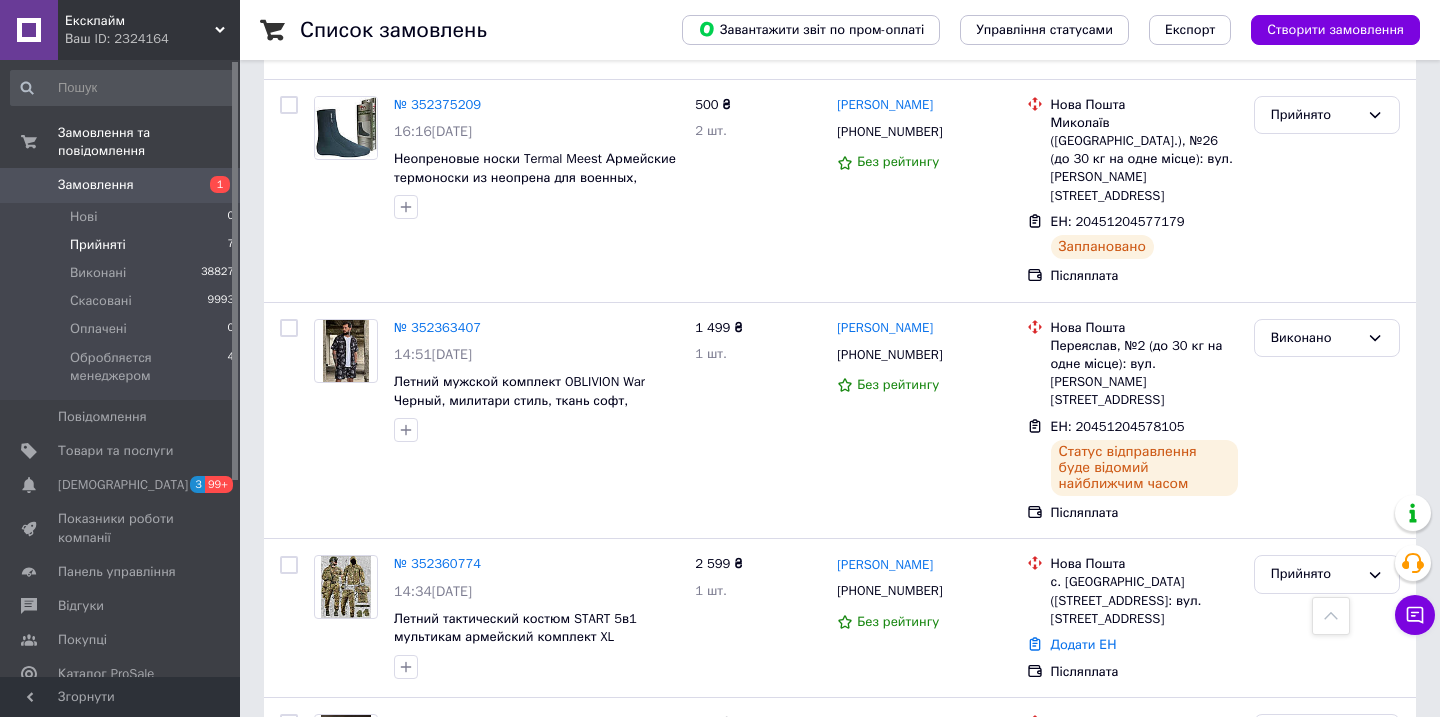 scroll, scrollTop: 569, scrollLeft: 0, axis: vertical 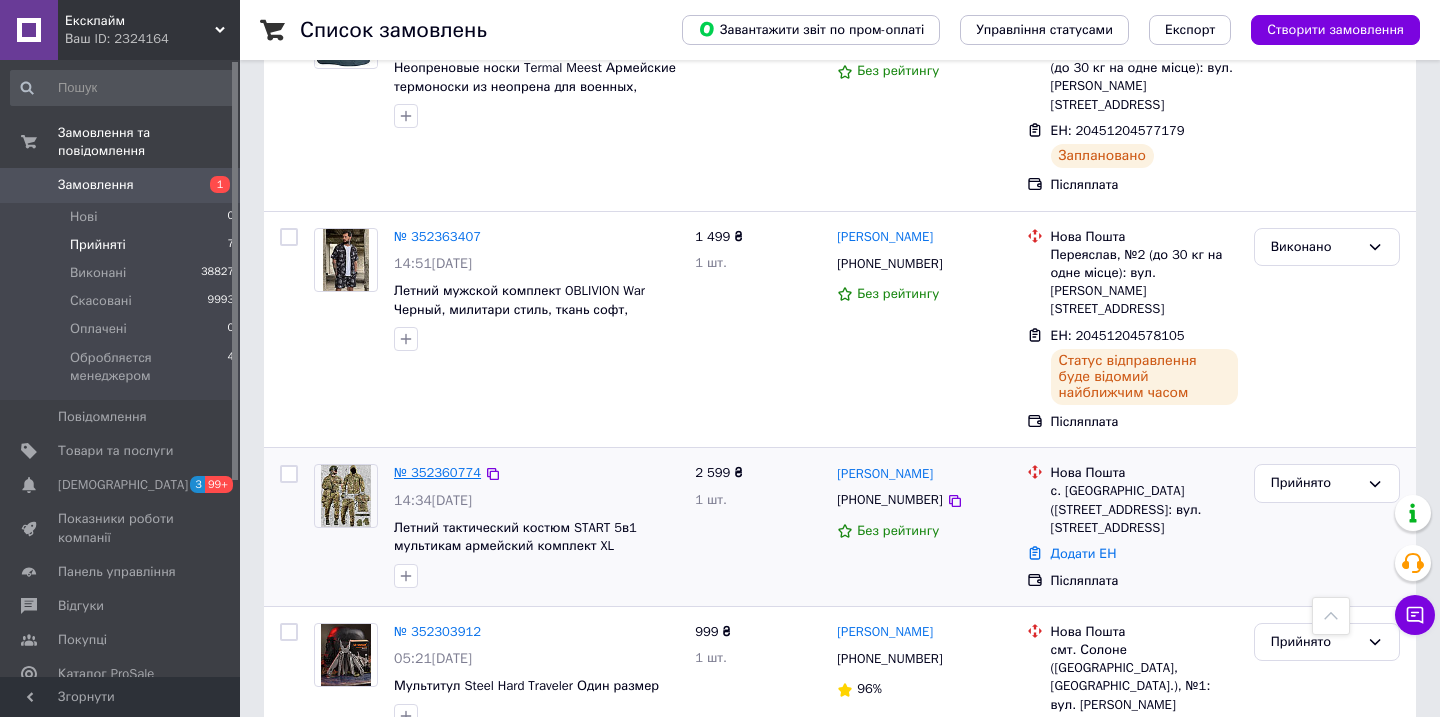 click on "№ 352360774" at bounding box center (437, 472) 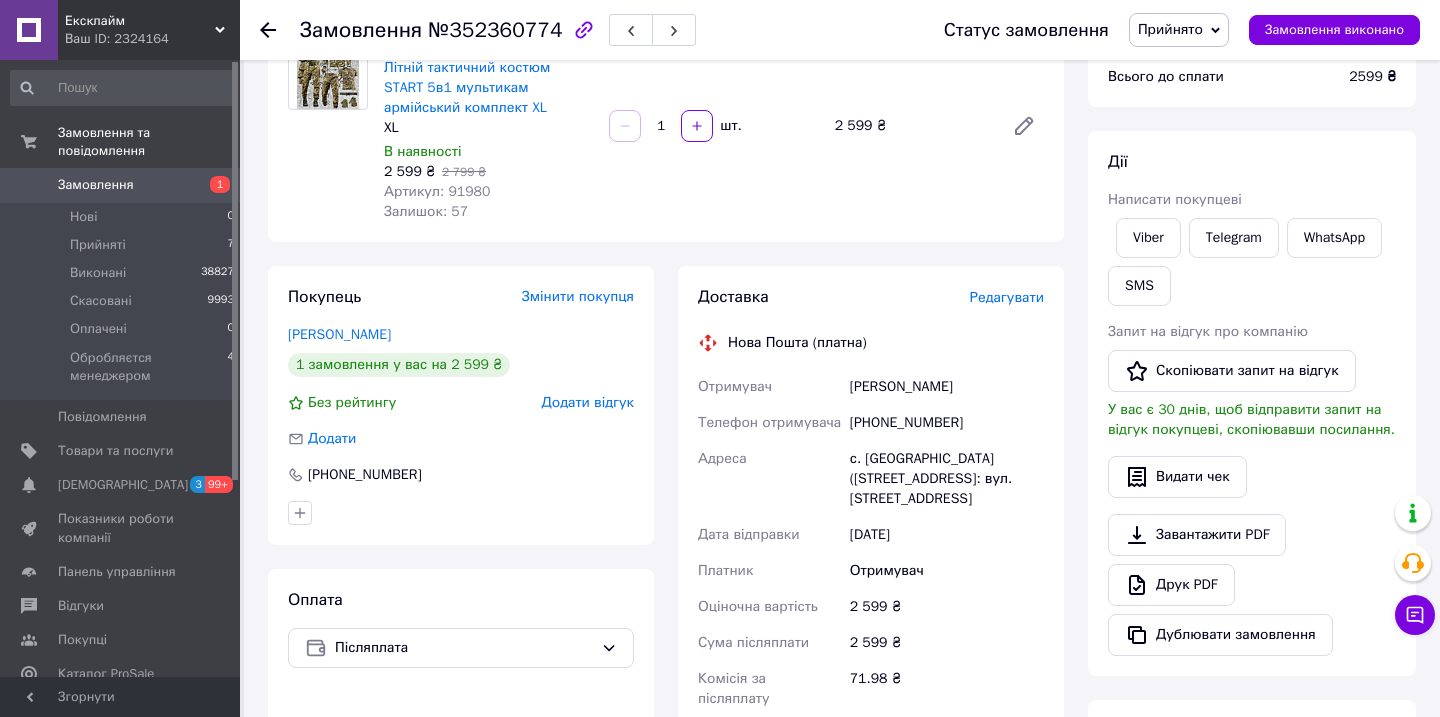 scroll, scrollTop: 119, scrollLeft: 0, axis: vertical 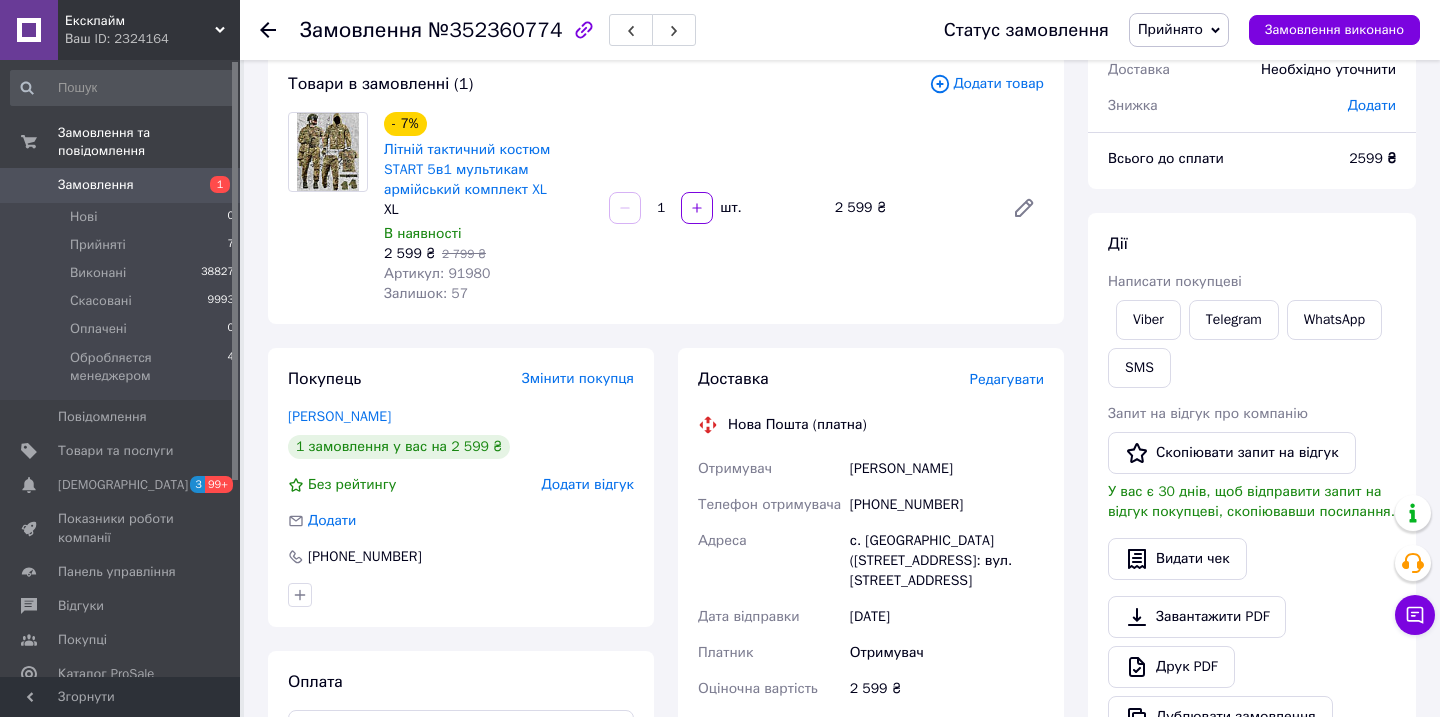 click on "Артикул: 91980" at bounding box center (437, 273) 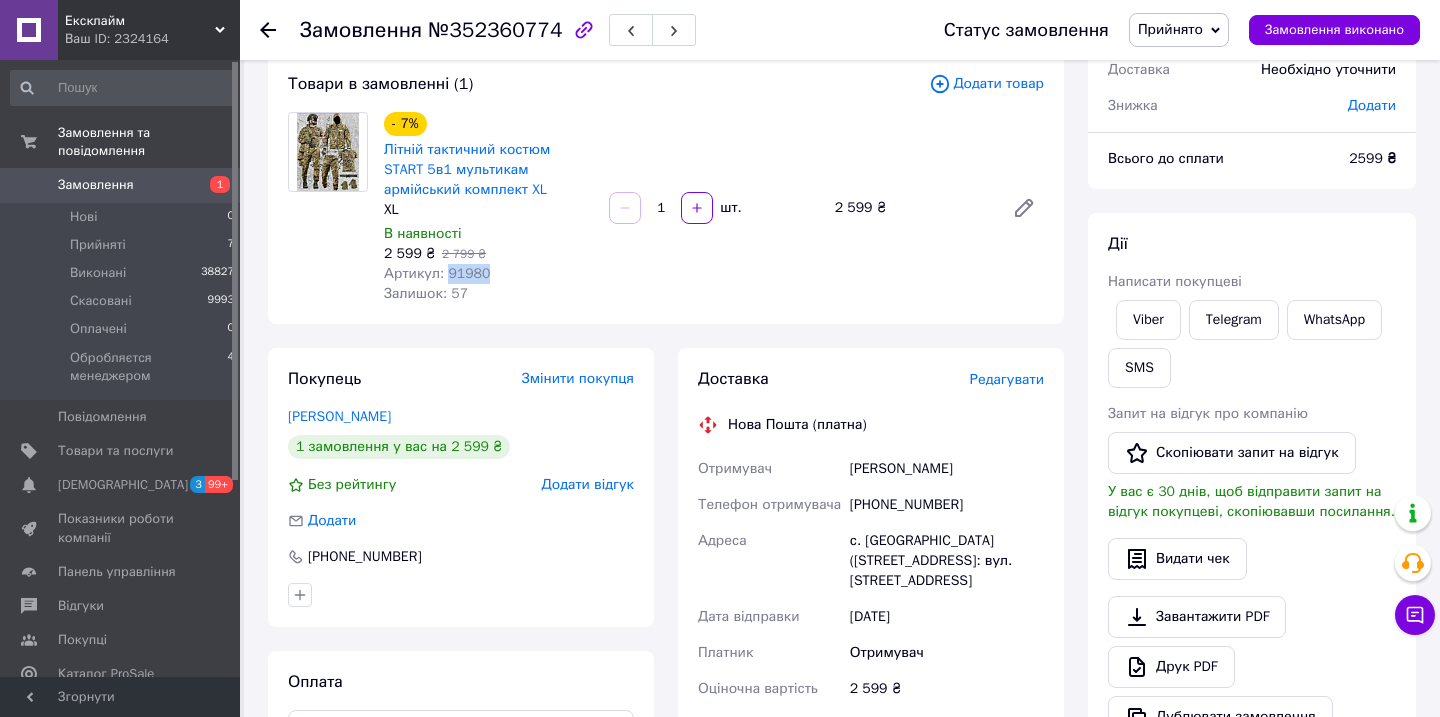 click on "Артикул: 91980" at bounding box center (437, 273) 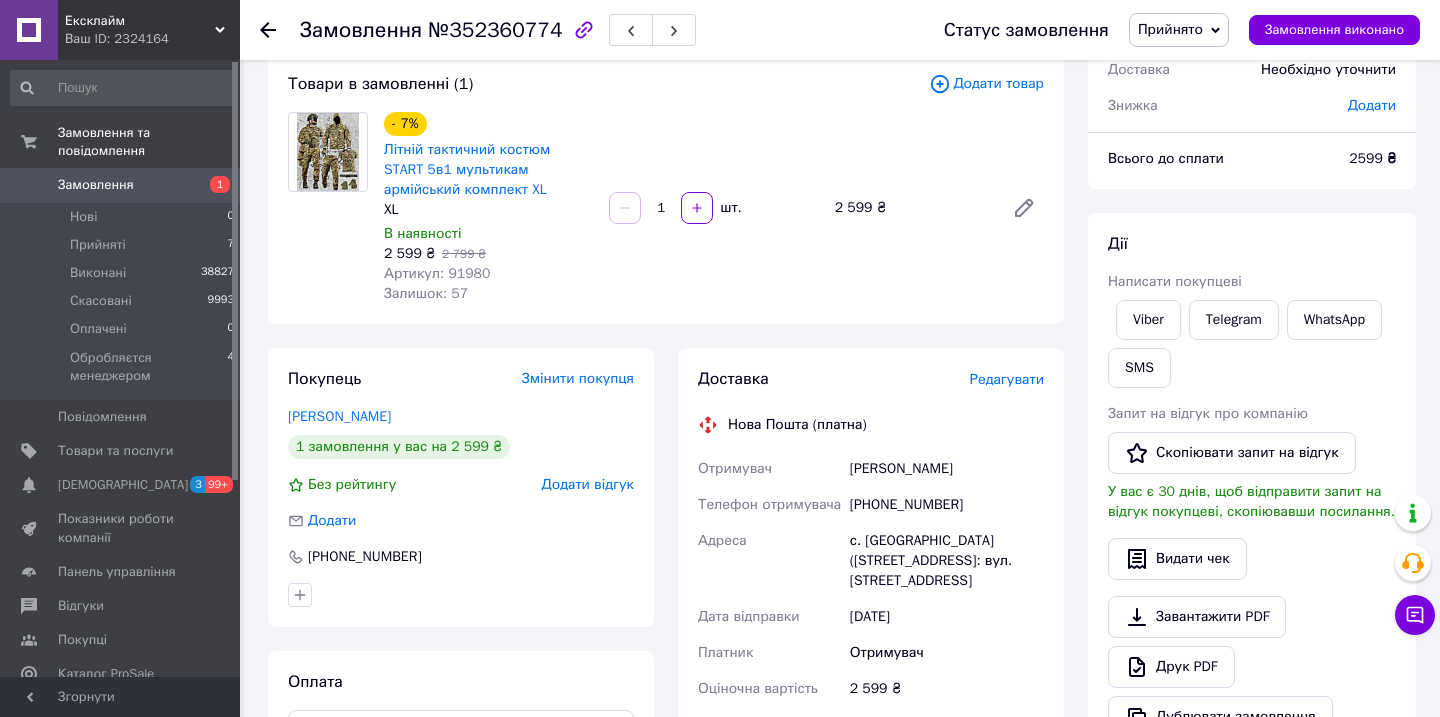 click on "[PERSON_NAME]" at bounding box center [947, 469] 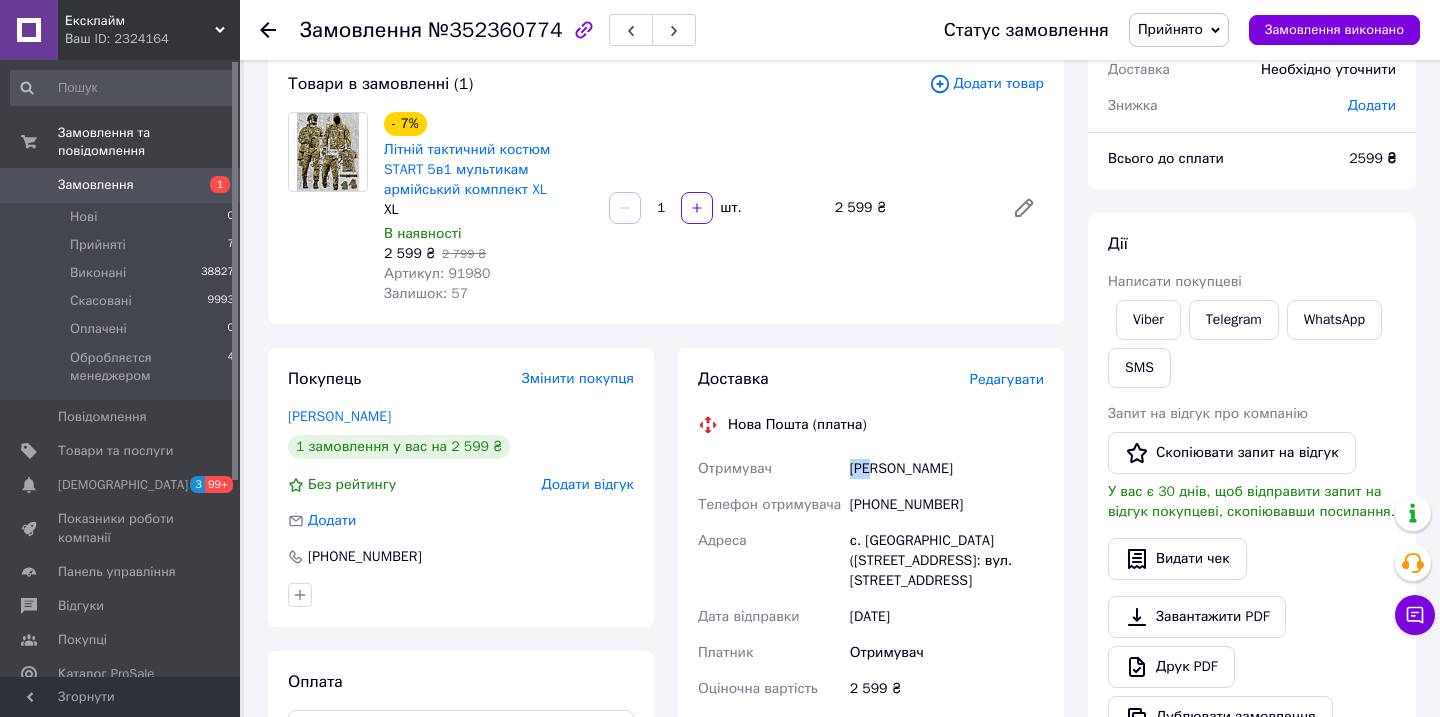 click on "[PERSON_NAME]" at bounding box center (947, 469) 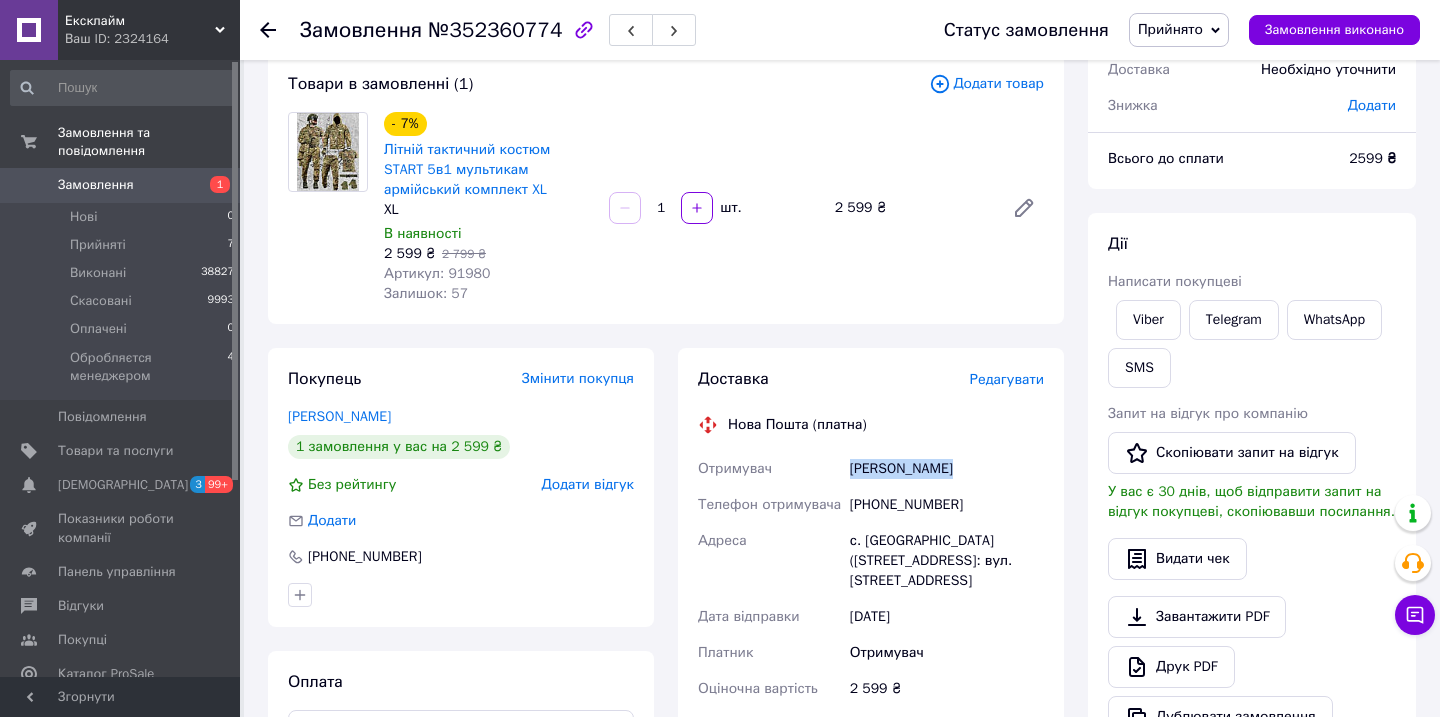 click on "[PERSON_NAME]" at bounding box center (947, 469) 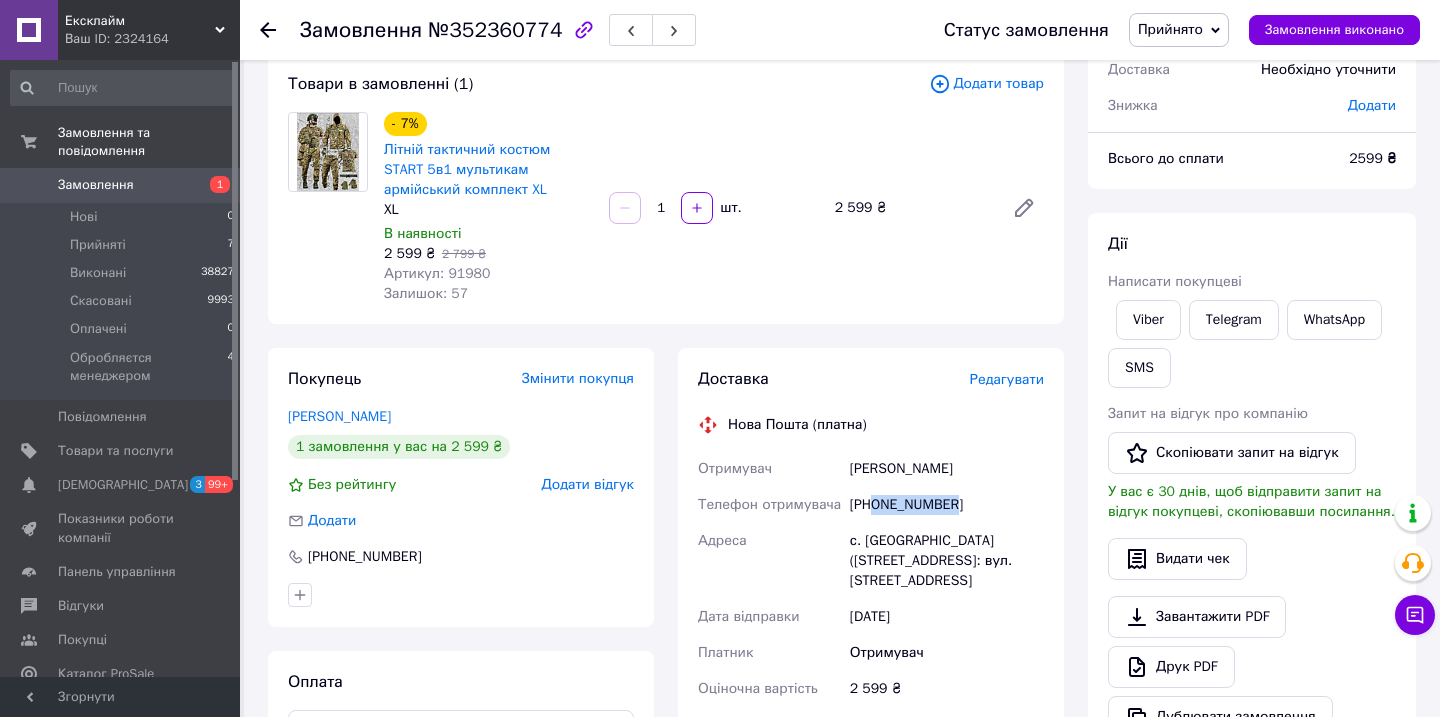drag, startPoint x: 966, startPoint y: 502, endPoint x: 877, endPoint y: 502, distance: 89 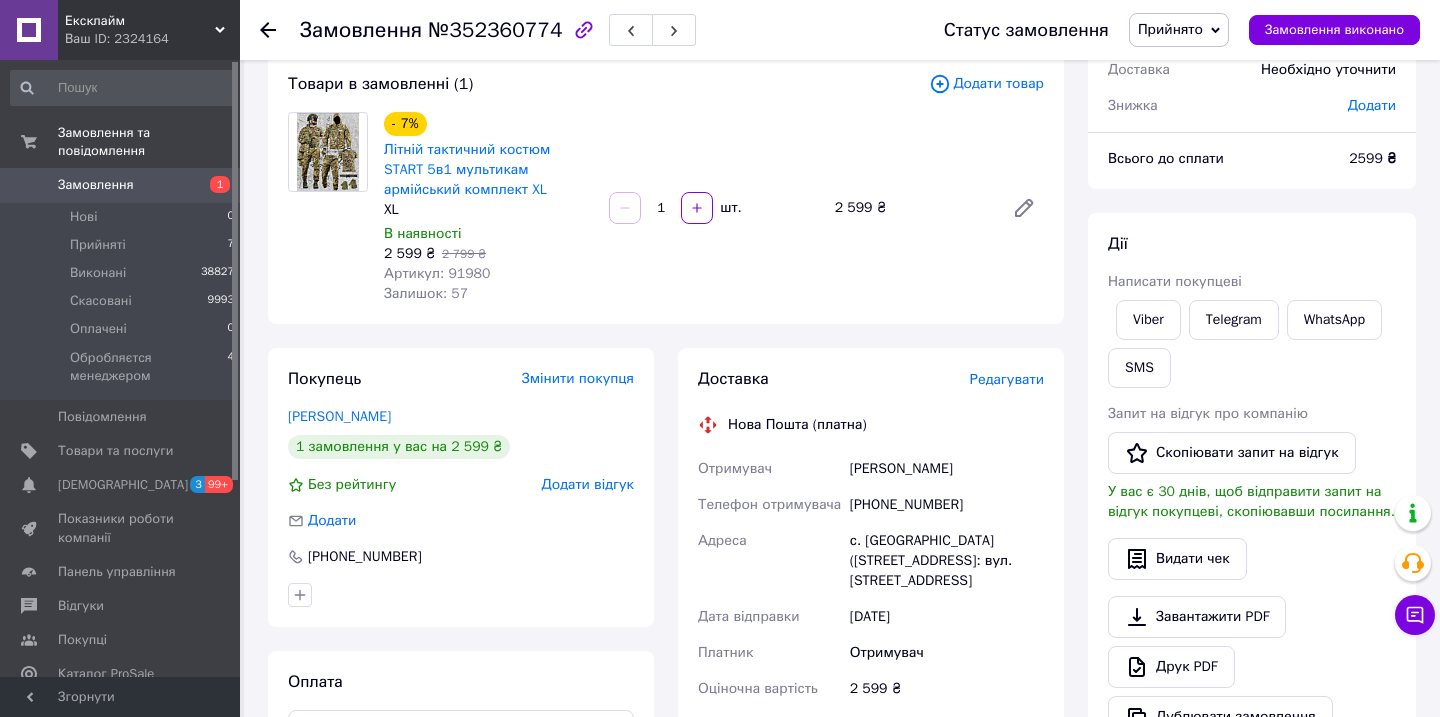 click on "с. [GEOGRAPHIC_DATA] ([STREET_ADDRESS]: вул. [STREET_ADDRESS]" at bounding box center (947, 561) 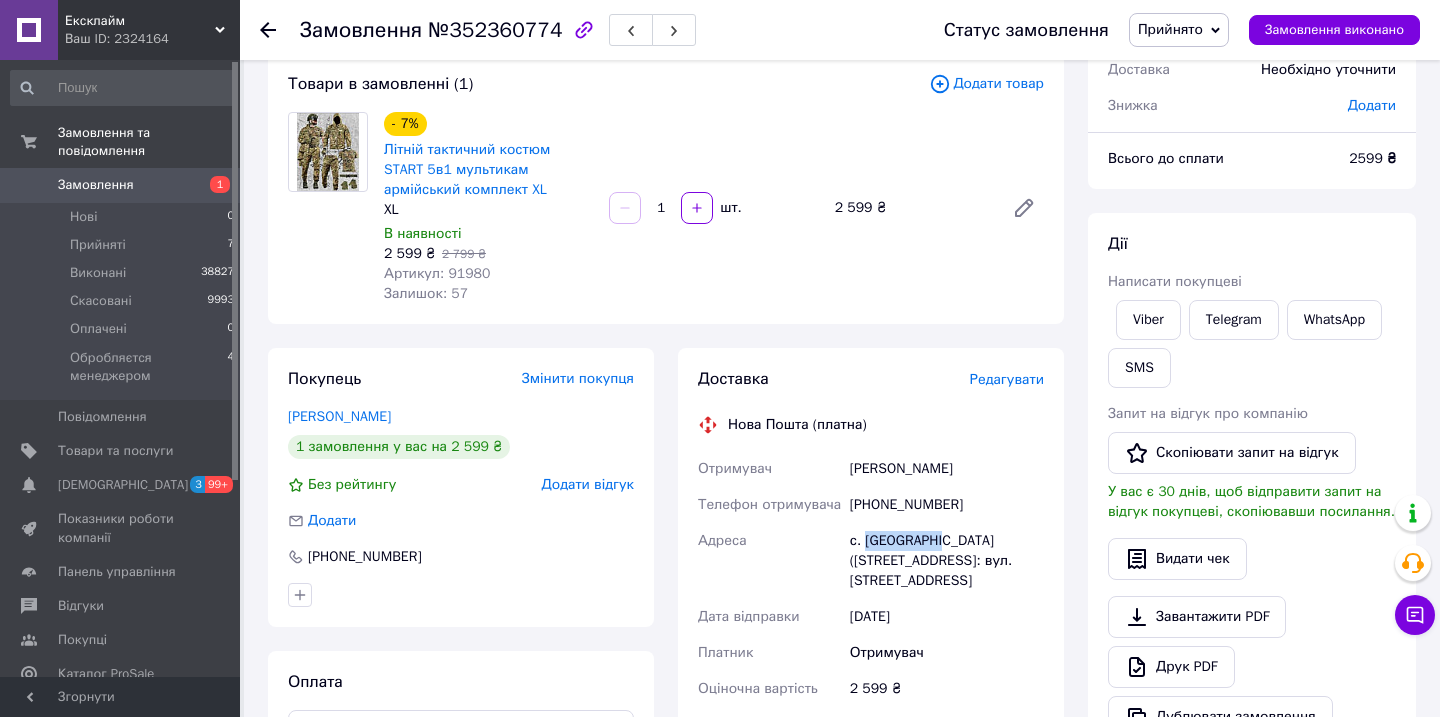 click on "с. [GEOGRAPHIC_DATA] ([STREET_ADDRESS]: вул. [STREET_ADDRESS]" at bounding box center (947, 561) 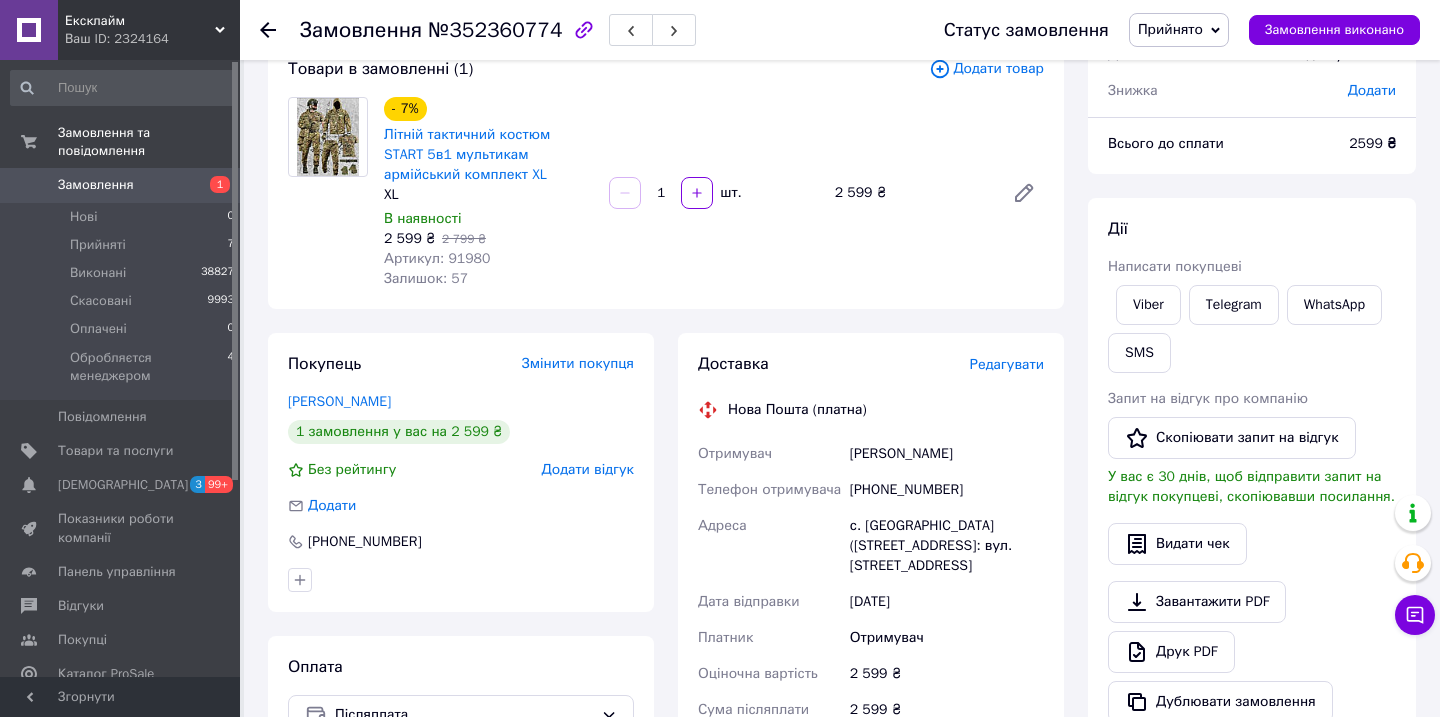 click on "[PERSON_NAME]" at bounding box center (947, 454) 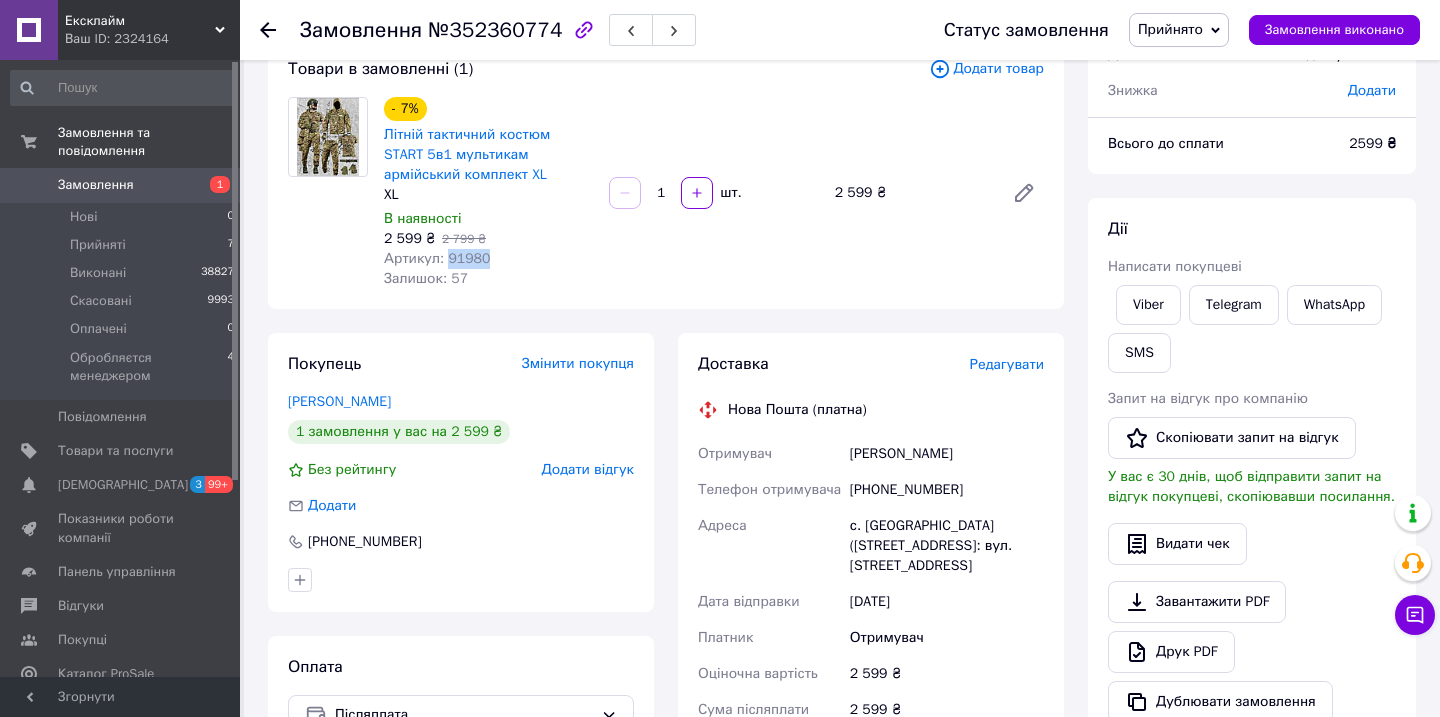 click on "Артикул: 91980" at bounding box center (437, 258) 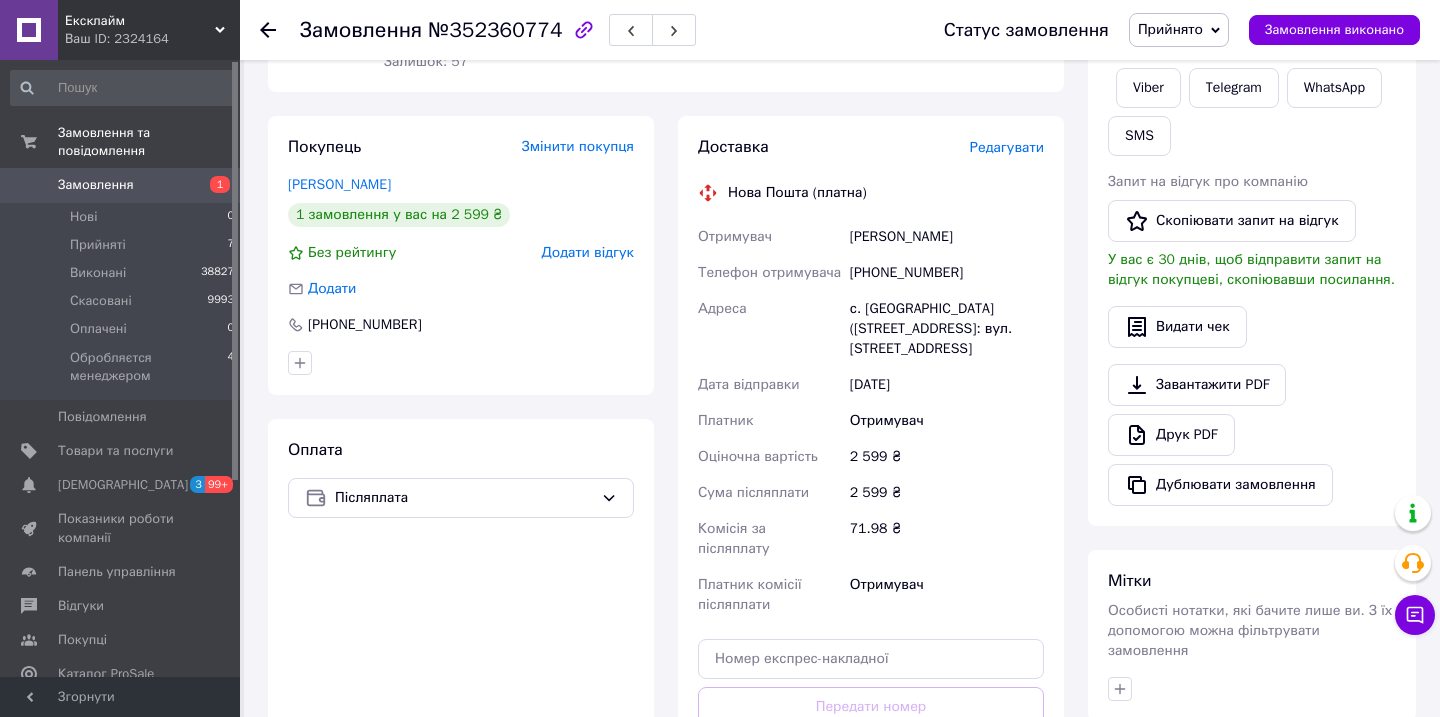 scroll, scrollTop: 352, scrollLeft: 0, axis: vertical 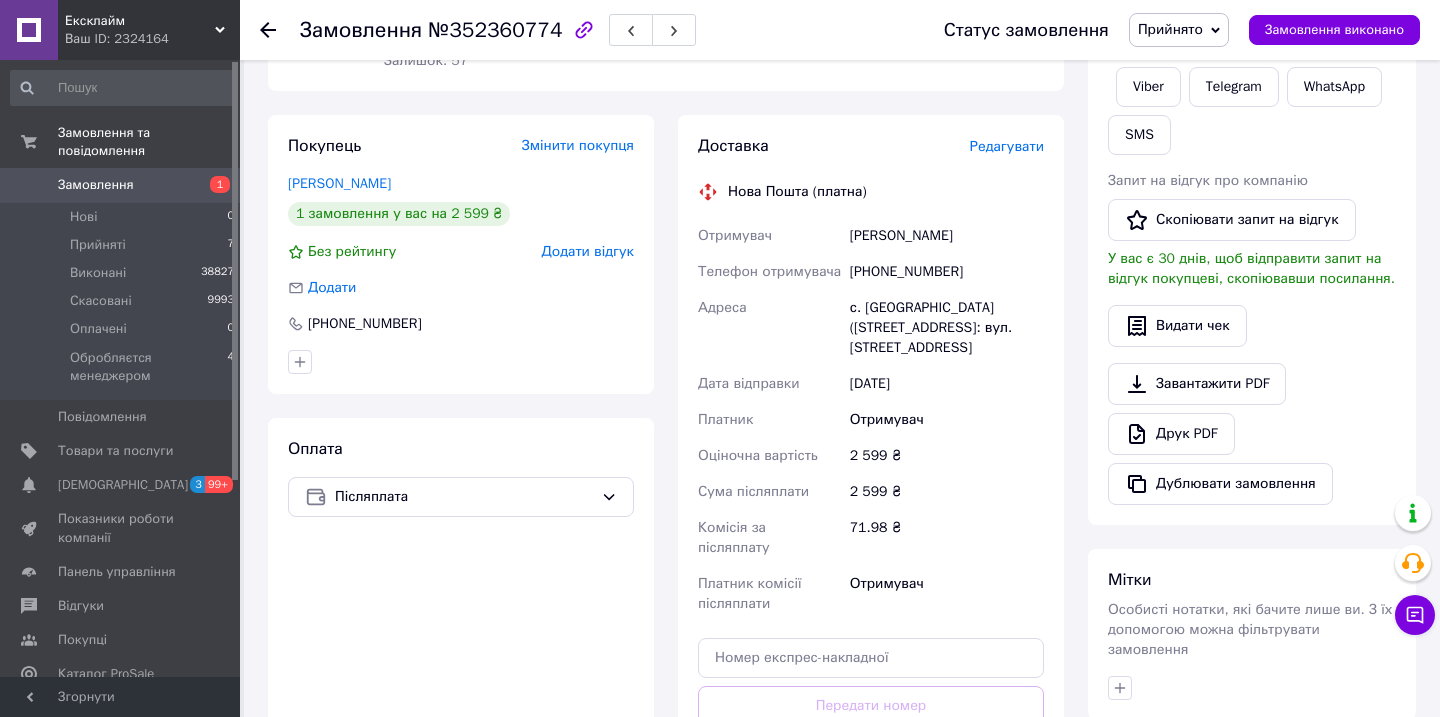 click on "с. [GEOGRAPHIC_DATA] ([STREET_ADDRESS]: вул. [STREET_ADDRESS]" at bounding box center (947, 328) 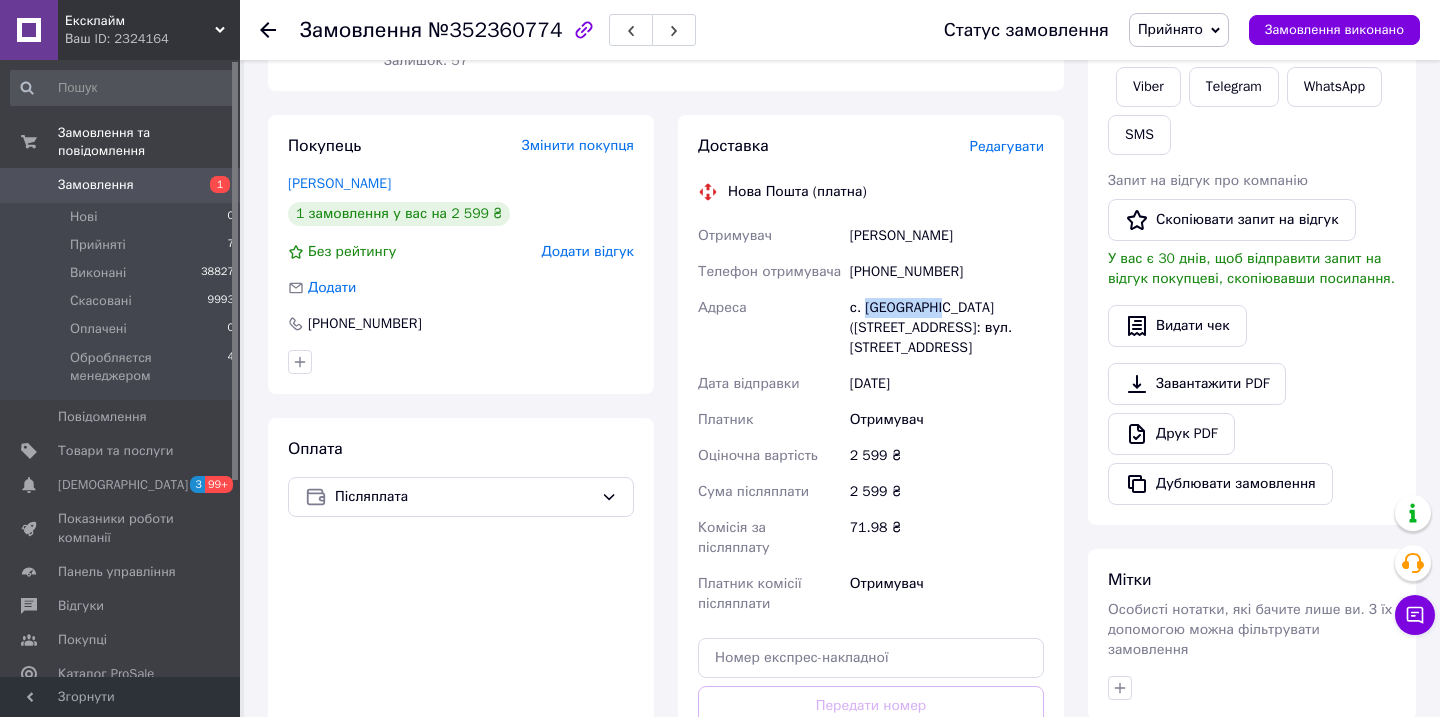 click on "с. [GEOGRAPHIC_DATA] ([STREET_ADDRESS]: вул. [STREET_ADDRESS]" at bounding box center [947, 328] 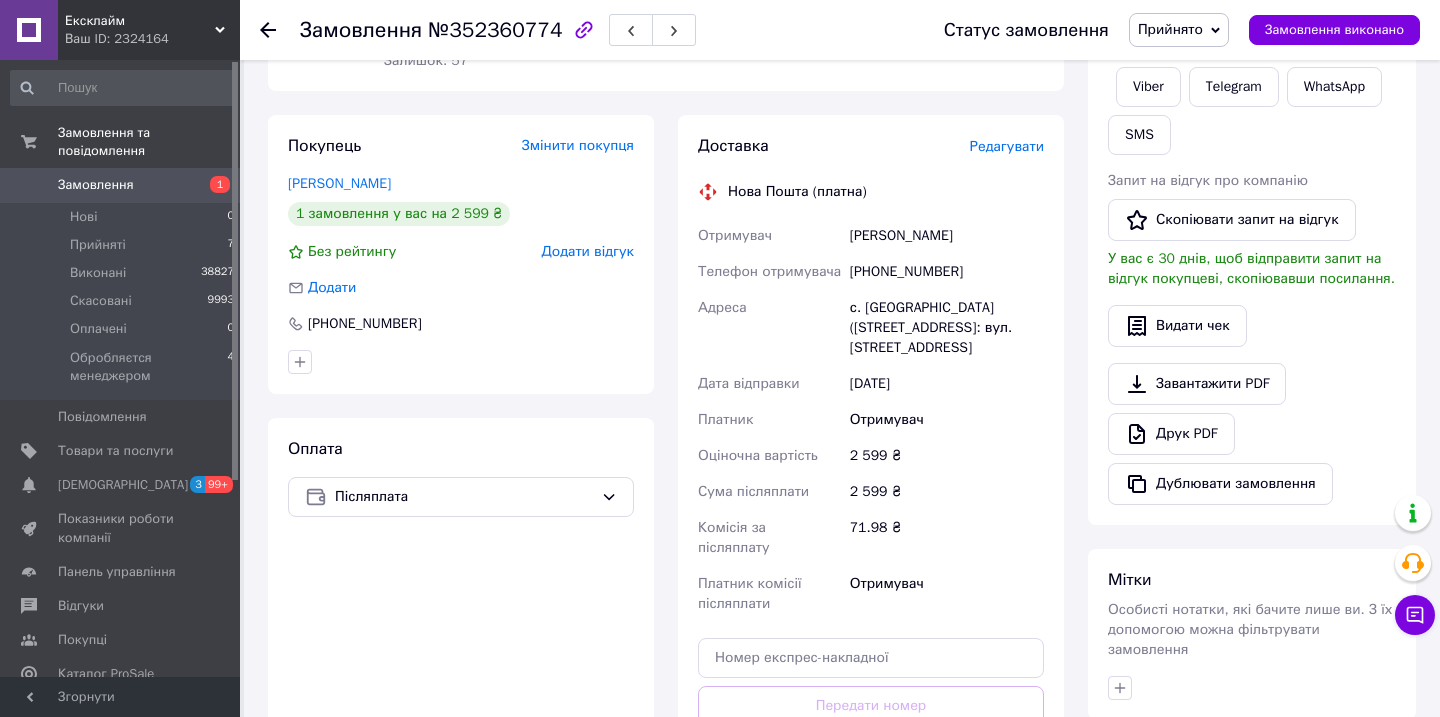 click on "[PERSON_NAME]" at bounding box center [947, 236] 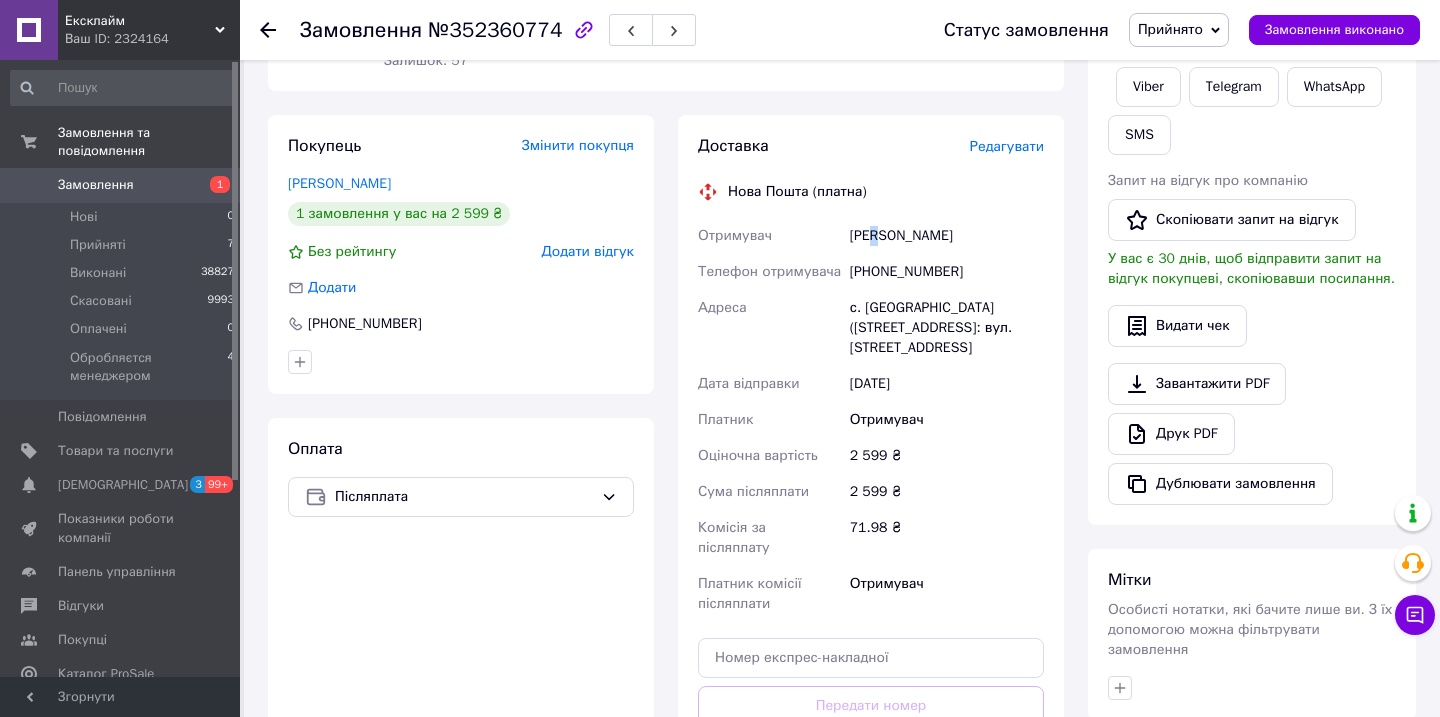 click on "[PERSON_NAME]" at bounding box center (947, 236) 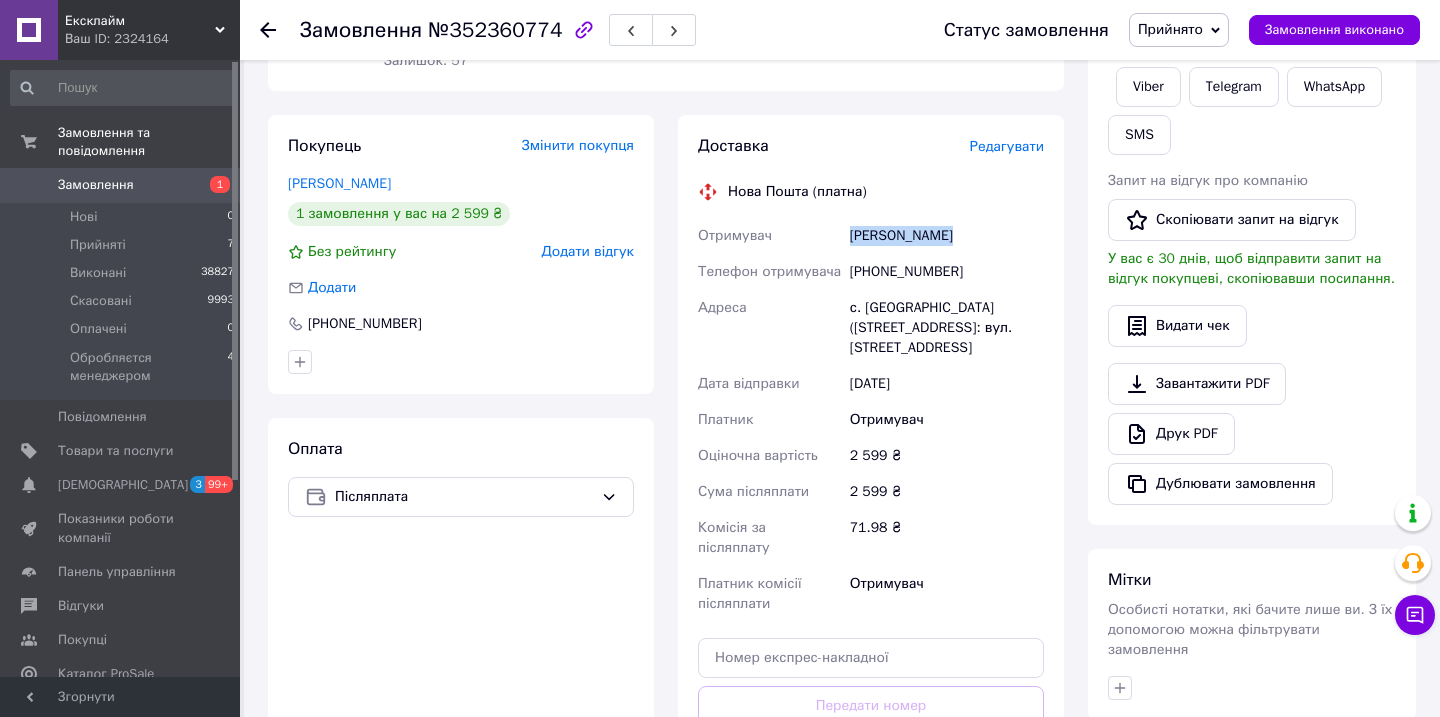 click on "[PERSON_NAME]" at bounding box center (947, 236) 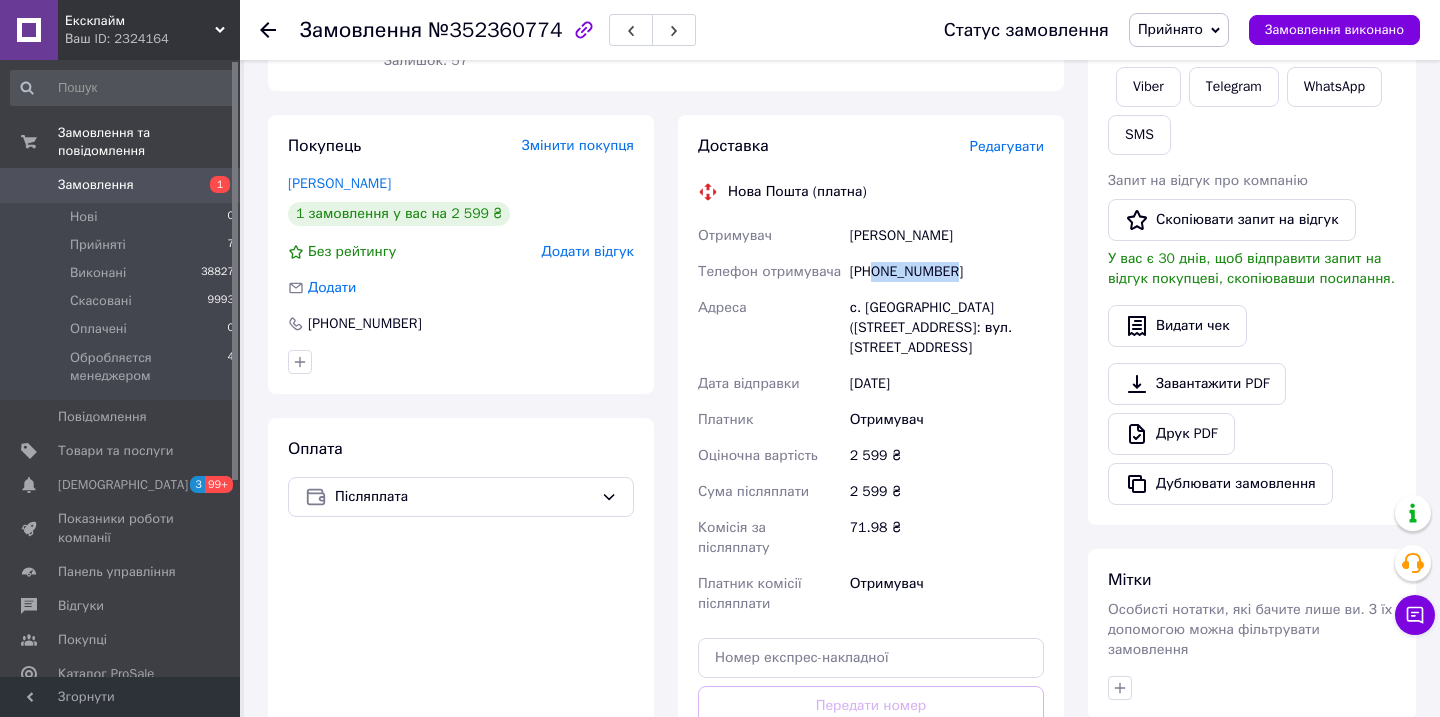 drag, startPoint x: 971, startPoint y: 283, endPoint x: 874, endPoint y: 269, distance: 98.005104 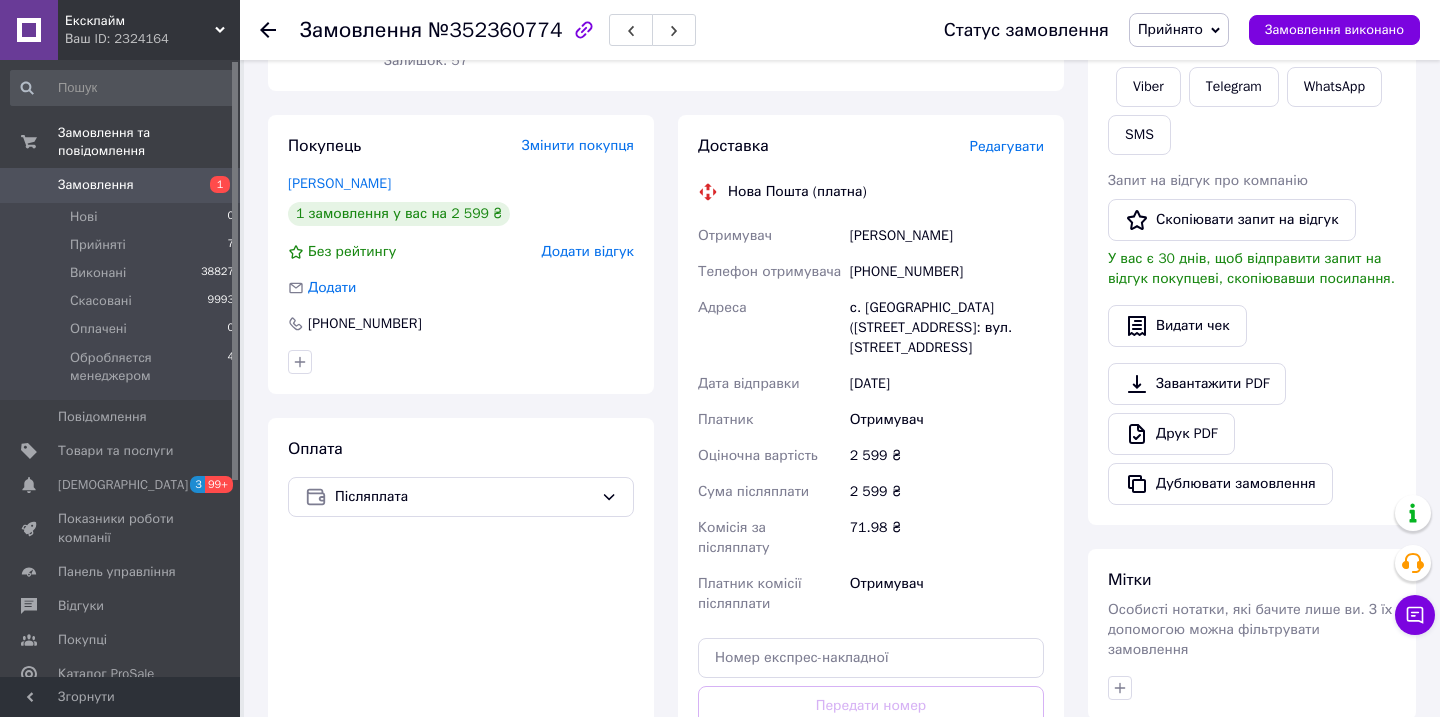 click on "с. [GEOGRAPHIC_DATA] ([STREET_ADDRESS]: вул. [STREET_ADDRESS]" at bounding box center (947, 328) 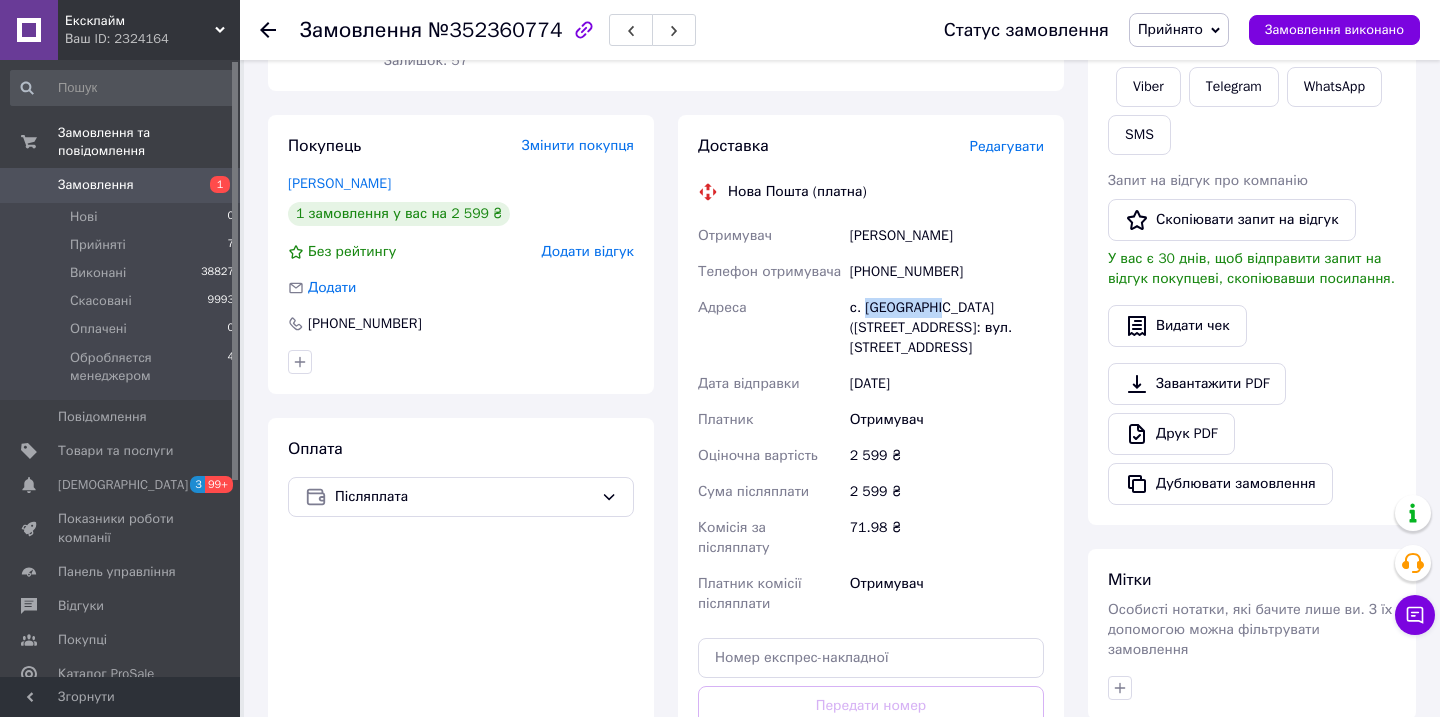 click on "с. [GEOGRAPHIC_DATA] ([STREET_ADDRESS]: вул. [STREET_ADDRESS]" at bounding box center (947, 328) 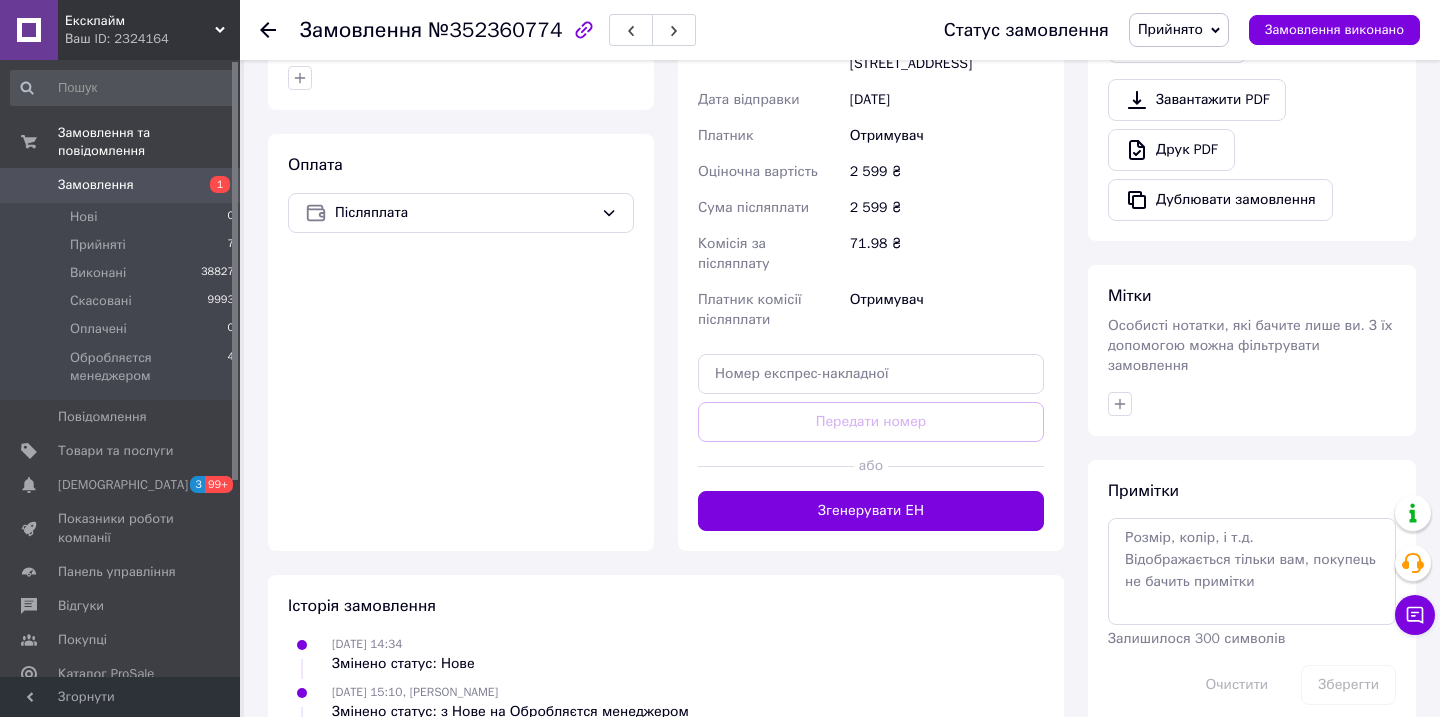 scroll, scrollTop: 638, scrollLeft: 0, axis: vertical 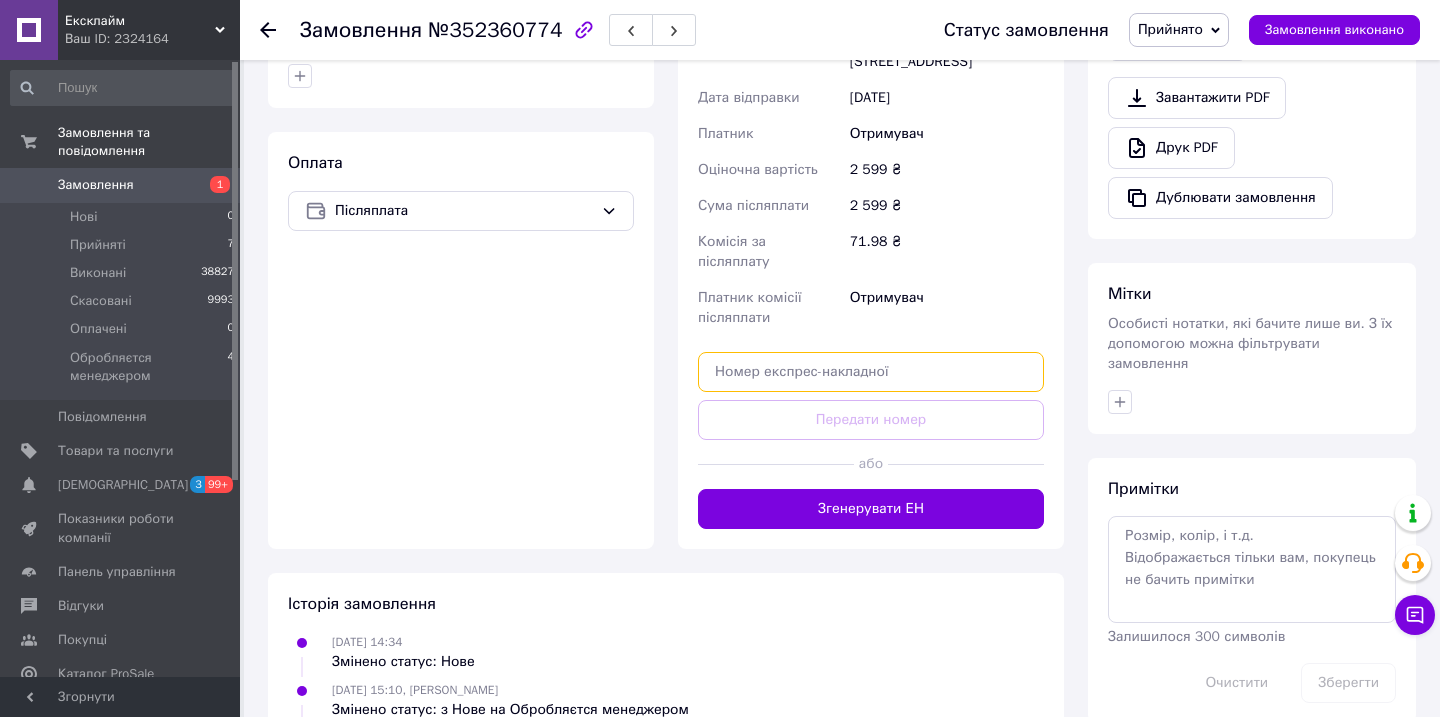 click at bounding box center (871, 372) 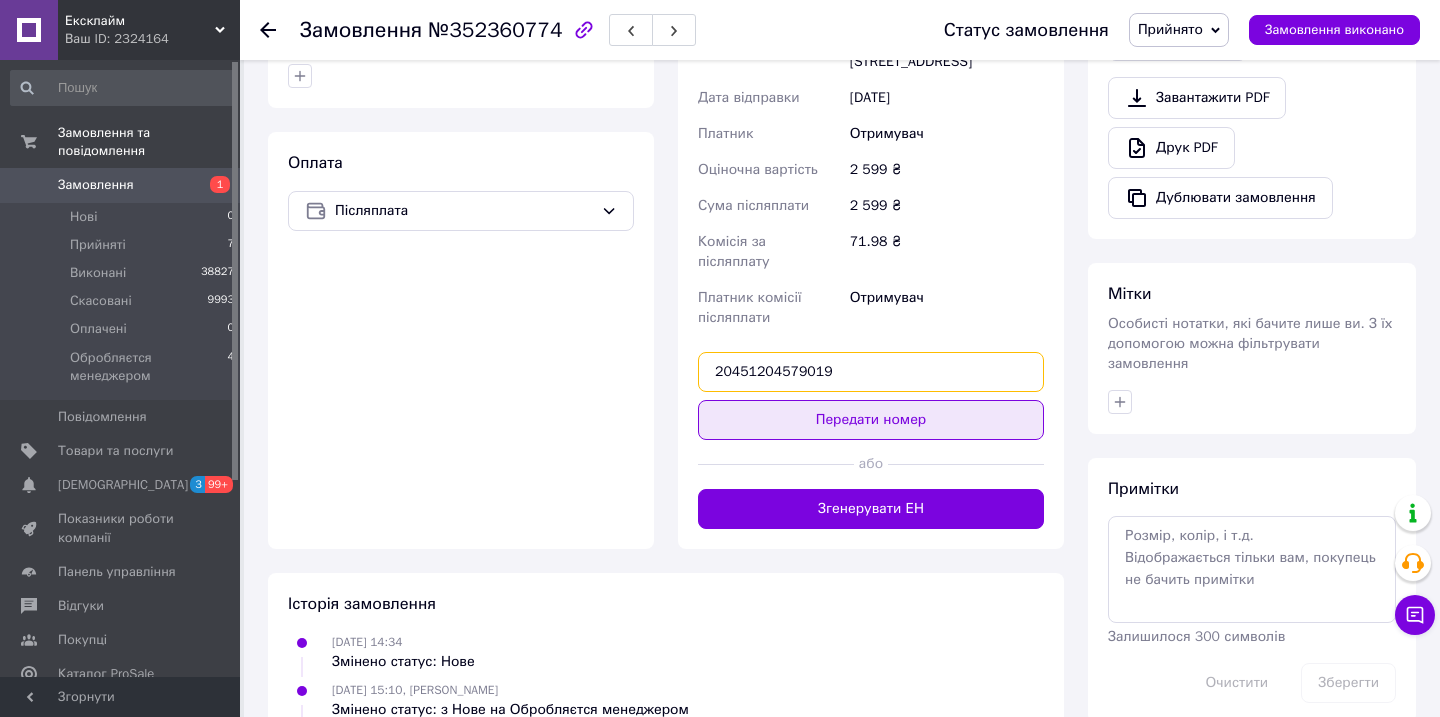 type on "20451204579019" 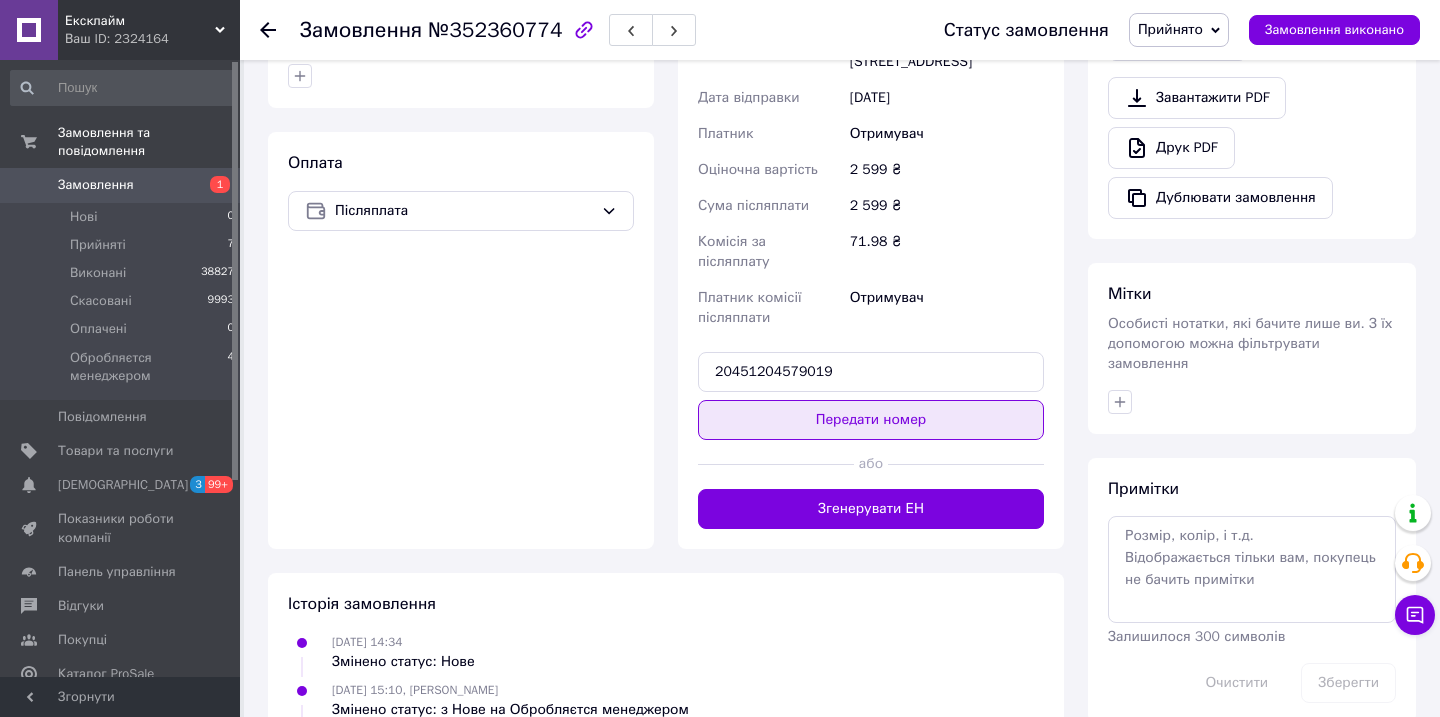 click on "Передати номер" at bounding box center (871, 420) 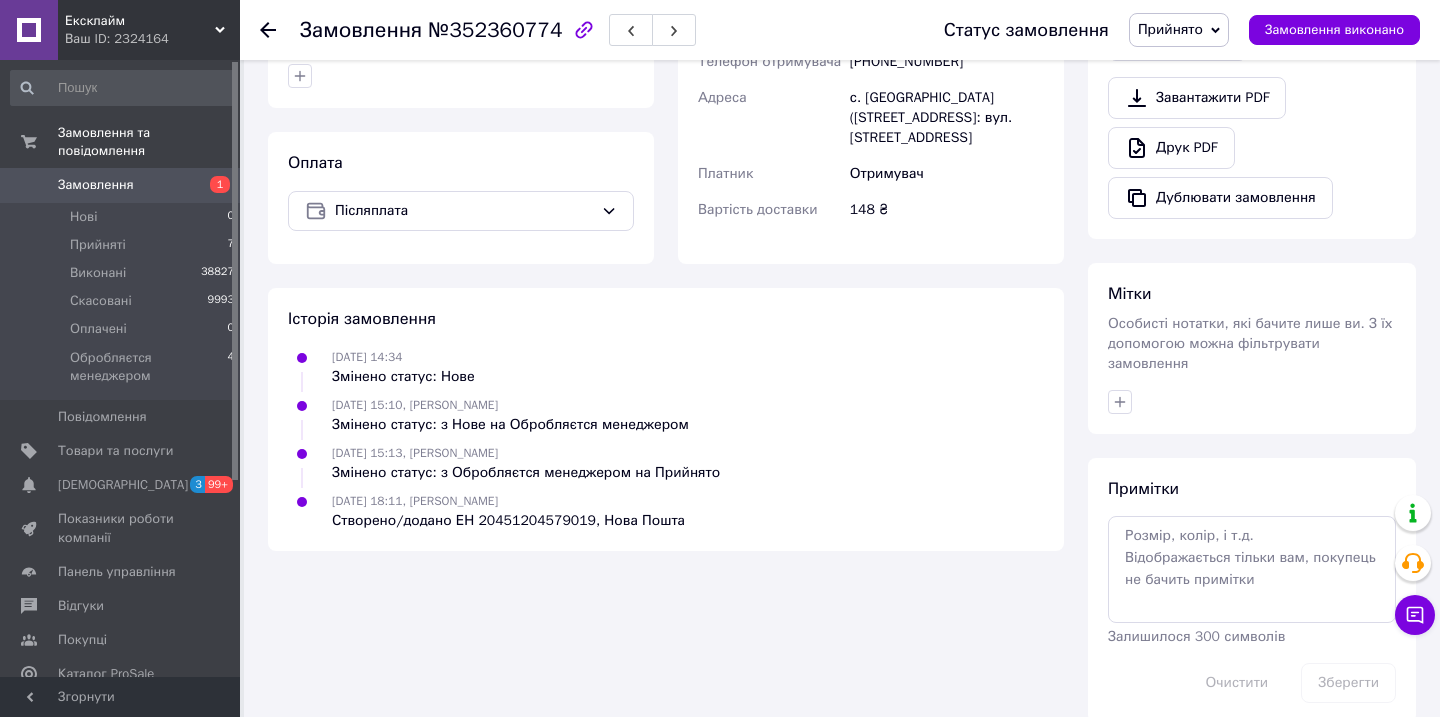 click on "Прийнято" at bounding box center (1170, 29) 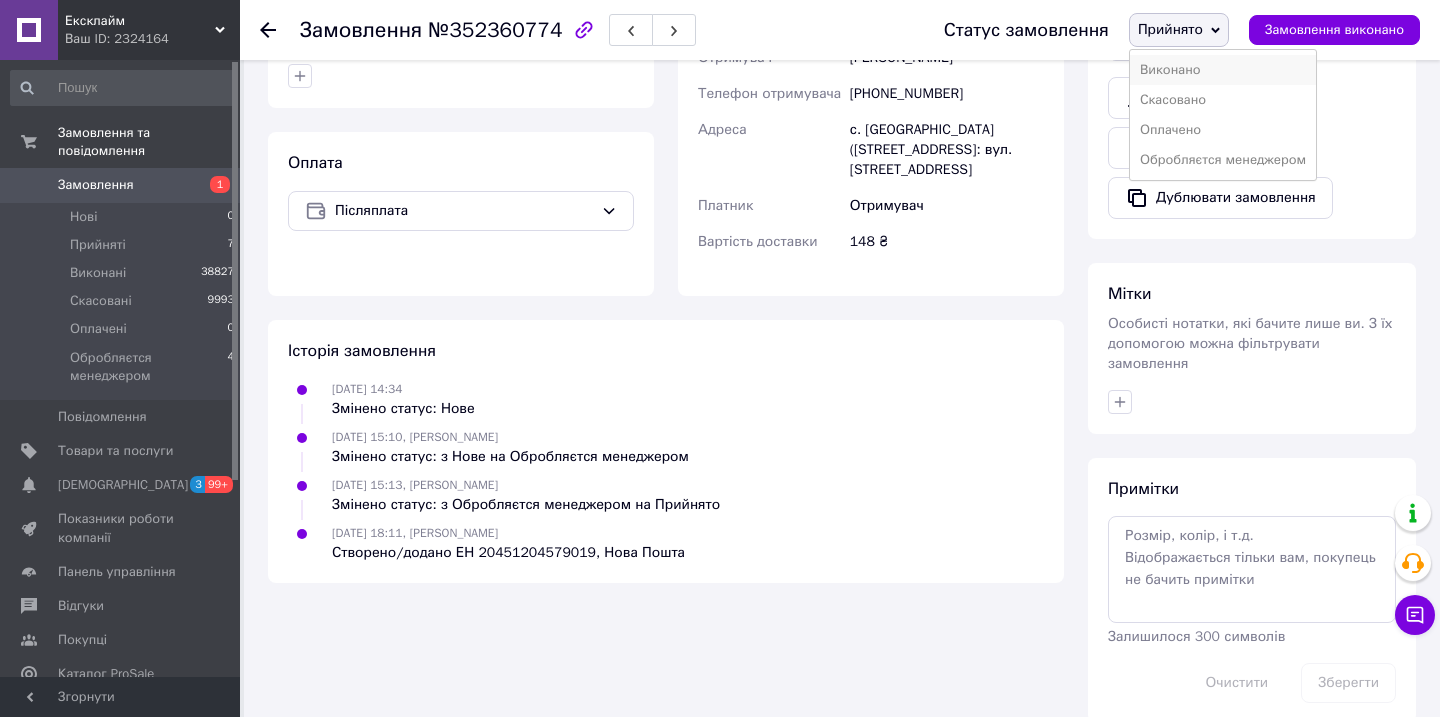 click on "Виконано" at bounding box center (1223, 70) 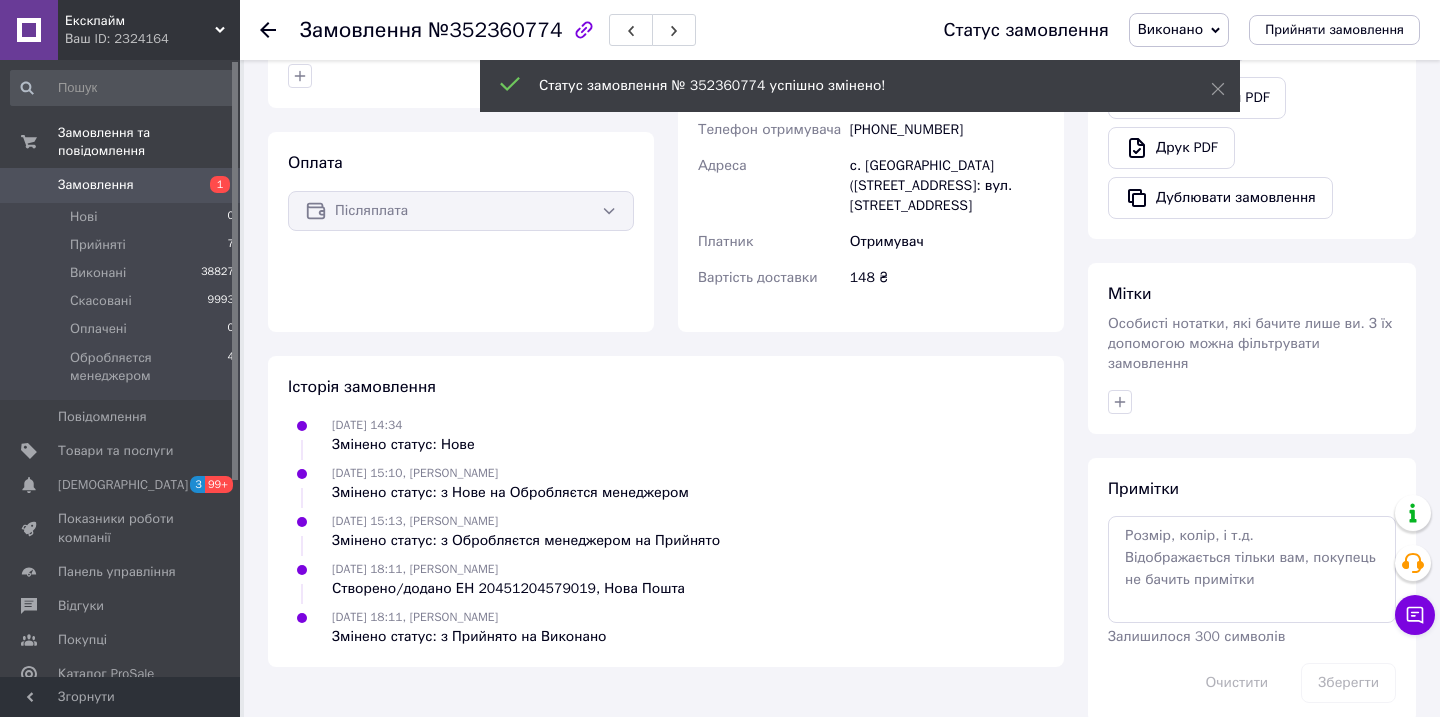scroll, scrollTop: 565, scrollLeft: 0, axis: vertical 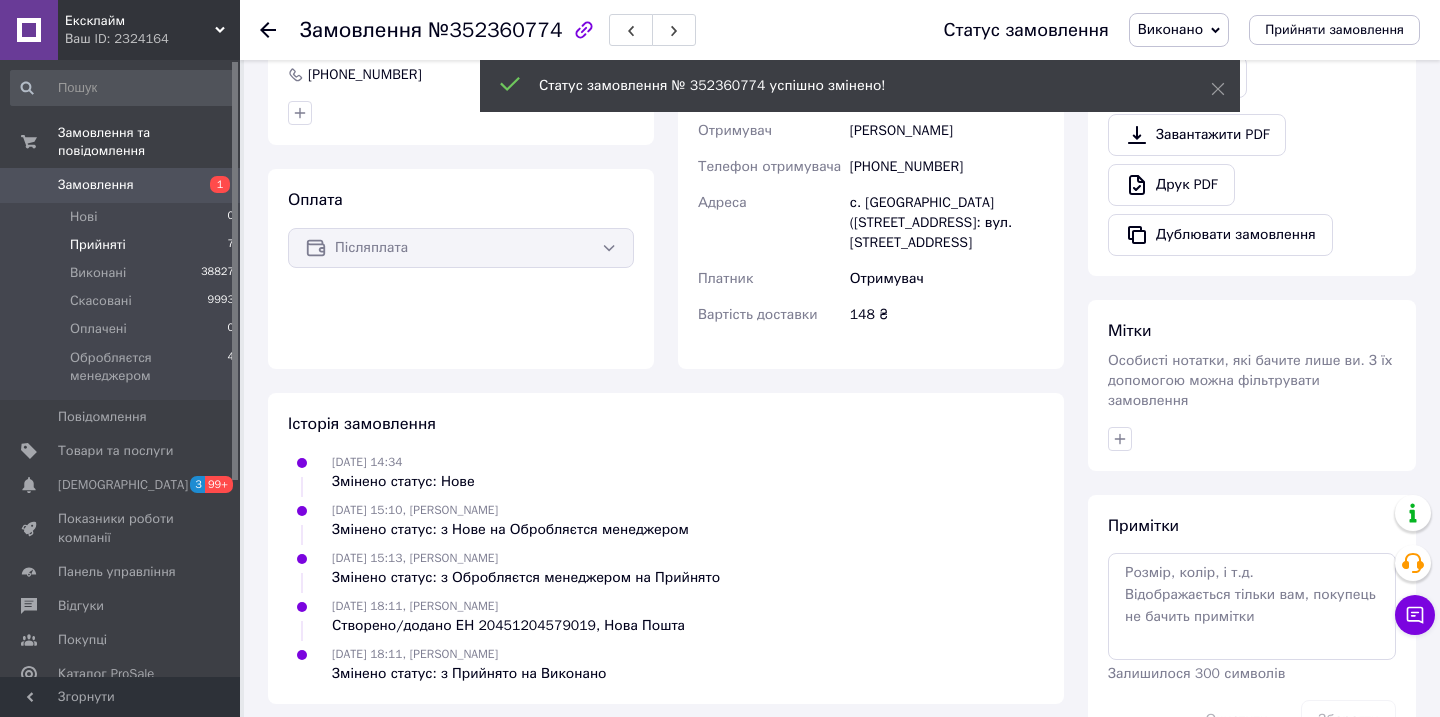 click on "Прийняті" at bounding box center (98, 245) 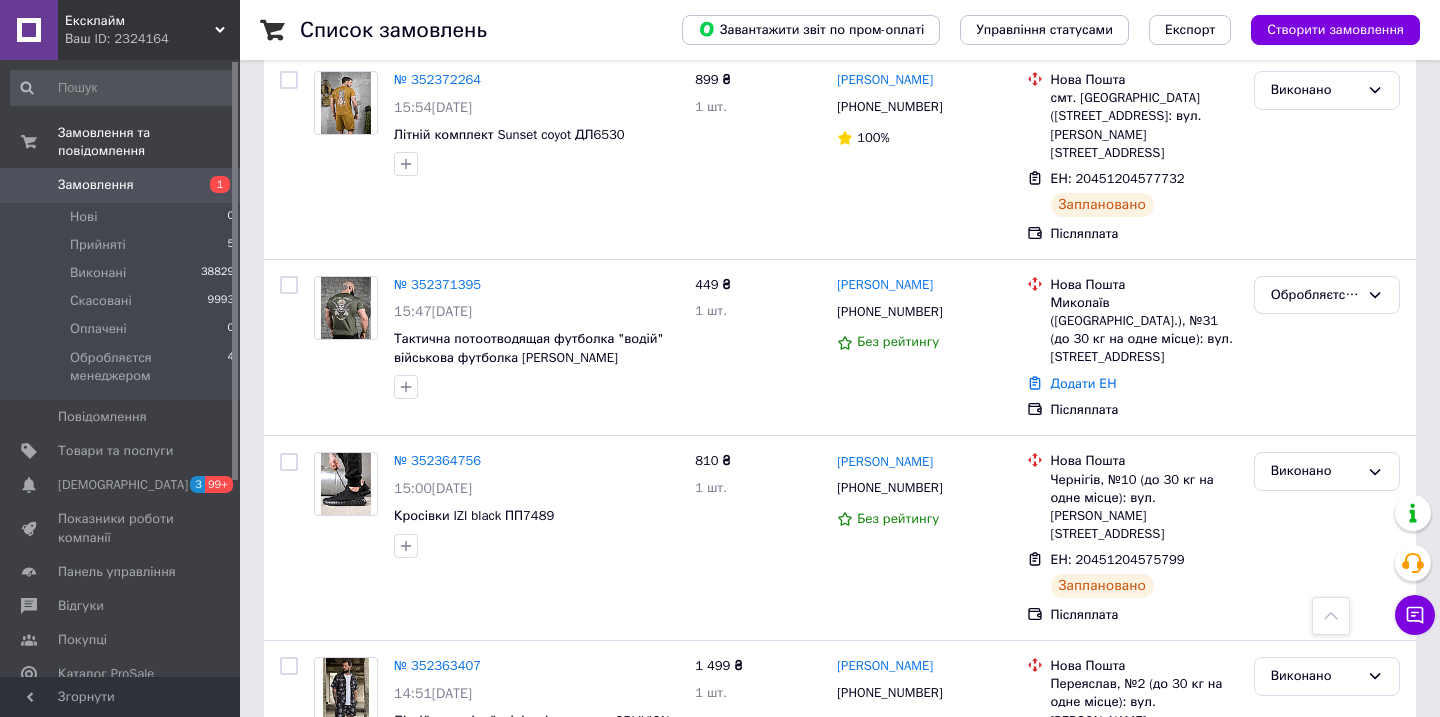 scroll, scrollTop: 655, scrollLeft: 0, axis: vertical 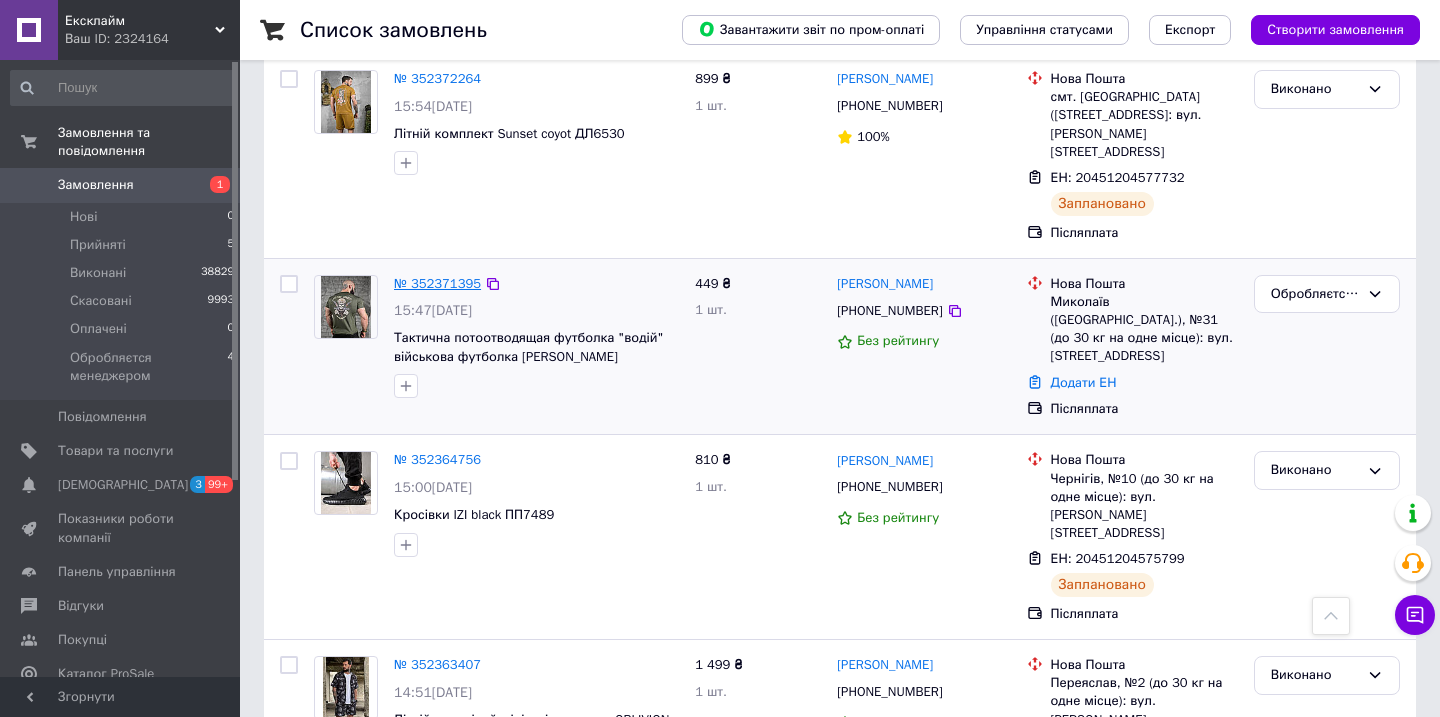 click on "№ 352371395" at bounding box center [437, 283] 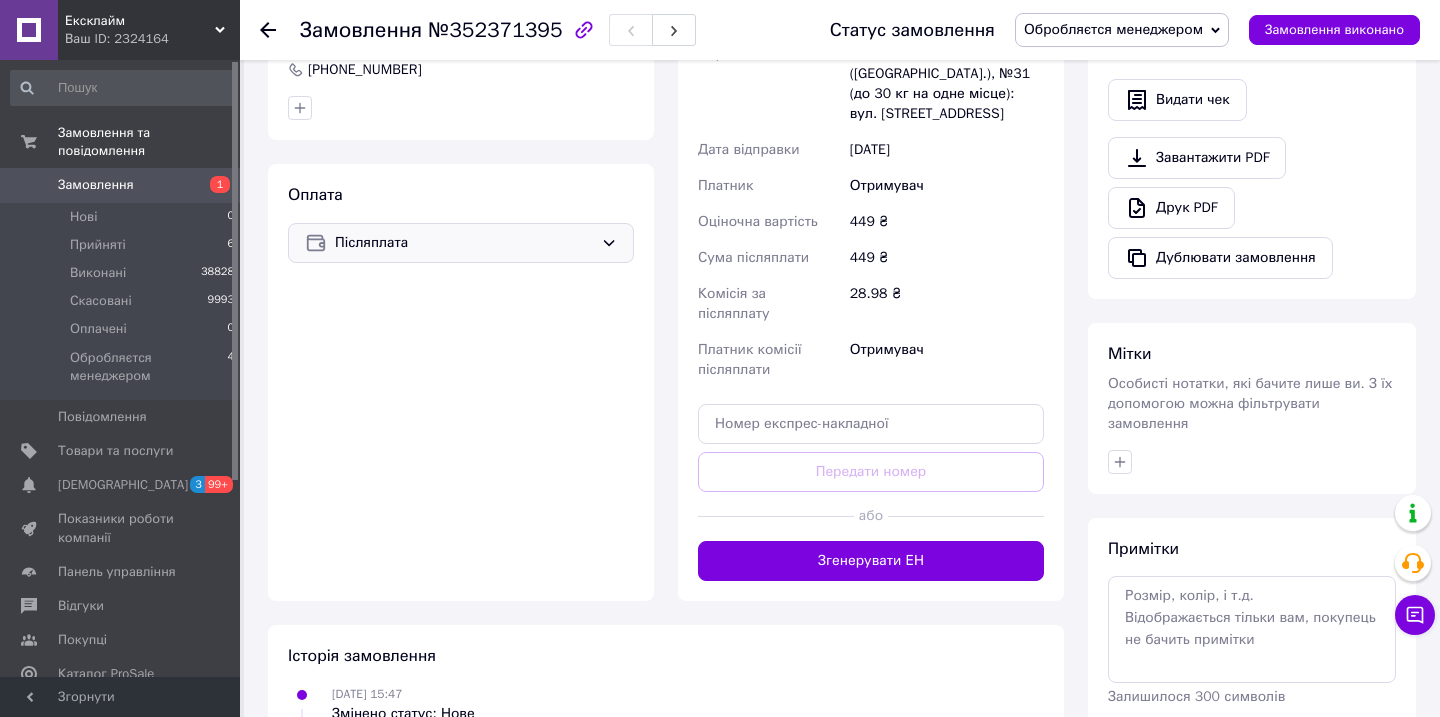 scroll, scrollTop: 0, scrollLeft: 0, axis: both 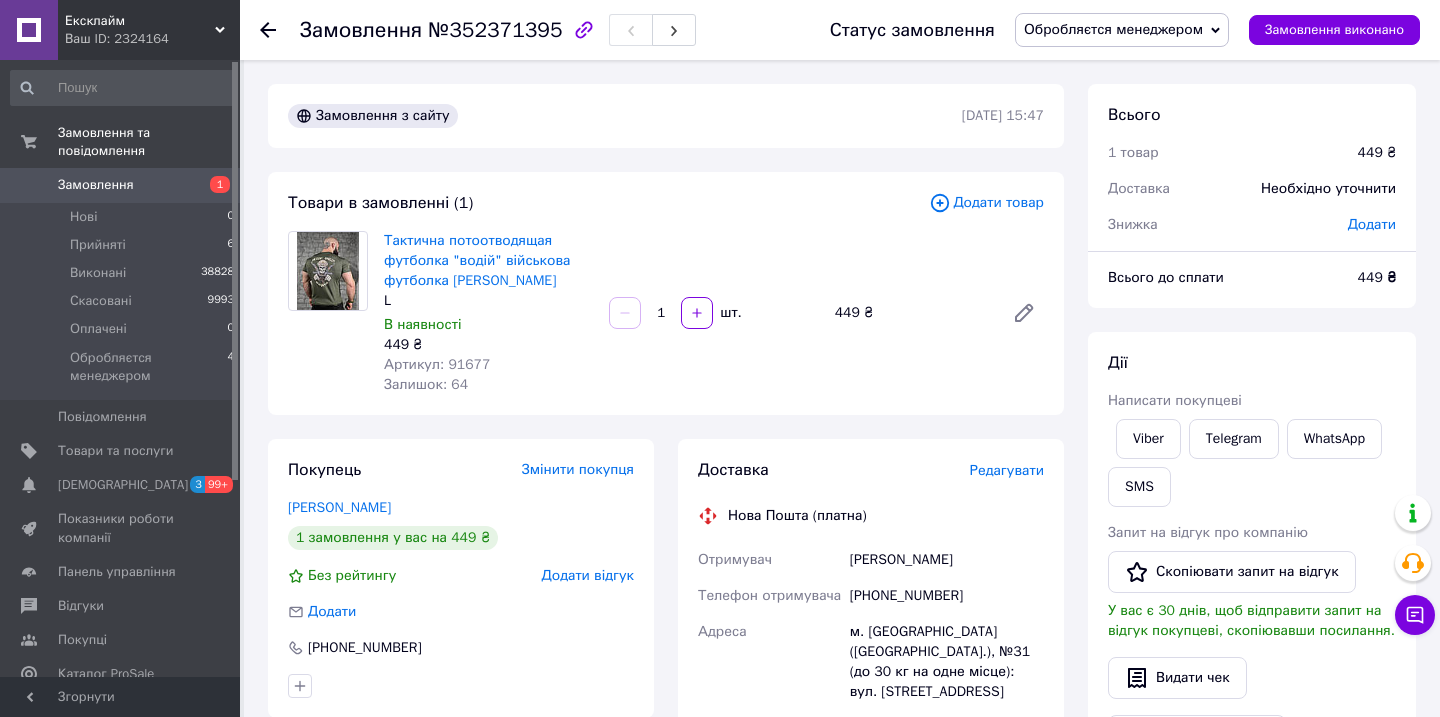 click on "Артикул: 91677" at bounding box center (437, 364) 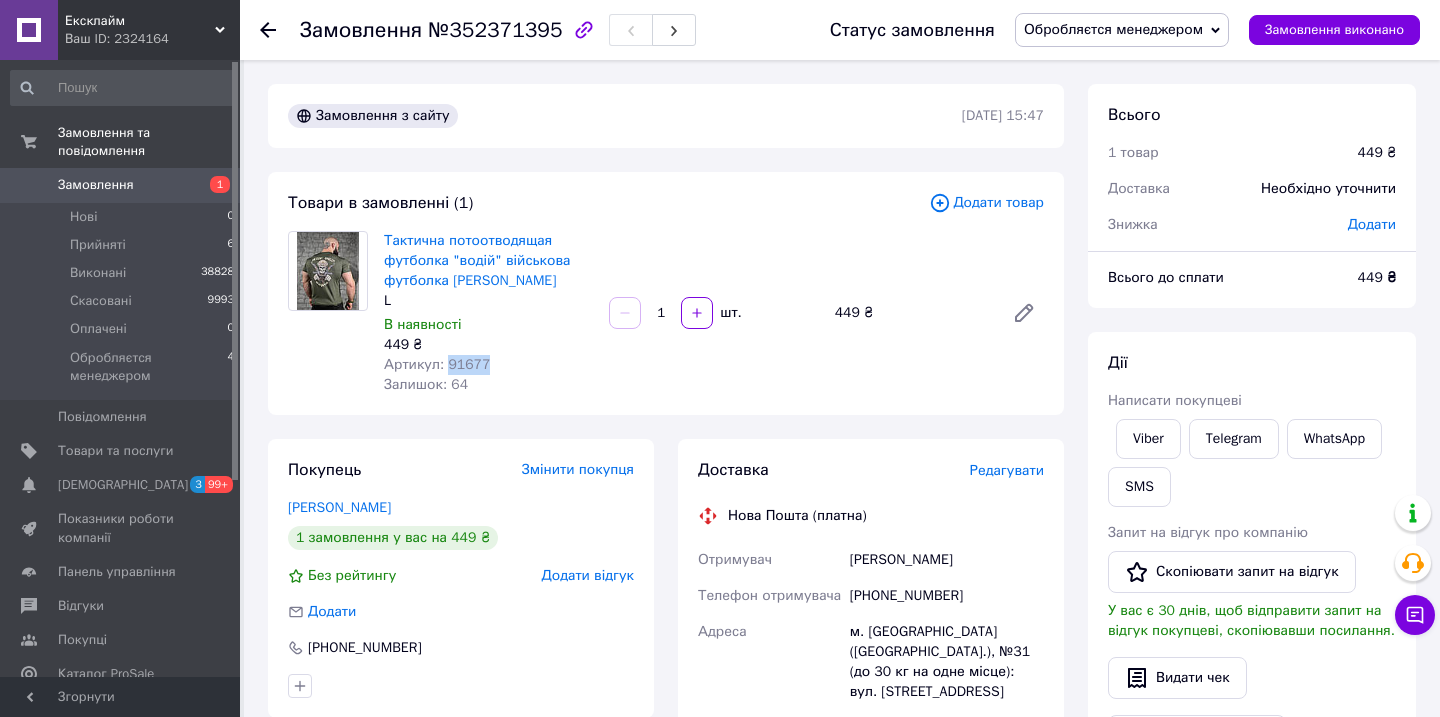 click on "Артикул: 91677" at bounding box center (437, 364) 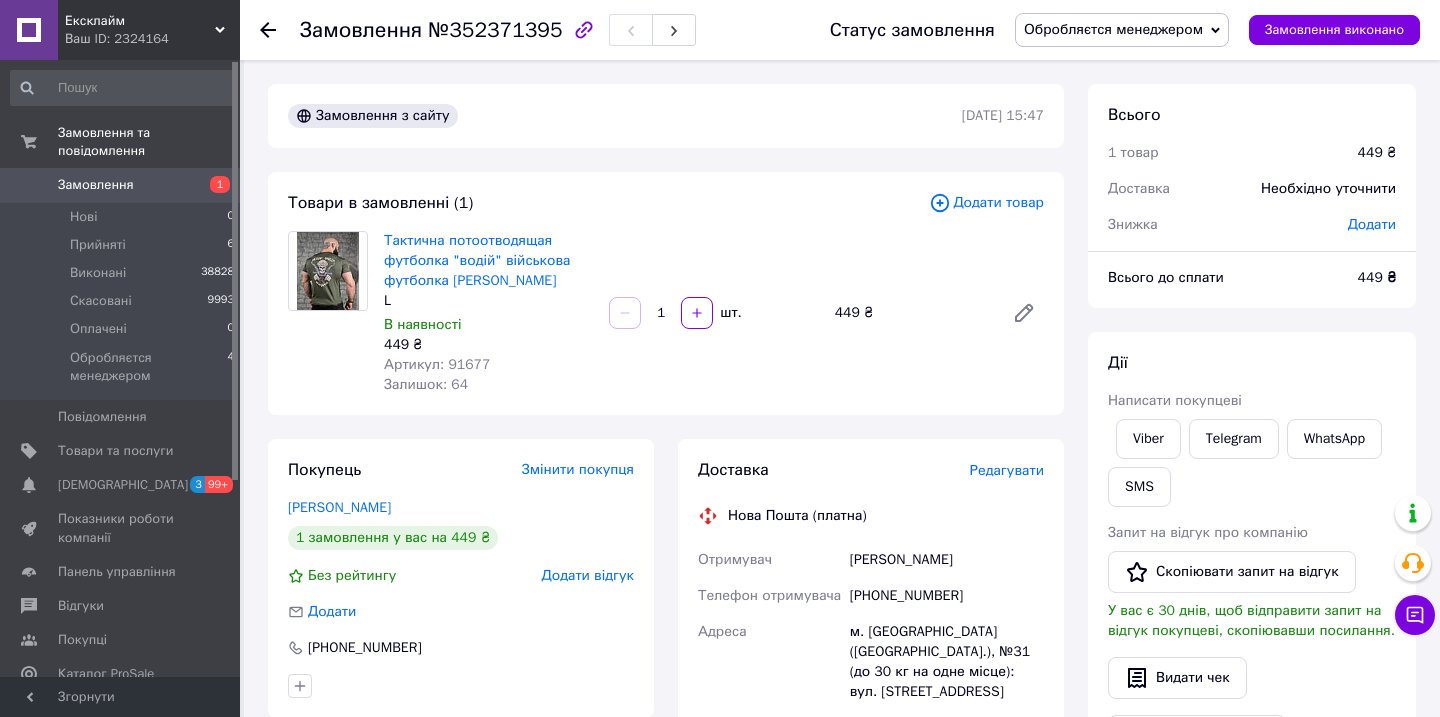click on "[PERSON_NAME]" at bounding box center (947, 560) 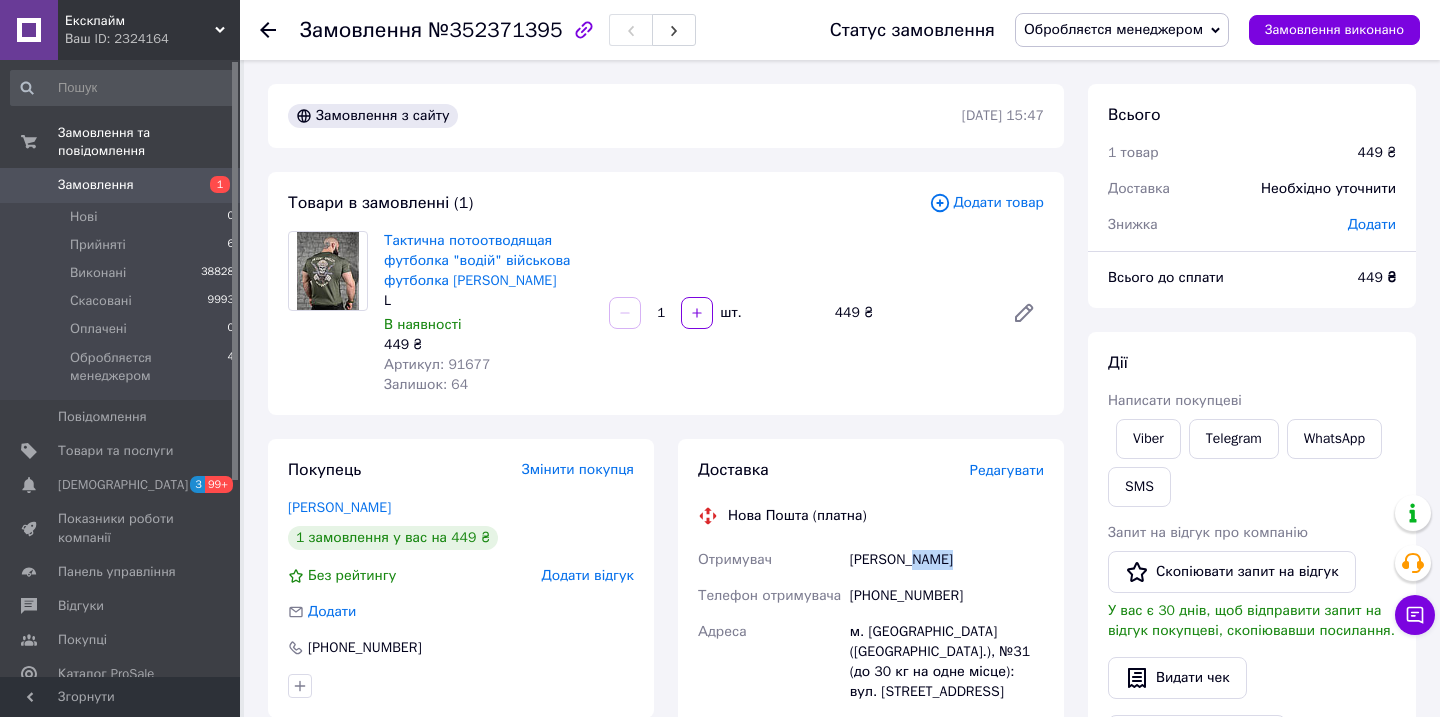 click on "[PERSON_NAME]" at bounding box center (947, 560) 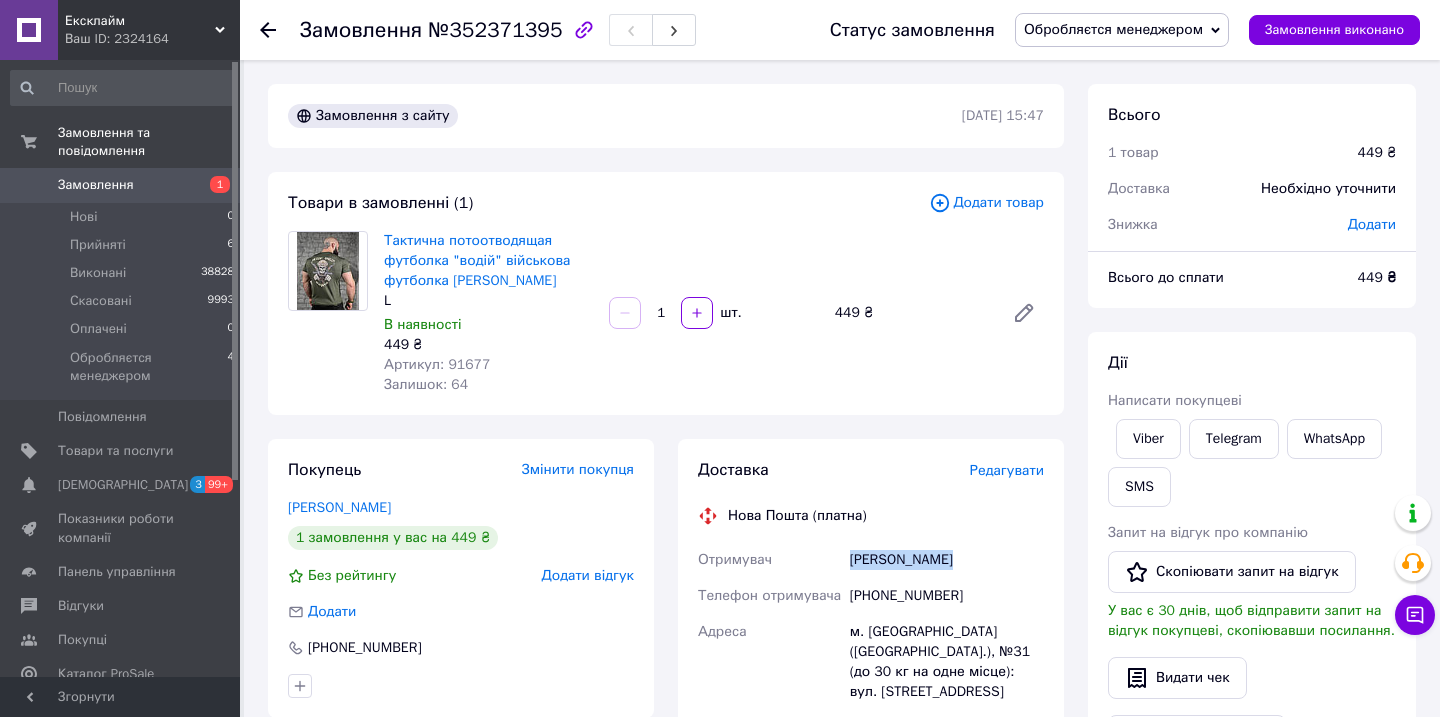 click on "[PERSON_NAME]" at bounding box center (947, 560) 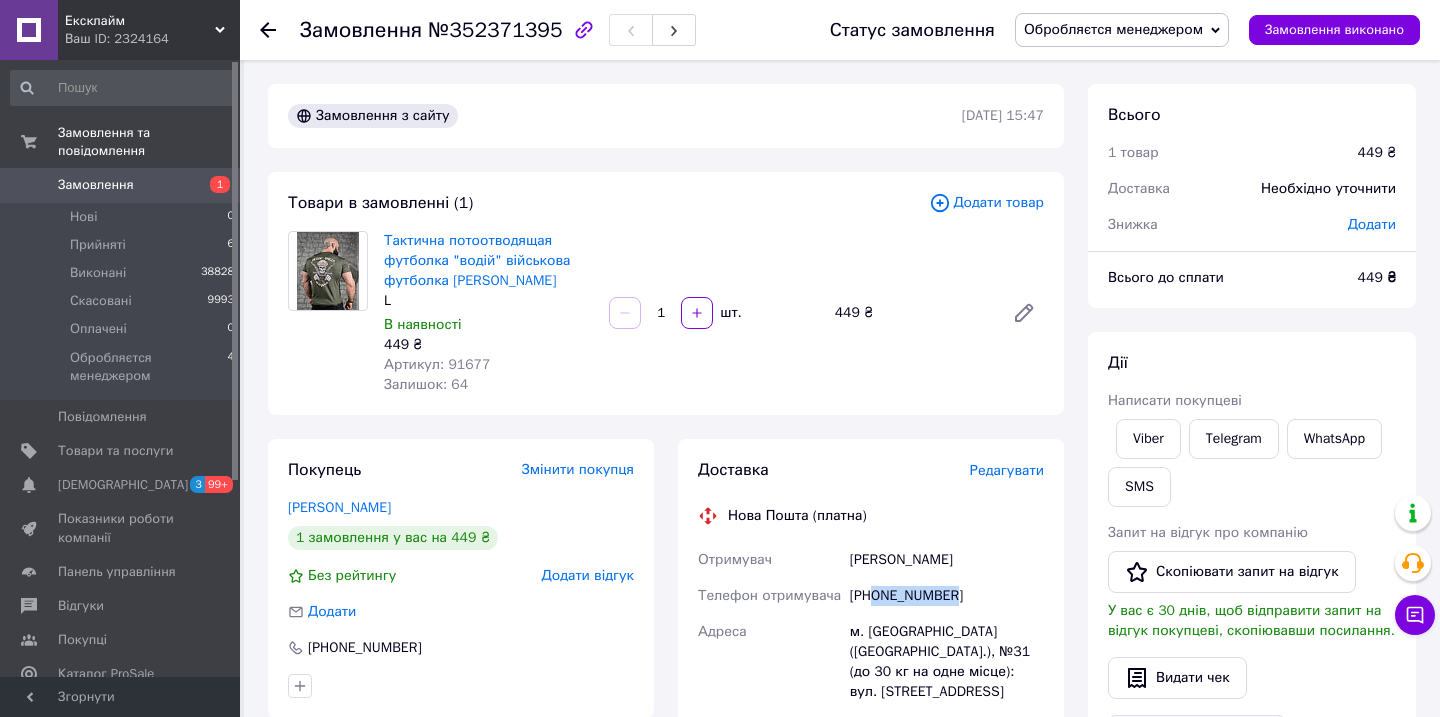 drag, startPoint x: 981, startPoint y: 590, endPoint x: 877, endPoint y: 597, distance: 104.23531 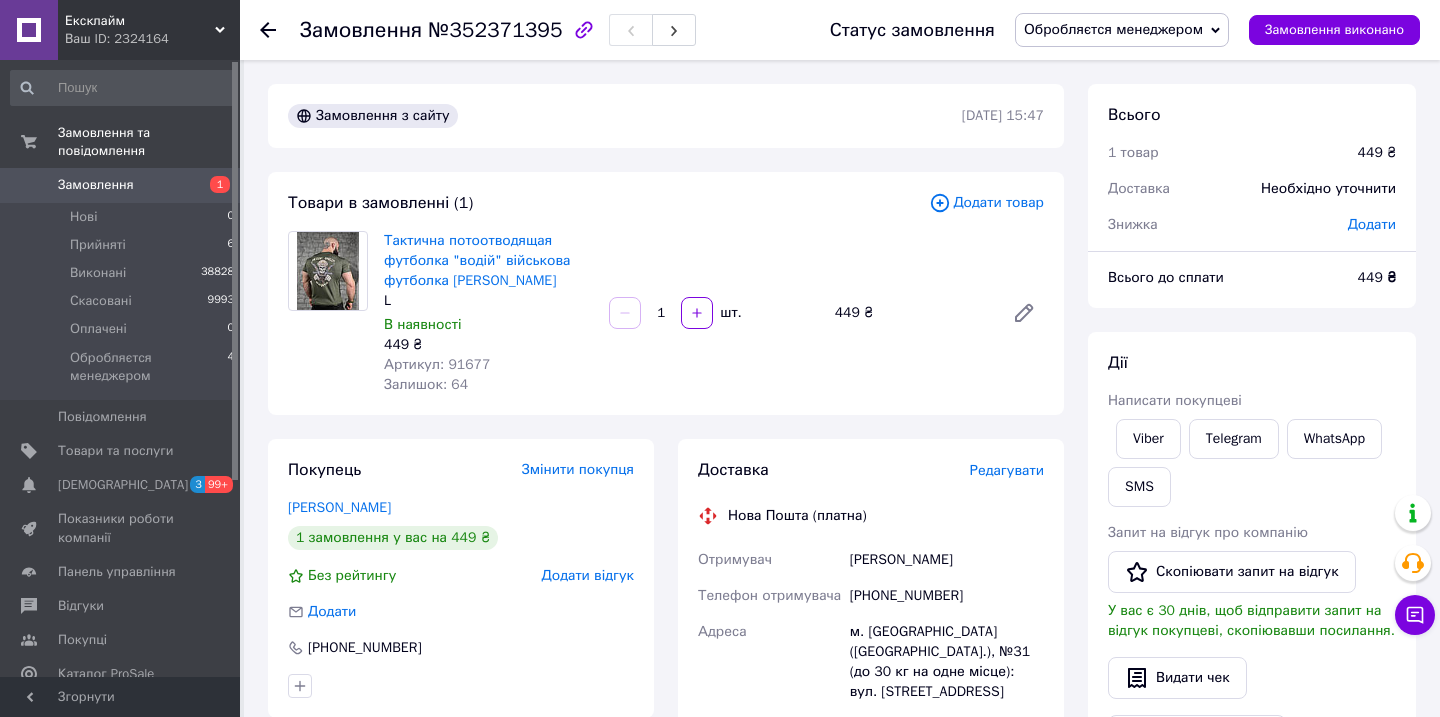 click on "м. [GEOGRAPHIC_DATA] ([GEOGRAPHIC_DATA].), №31 (до 30 кг на одне місце): вул. [STREET_ADDRESS]" at bounding box center [947, 662] 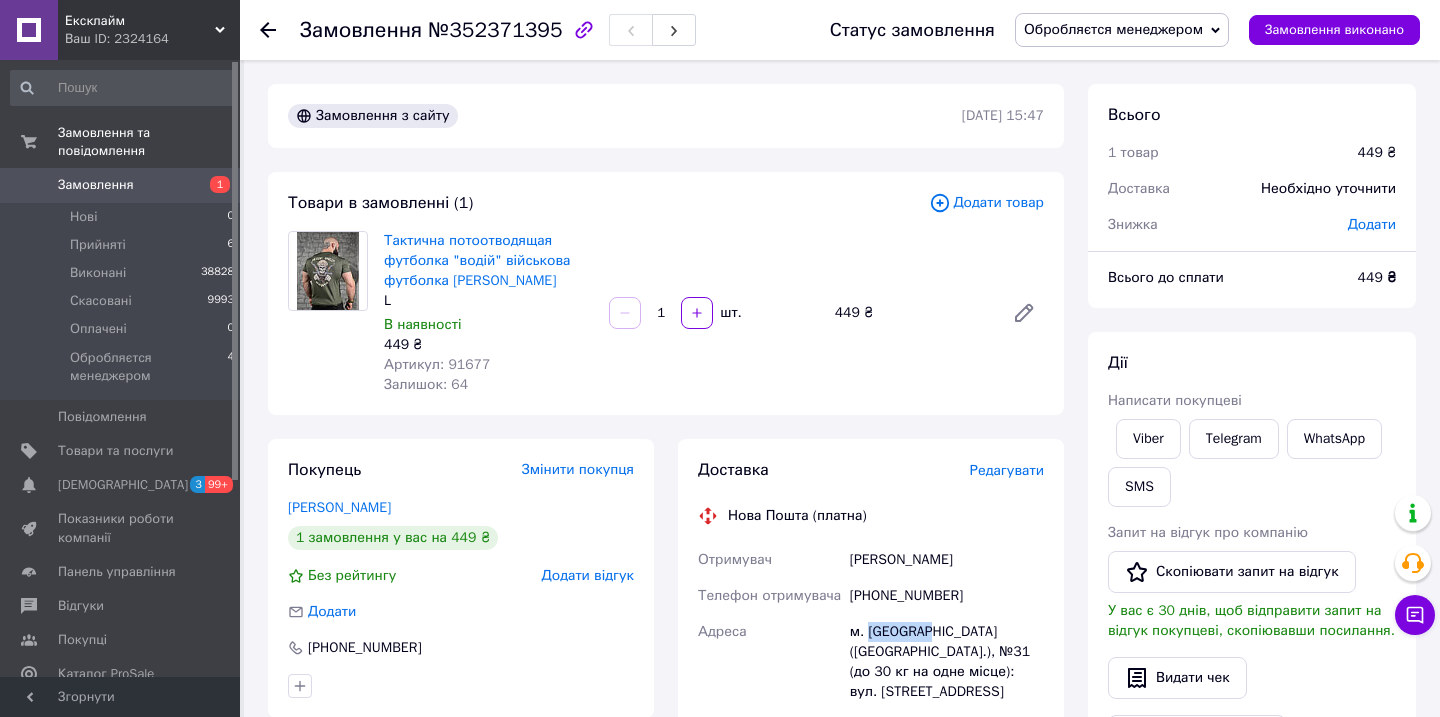 click on "м. [GEOGRAPHIC_DATA] ([GEOGRAPHIC_DATA].), №31 (до 30 кг на одне місце): вул. [STREET_ADDRESS]" at bounding box center [947, 662] 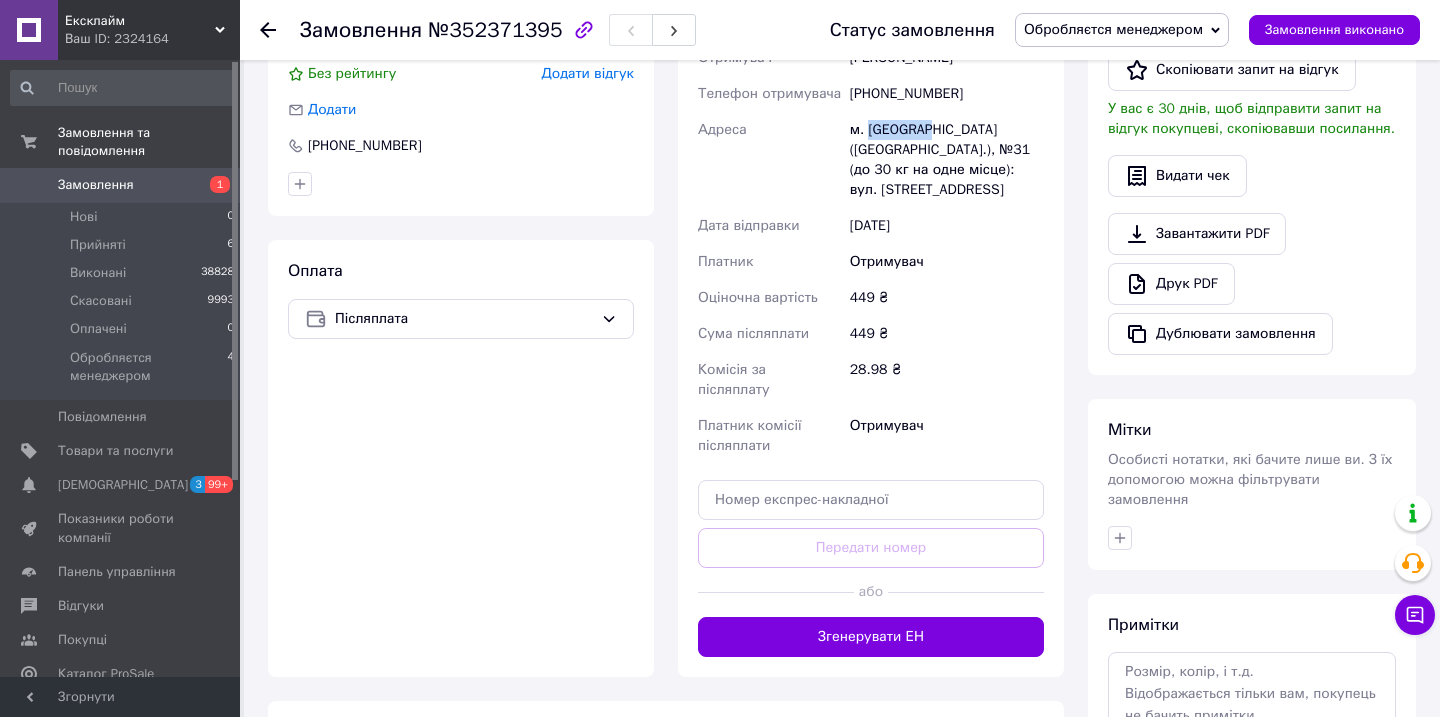 scroll, scrollTop: 500, scrollLeft: 0, axis: vertical 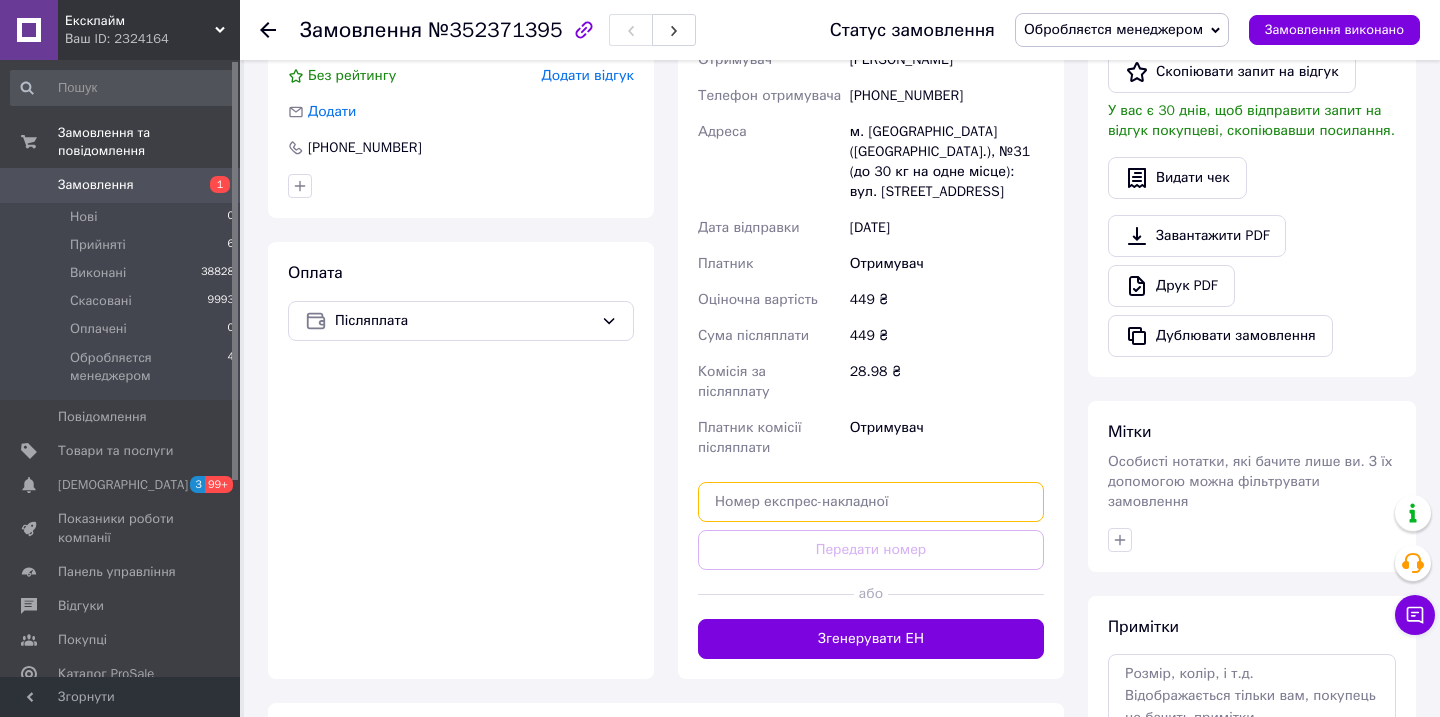 click at bounding box center (871, 502) 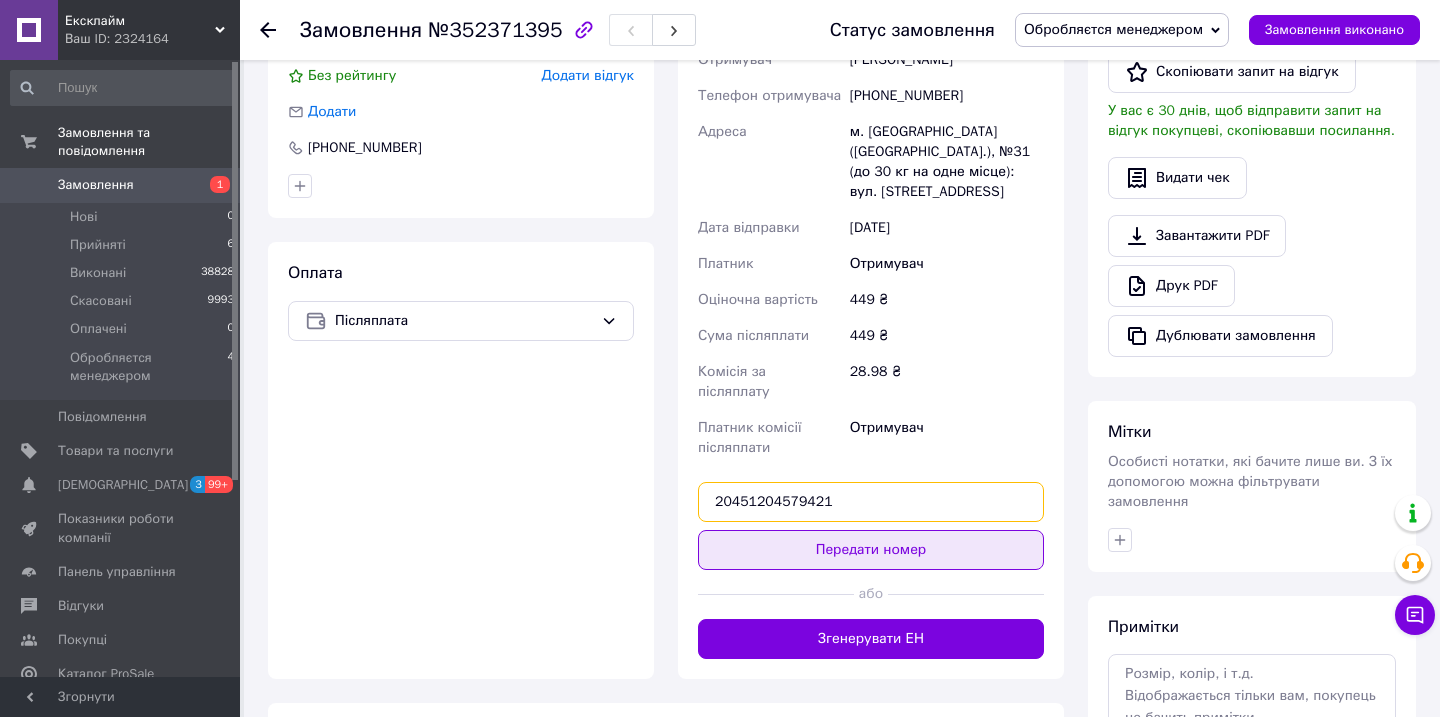 type on "20451204579421" 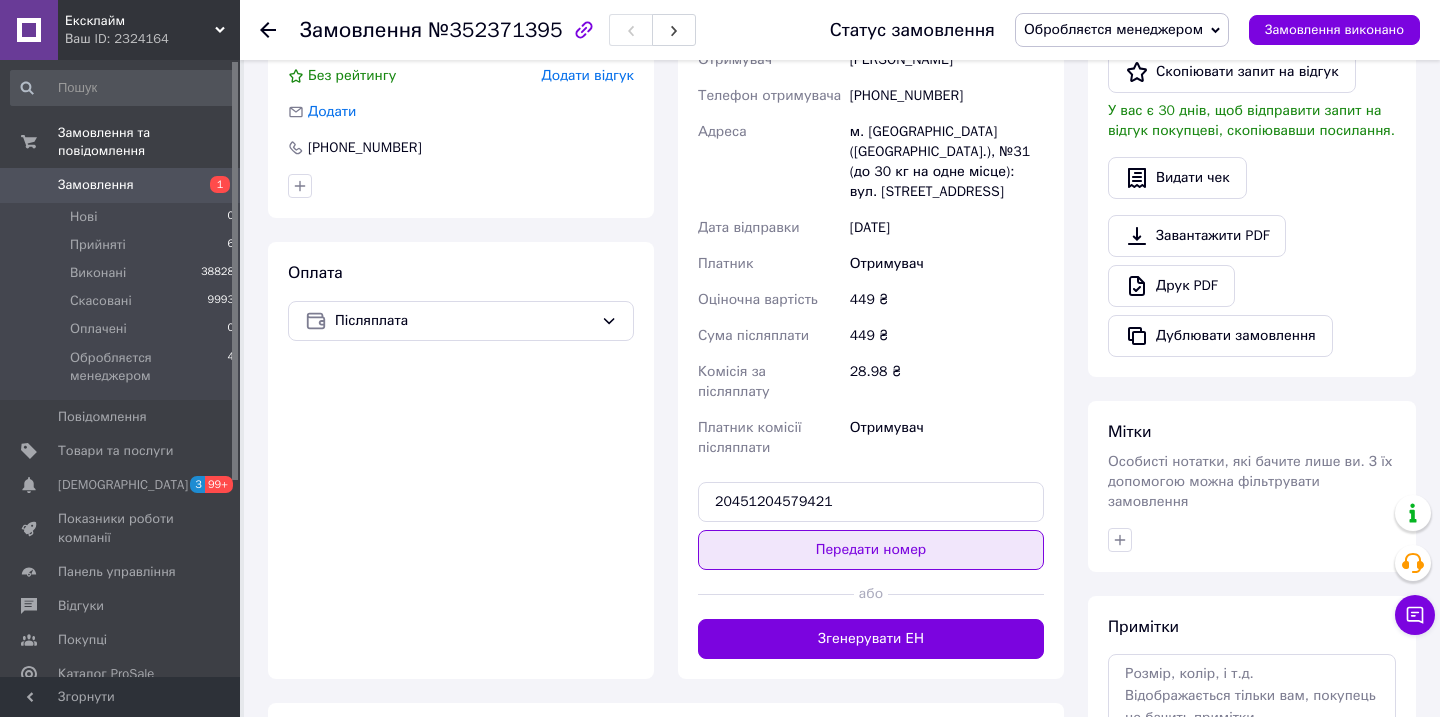 click on "Передати номер" at bounding box center [871, 550] 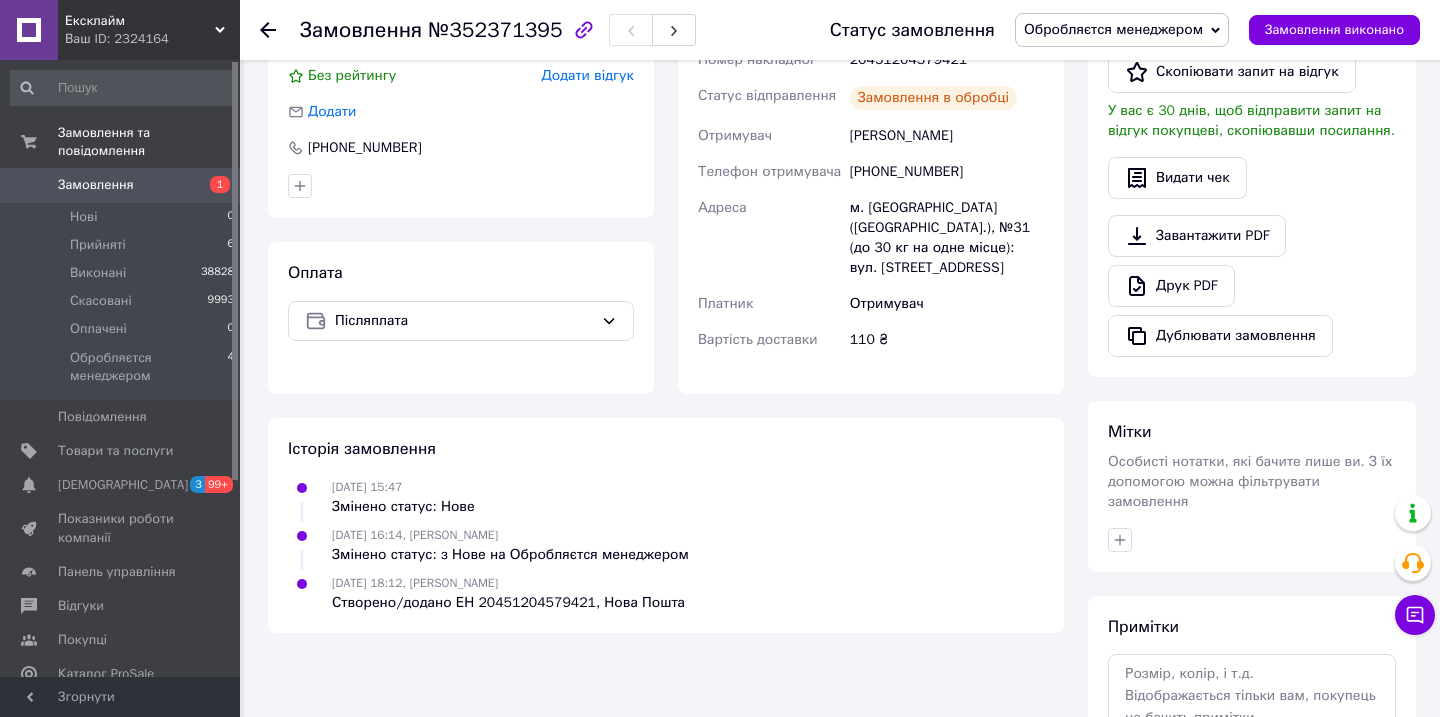 click on "Обробляєтся менеджером" at bounding box center [1113, 29] 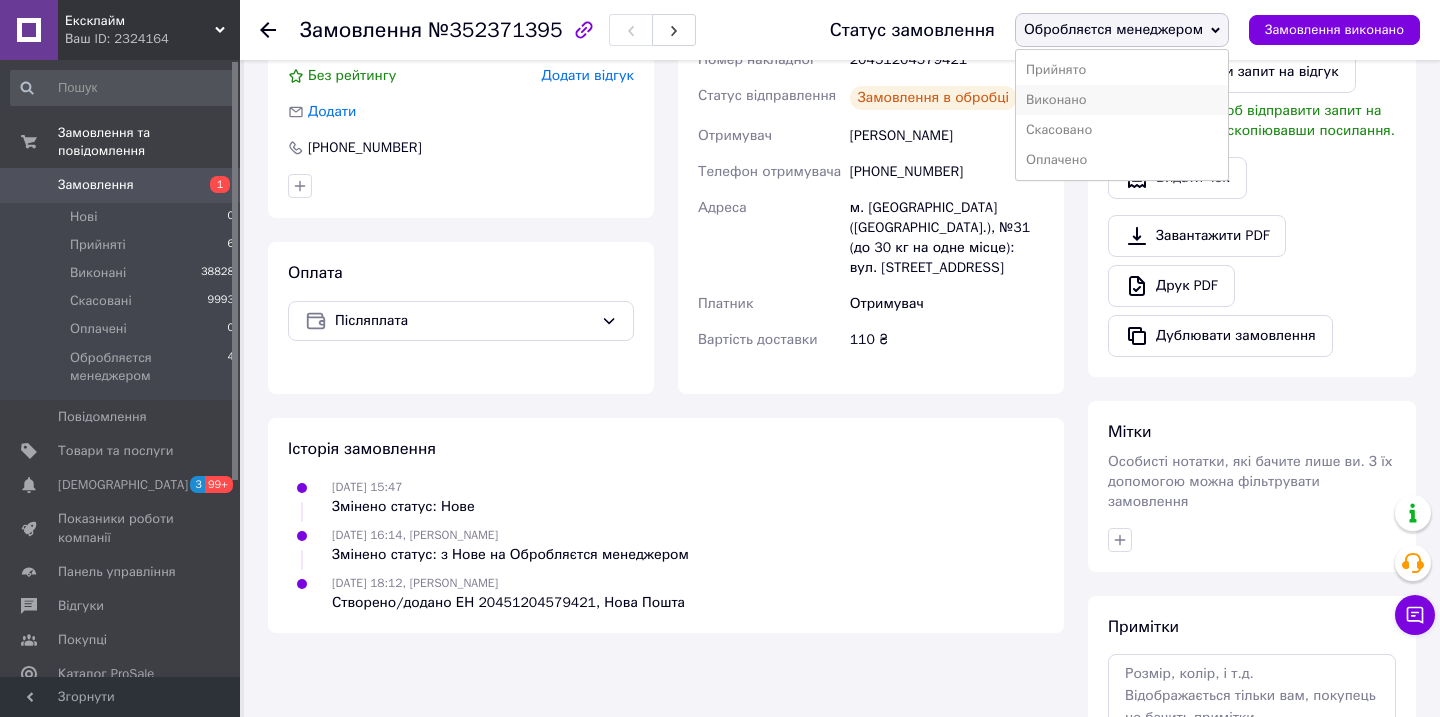 click on "Виконано" at bounding box center [1122, 100] 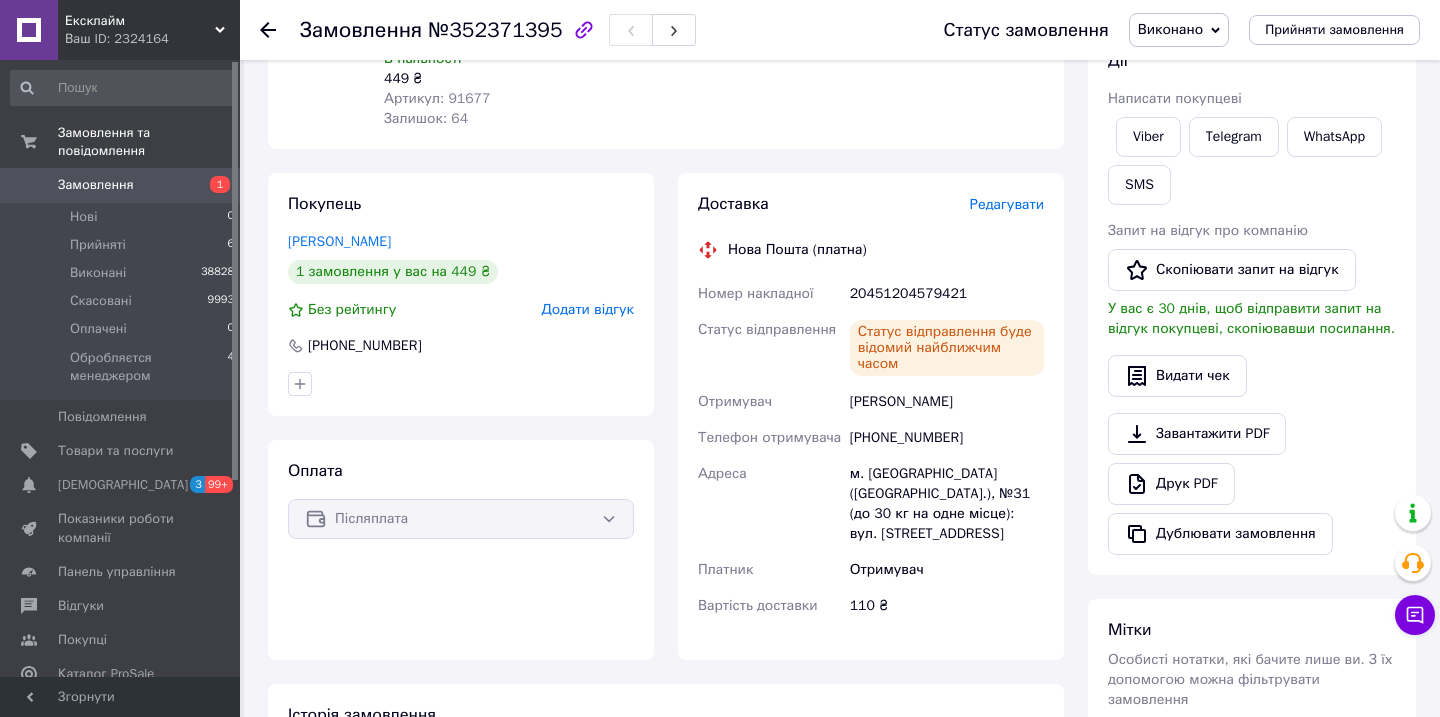 scroll, scrollTop: 252, scrollLeft: 0, axis: vertical 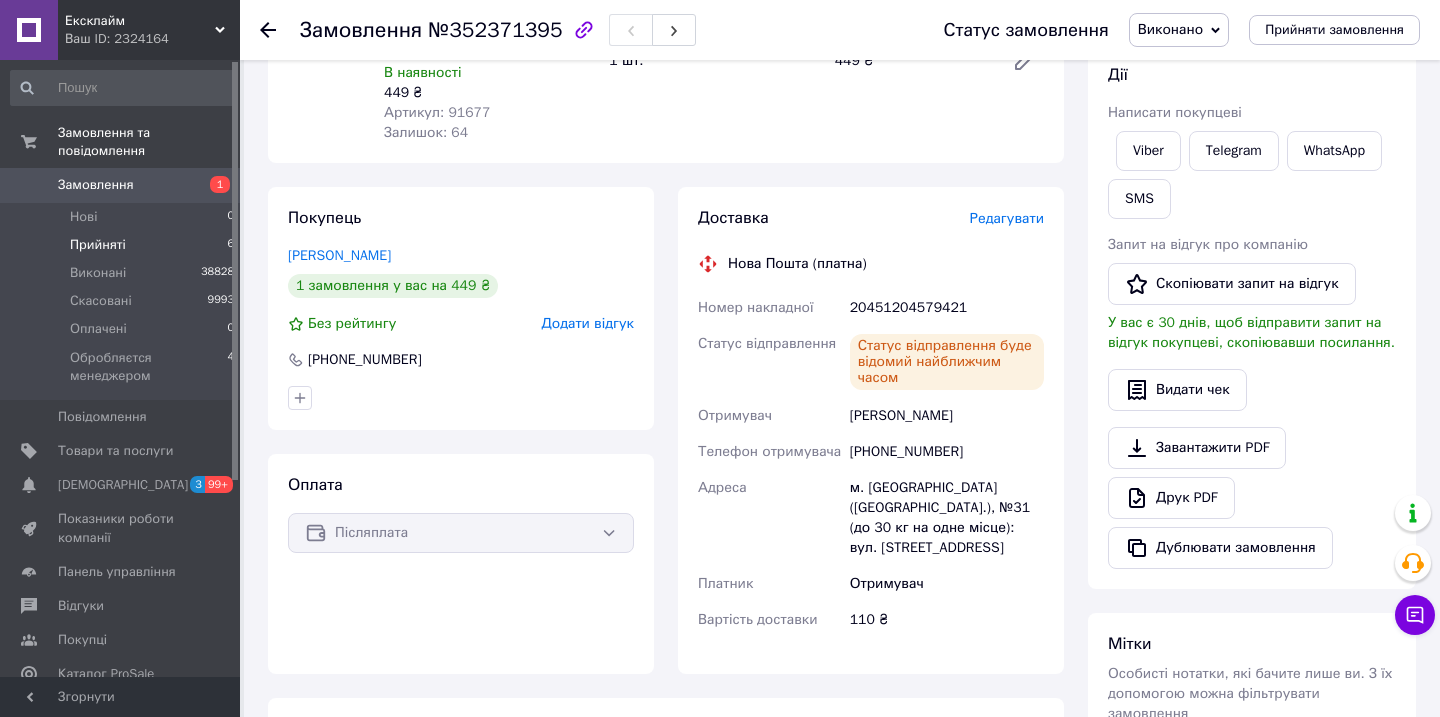 click on "Прийняті 6" at bounding box center [123, 245] 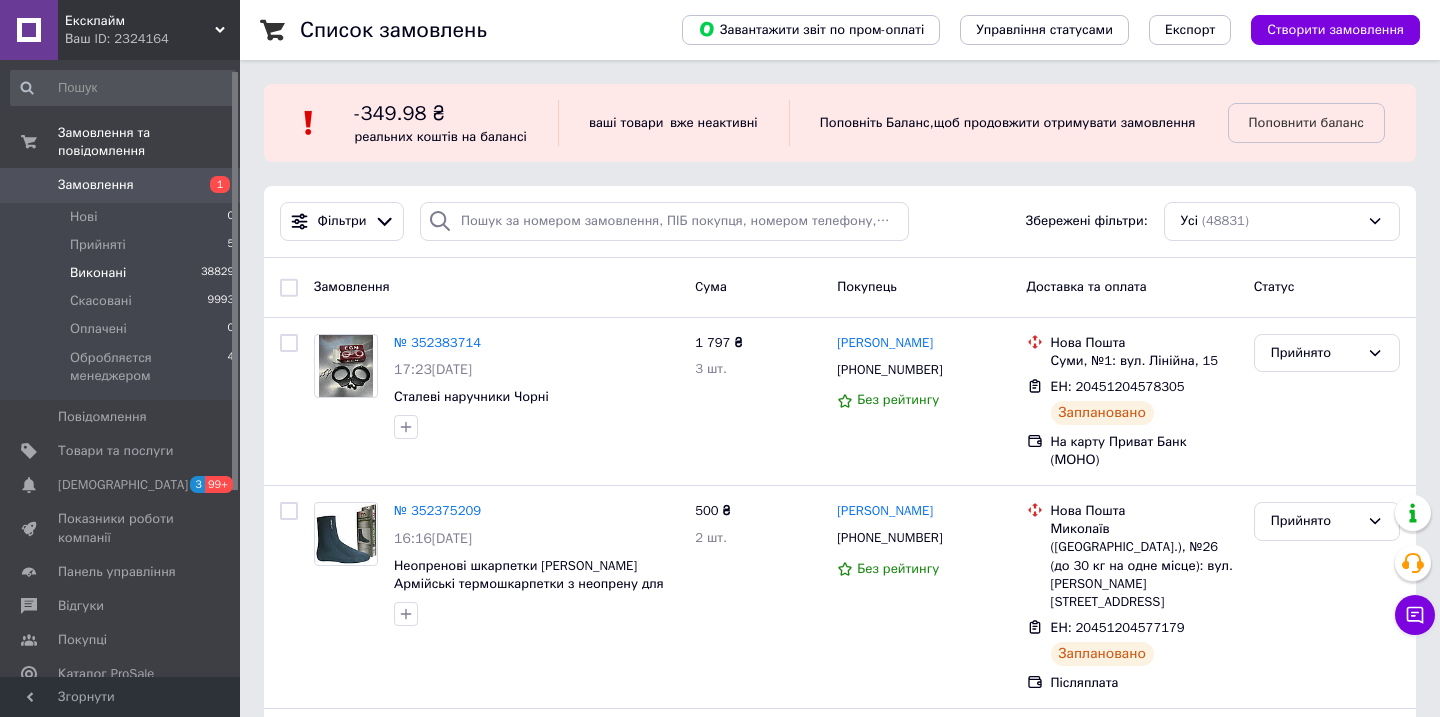 scroll, scrollTop: 15, scrollLeft: 0, axis: vertical 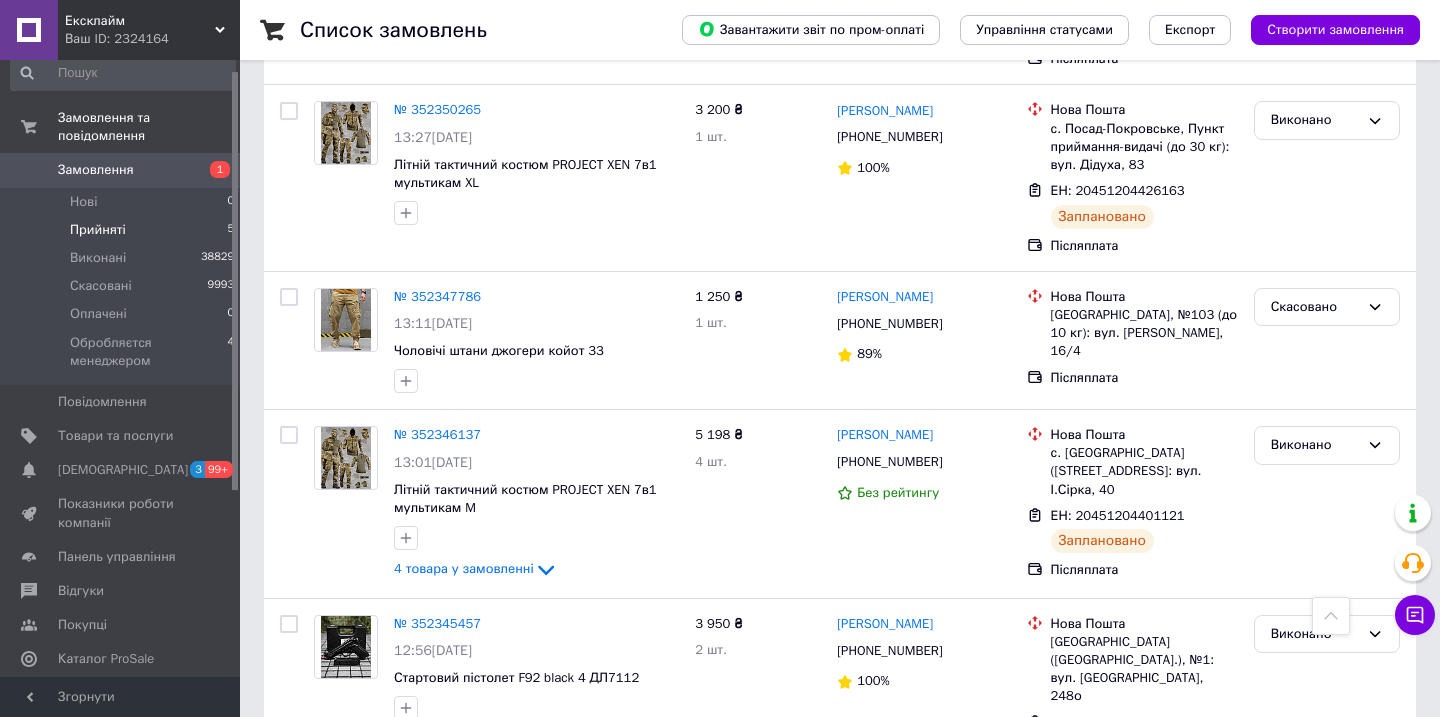click on "Прийняті 5" at bounding box center (123, 230) 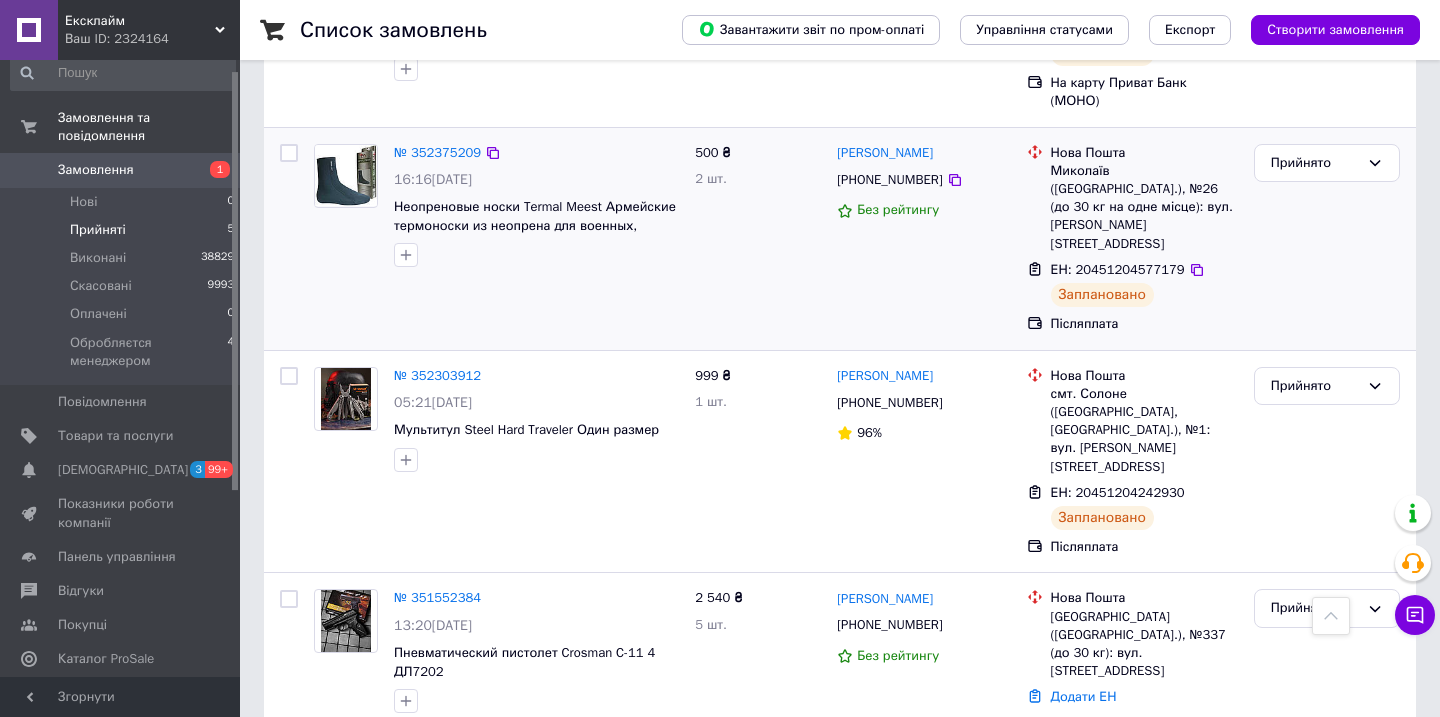 scroll, scrollTop: 650, scrollLeft: 0, axis: vertical 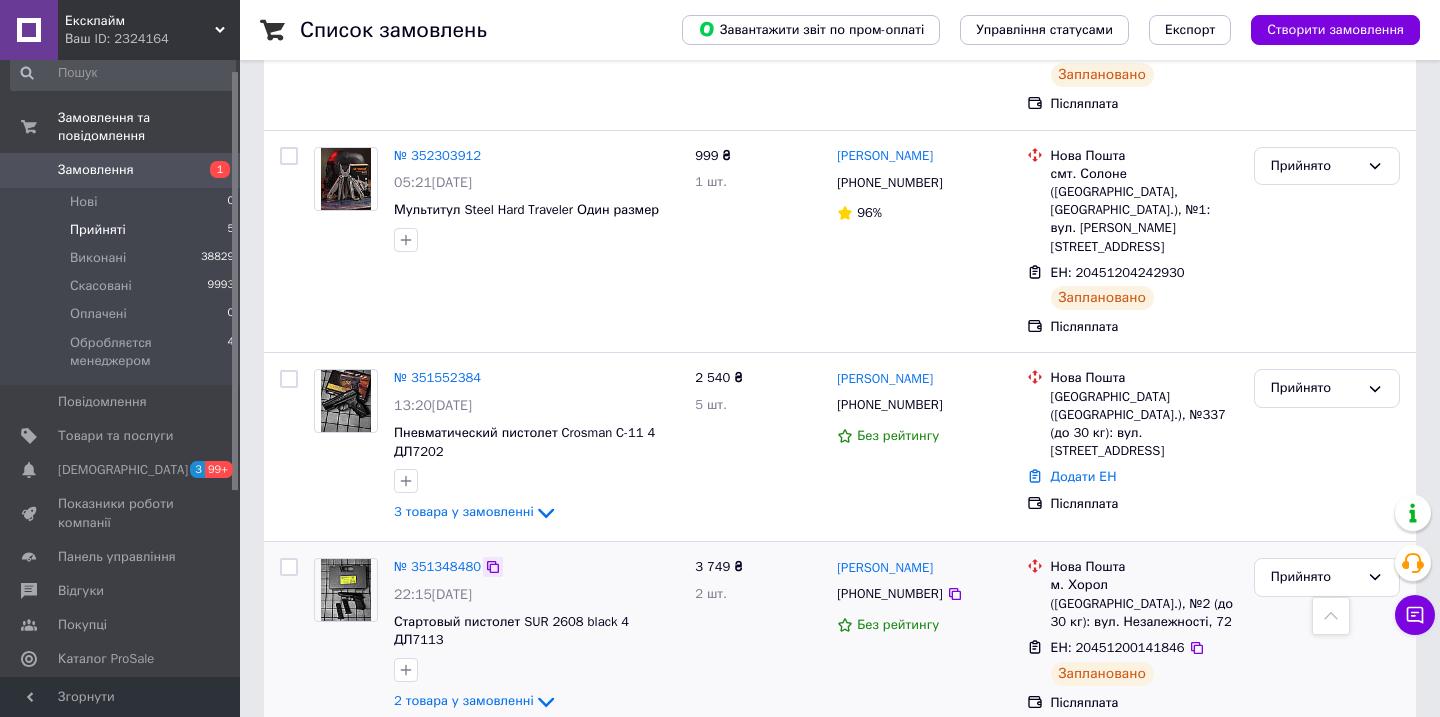 click 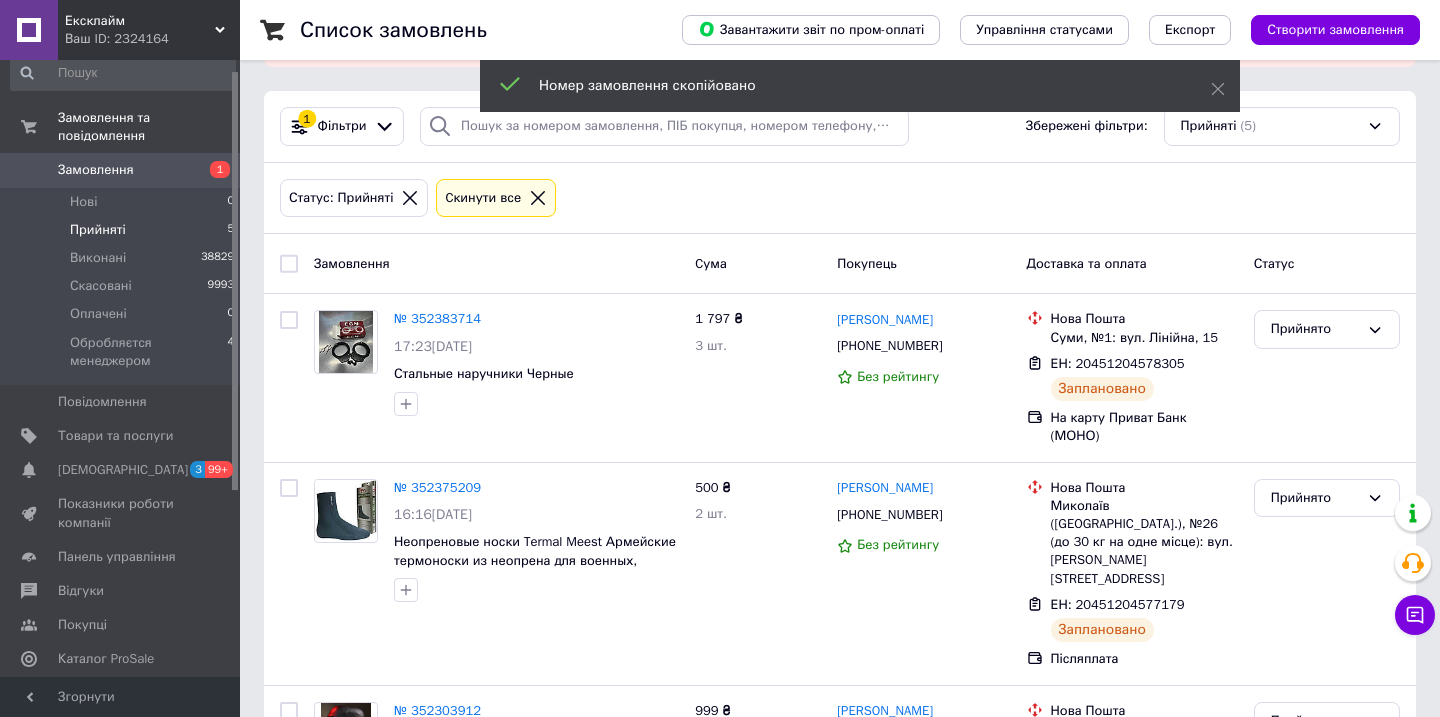 scroll, scrollTop: 90, scrollLeft: 0, axis: vertical 